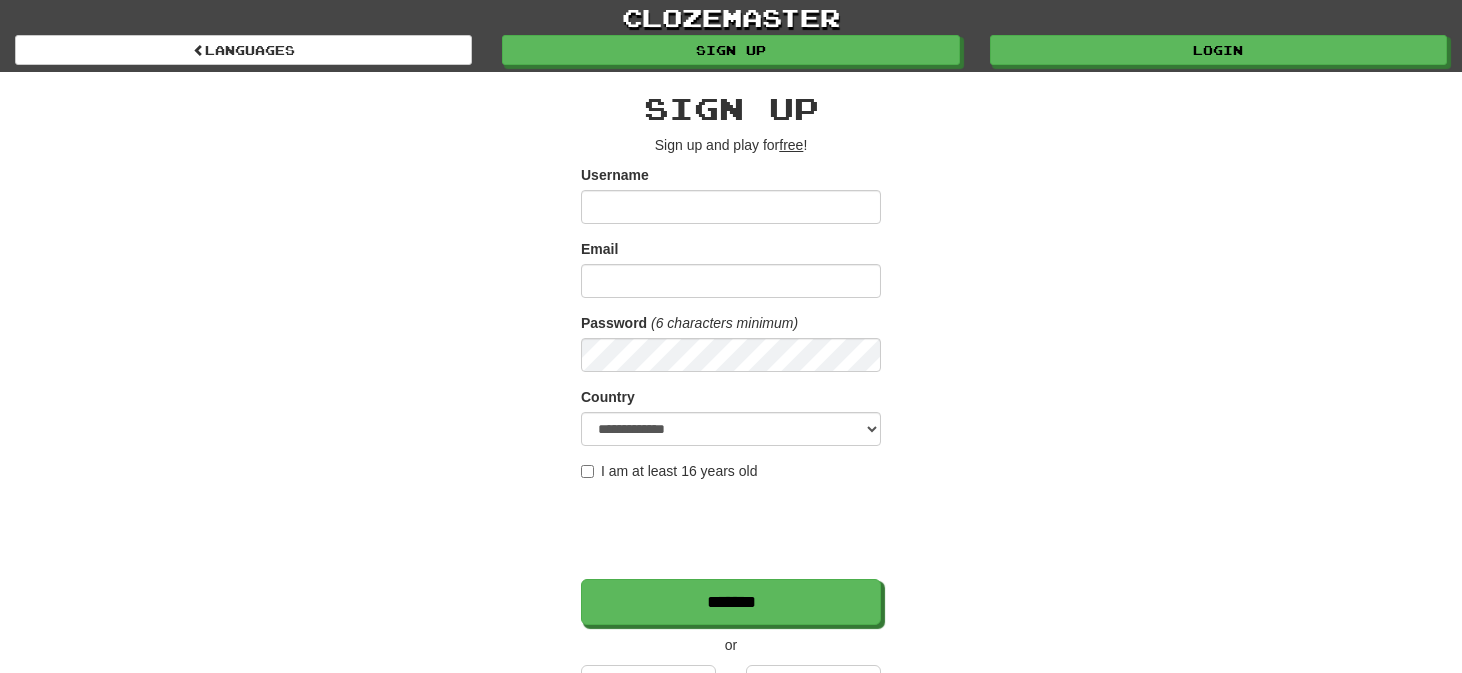 scroll, scrollTop: 0, scrollLeft: 0, axis: both 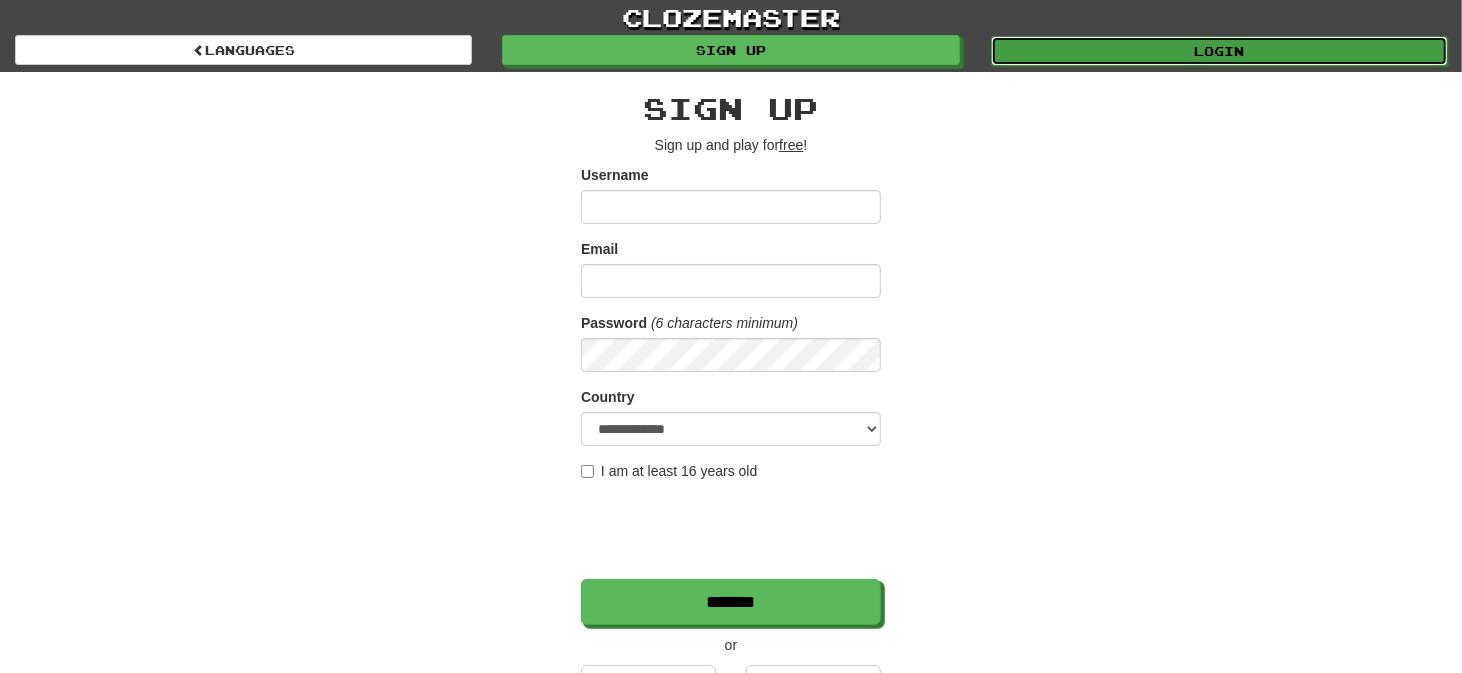 click on "Login" at bounding box center (1219, 51) 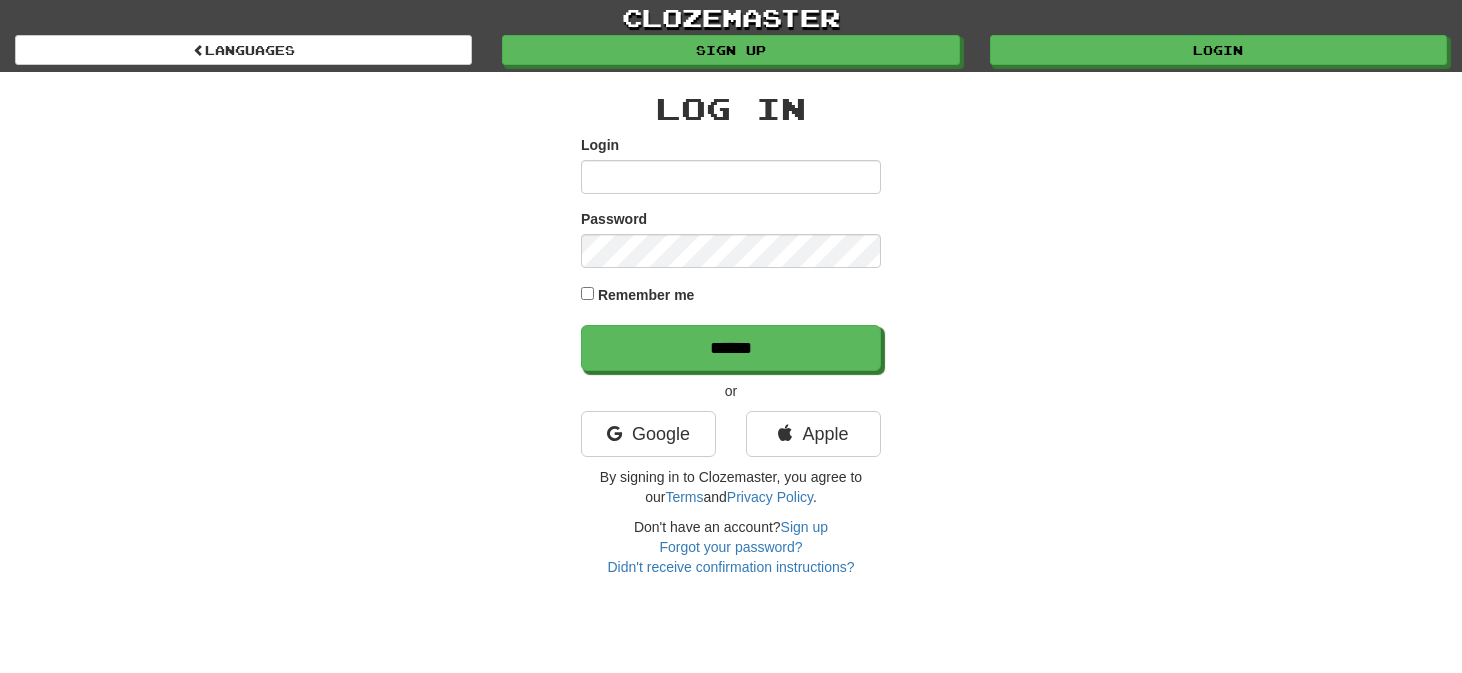 scroll, scrollTop: 0, scrollLeft: 0, axis: both 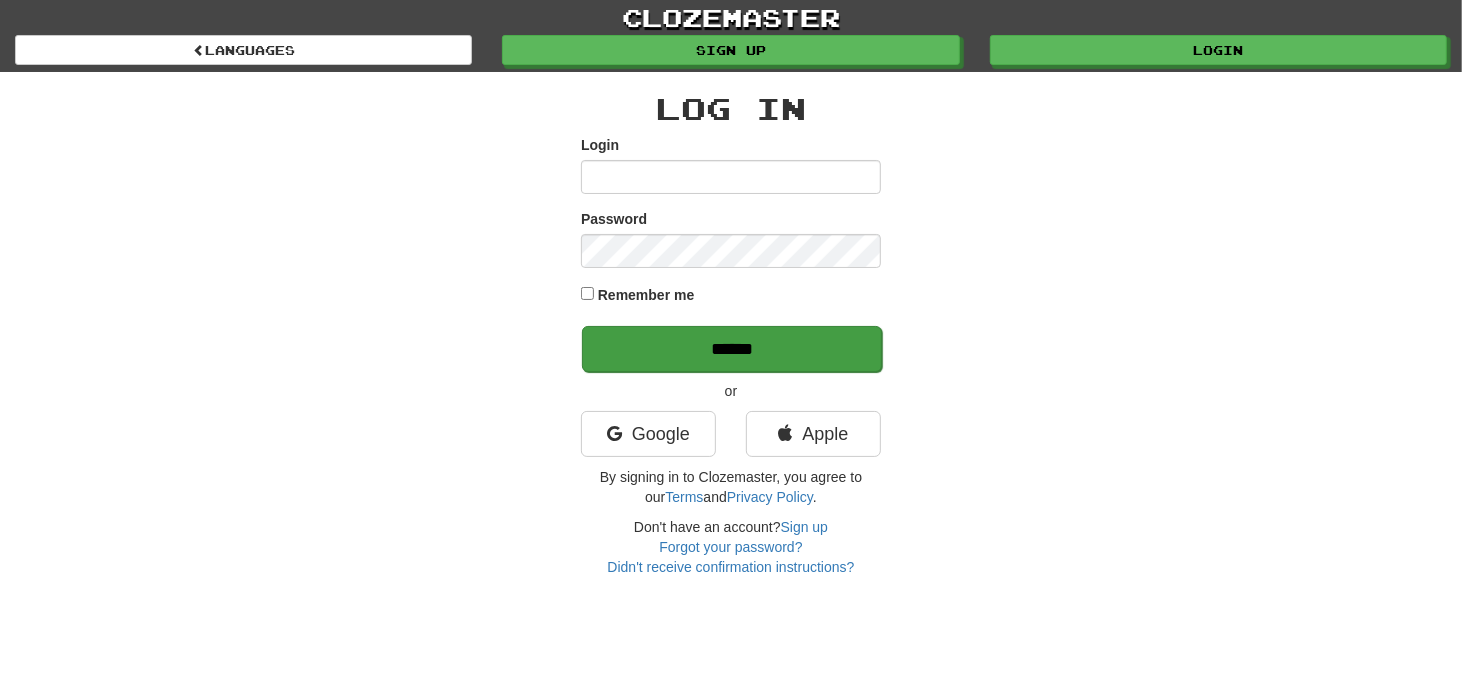type on "*******" 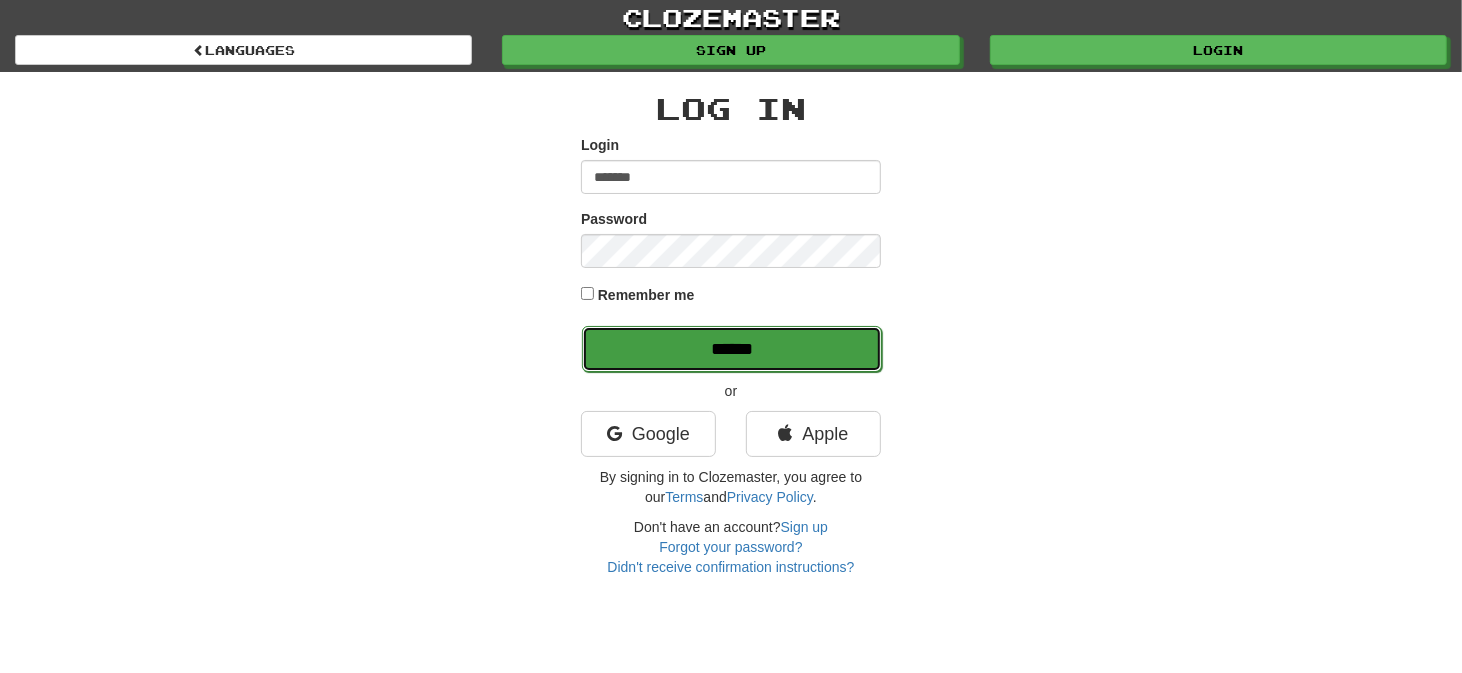 click on "******" at bounding box center (732, 349) 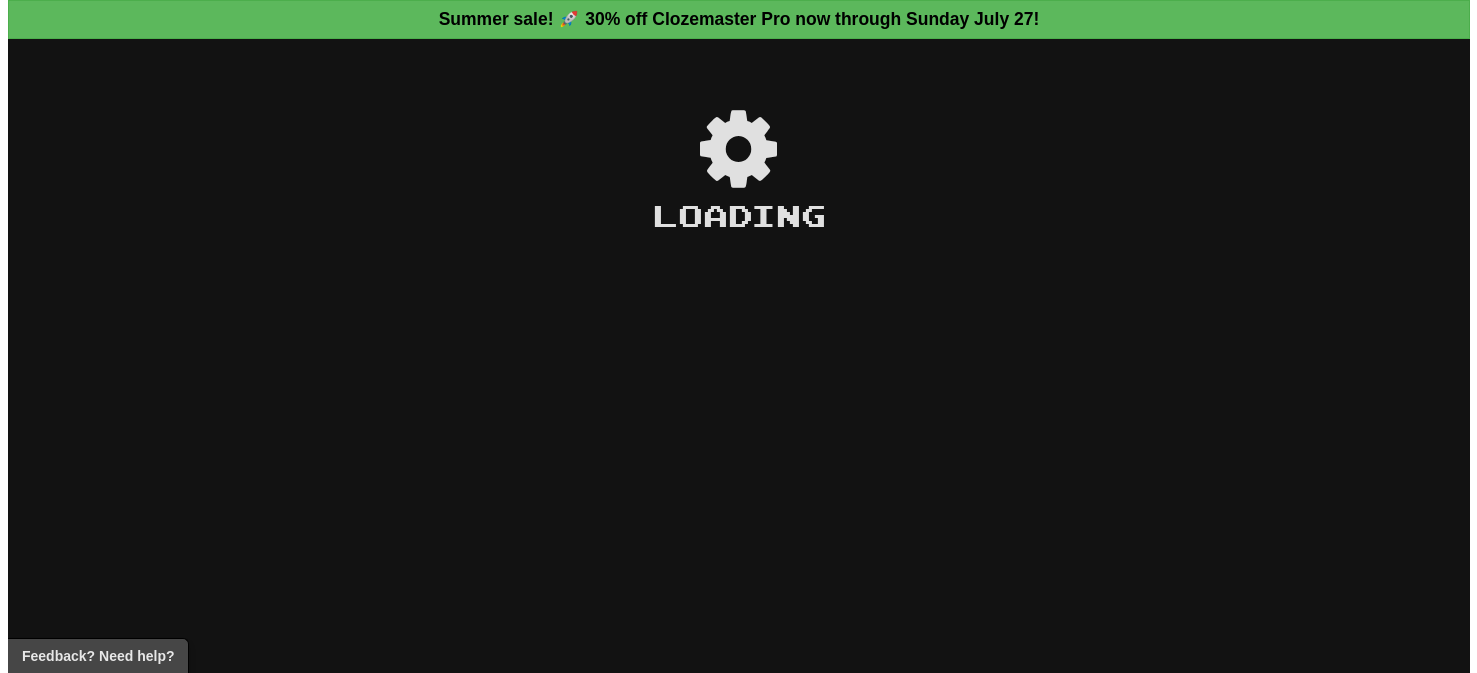scroll, scrollTop: 0, scrollLeft: 0, axis: both 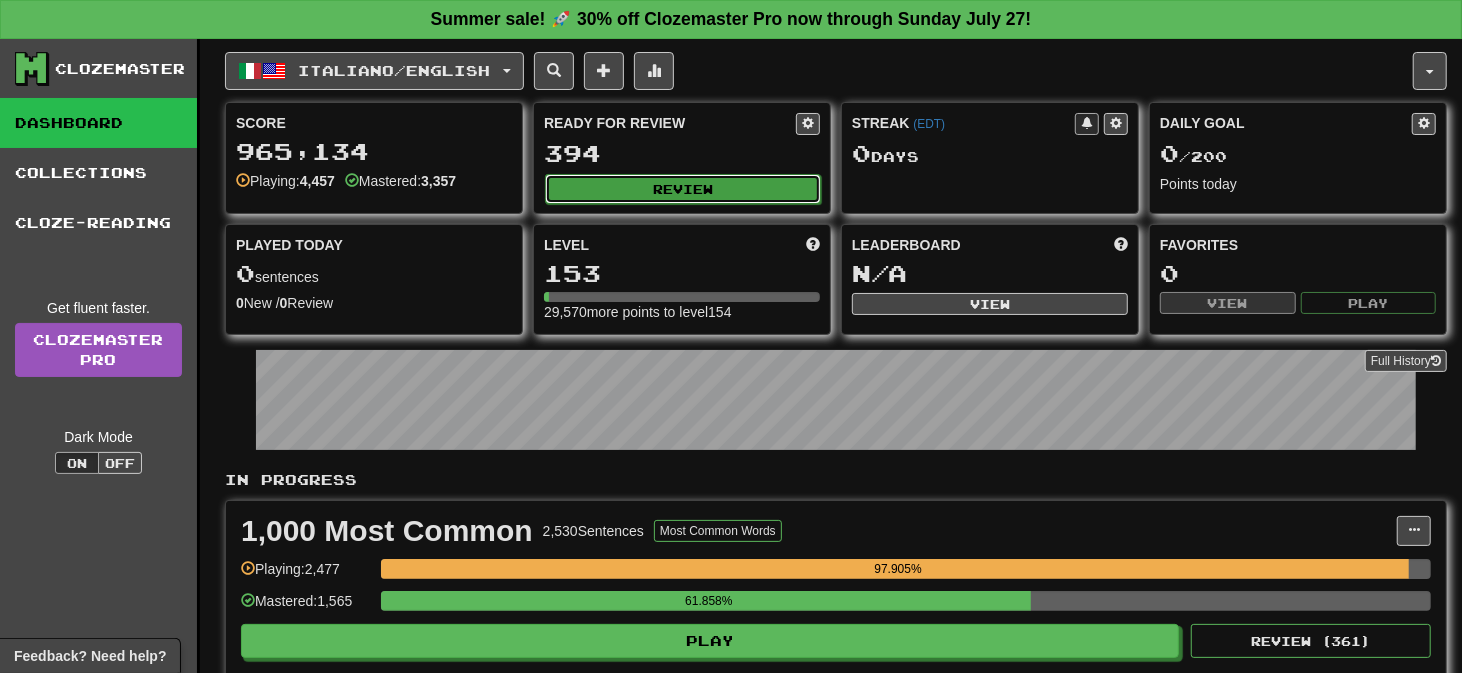 click on "Review" at bounding box center [683, 189] 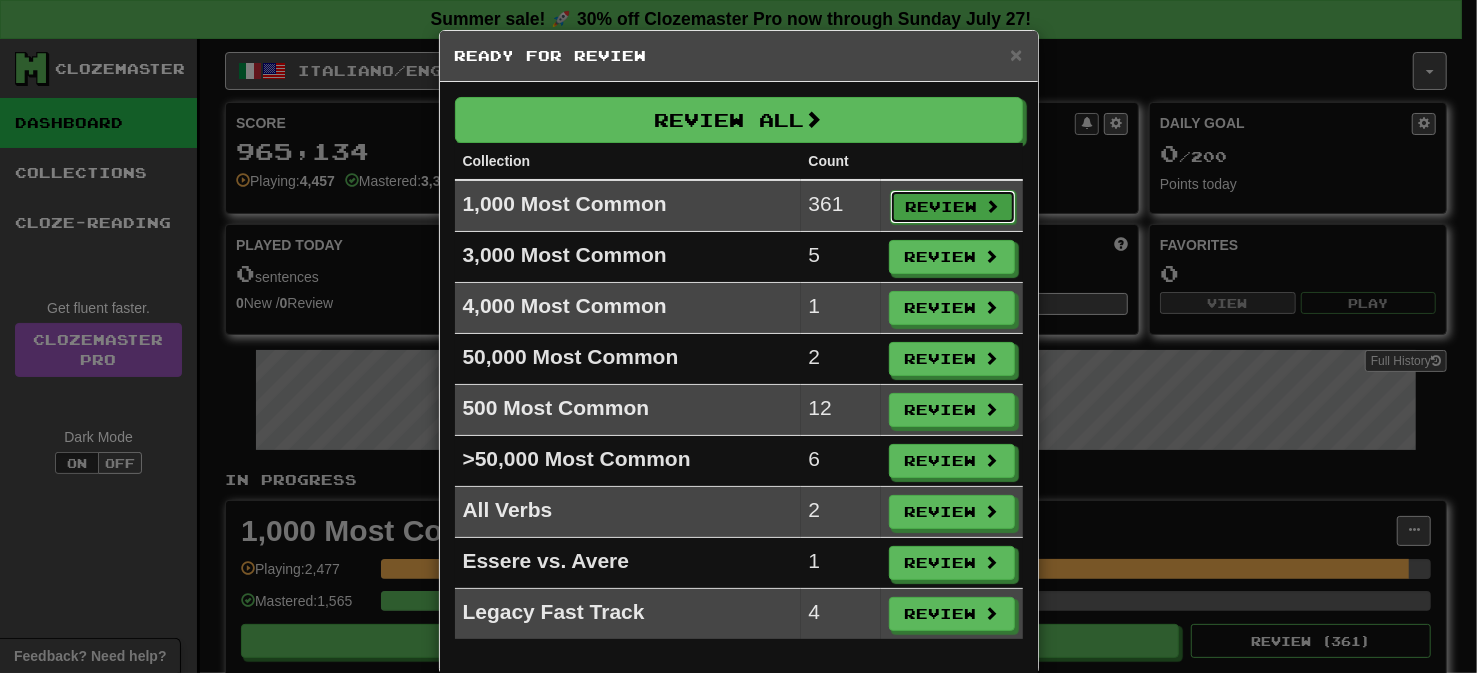 click on "Review" at bounding box center [953, 207] 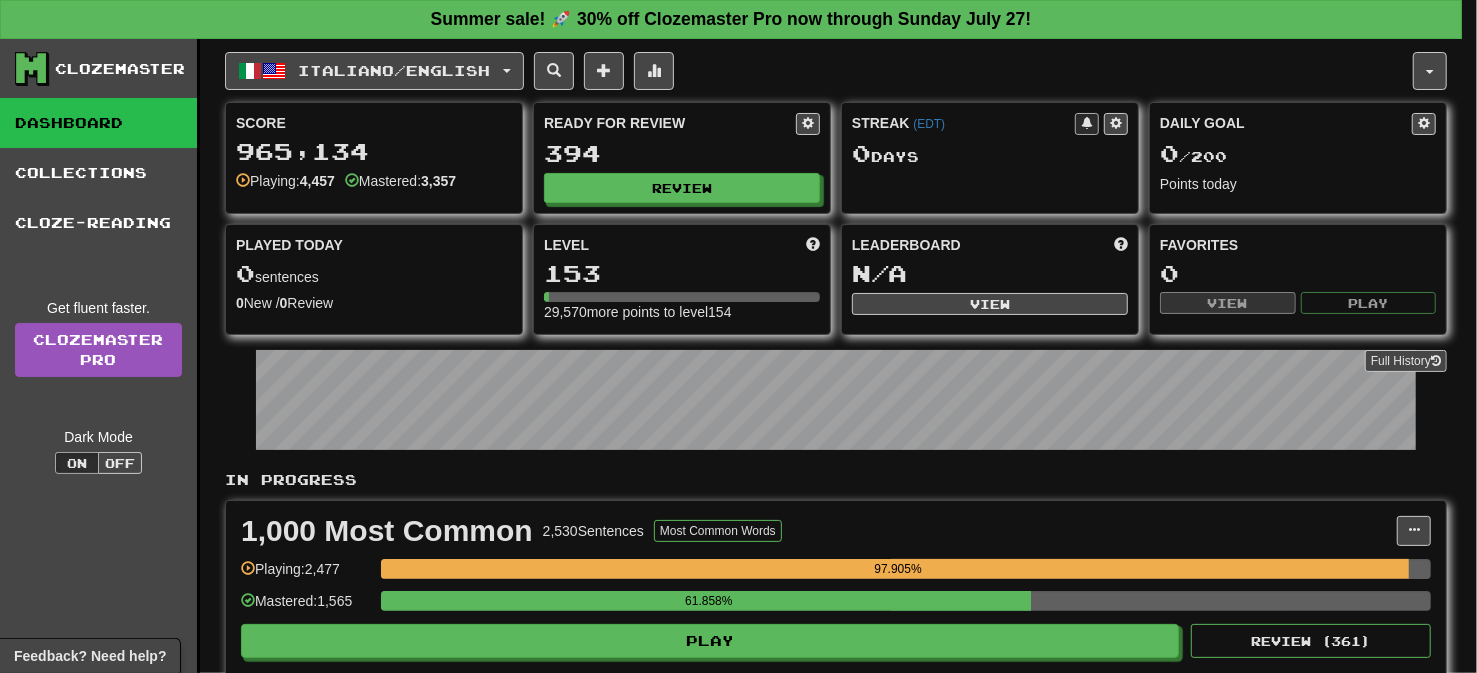 select on "**" 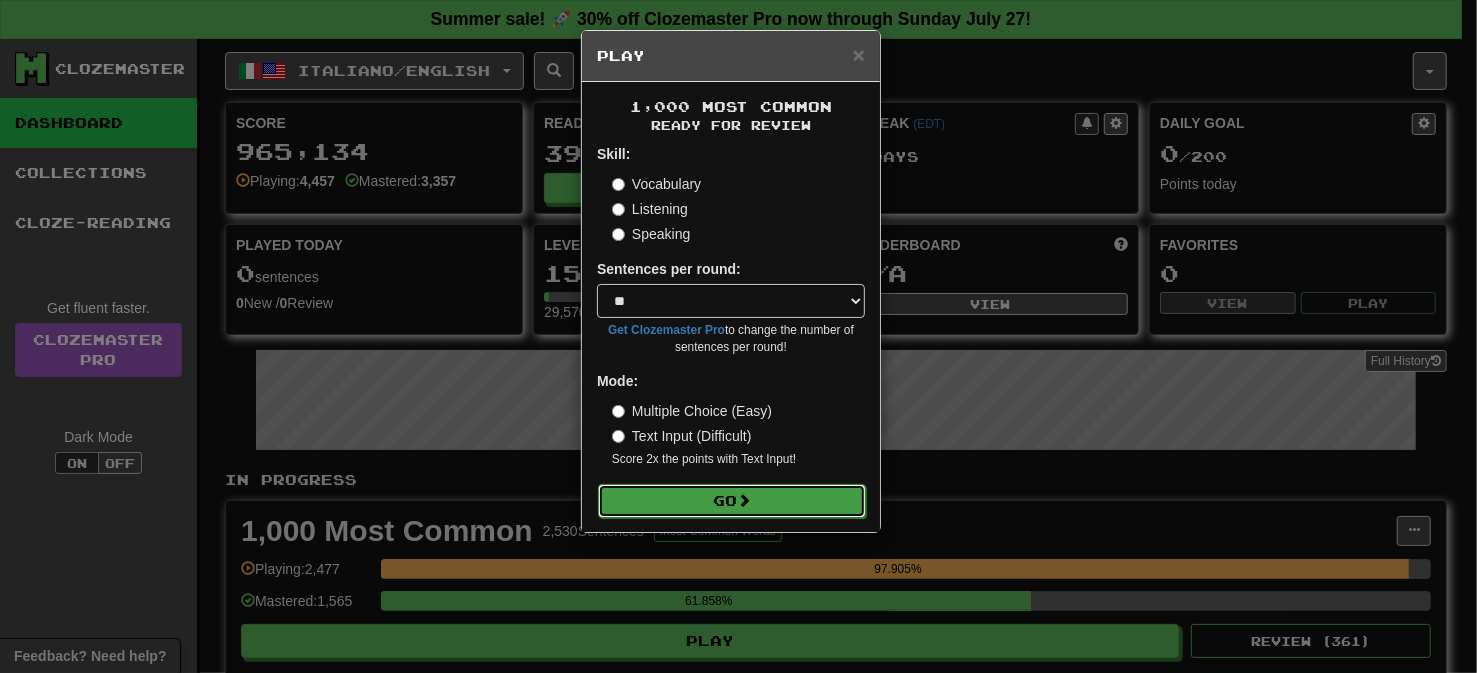 click on "Go" at bounding box center (732, 501) 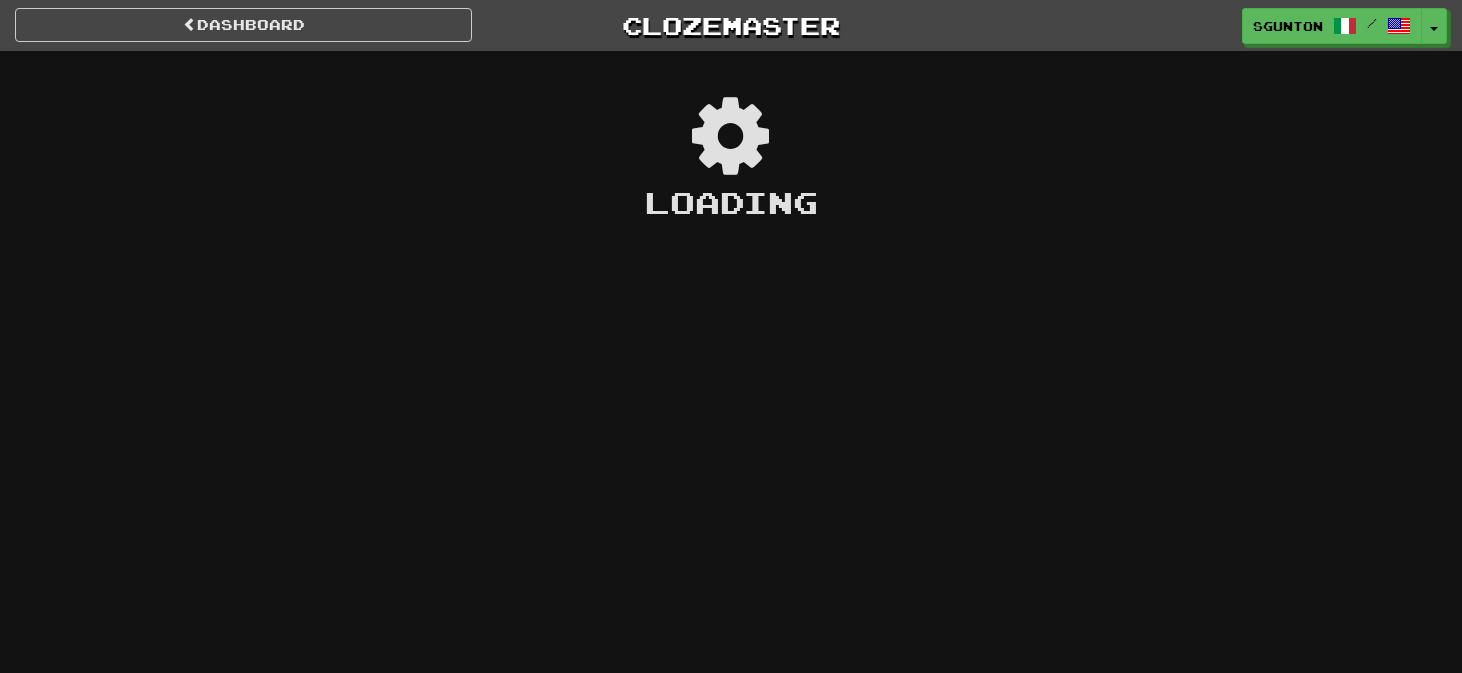 scroll, scrollTop: 0, scrollLeft: 0, axis: both 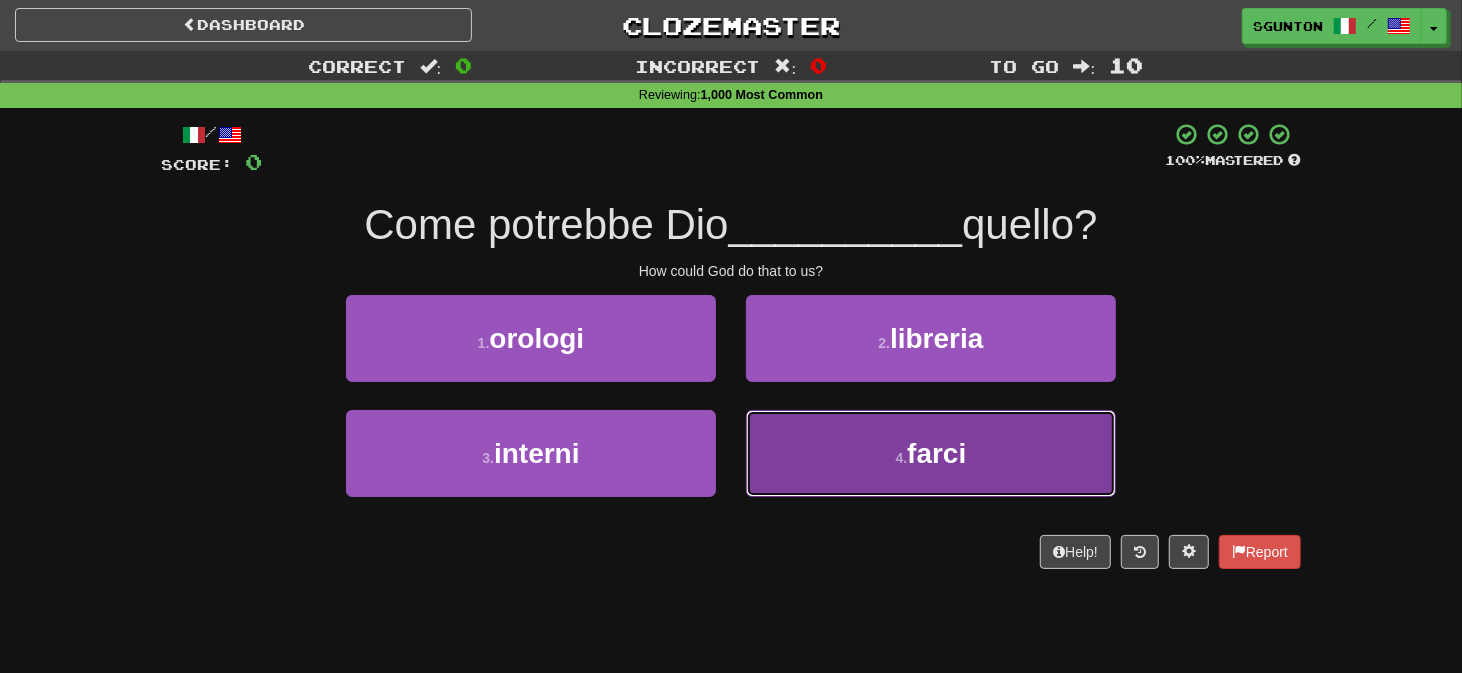 click on "4 .  farci" at bounding box center [931, 453] 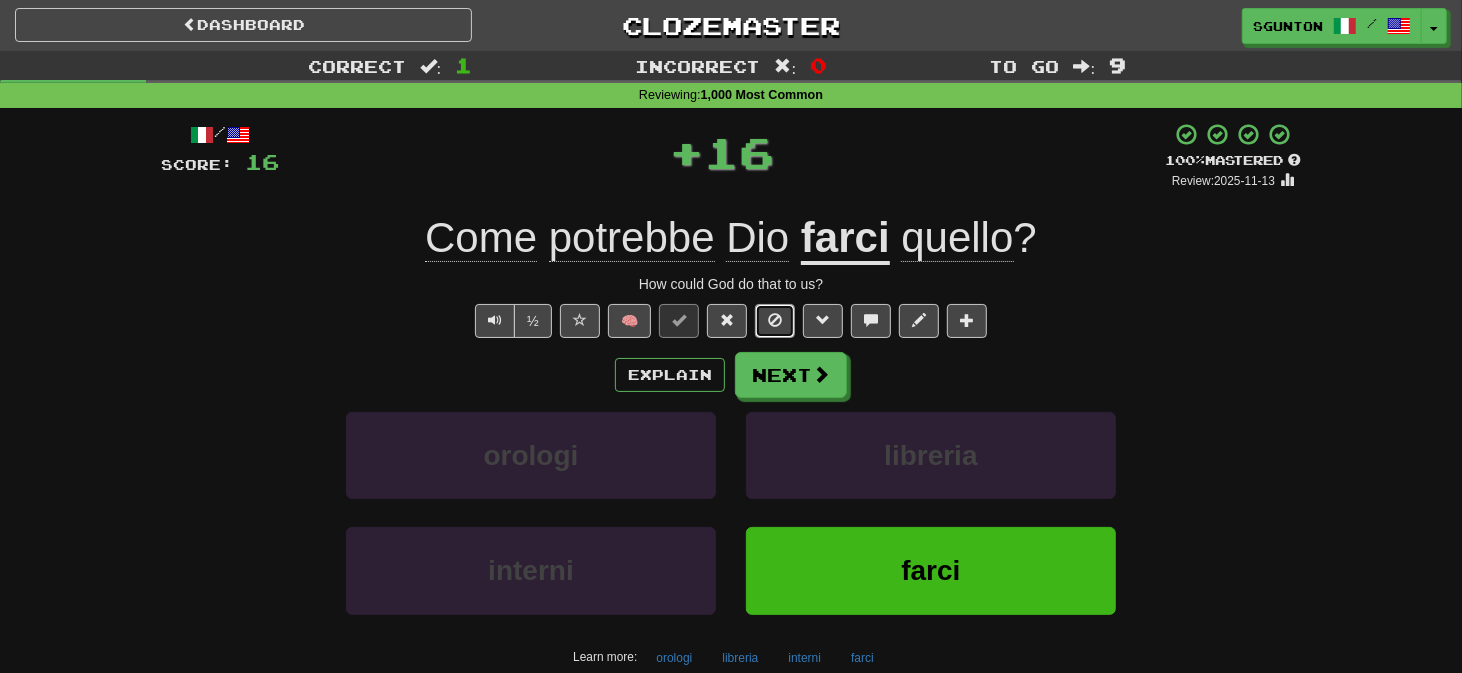 click at bounding box center (775, 320) 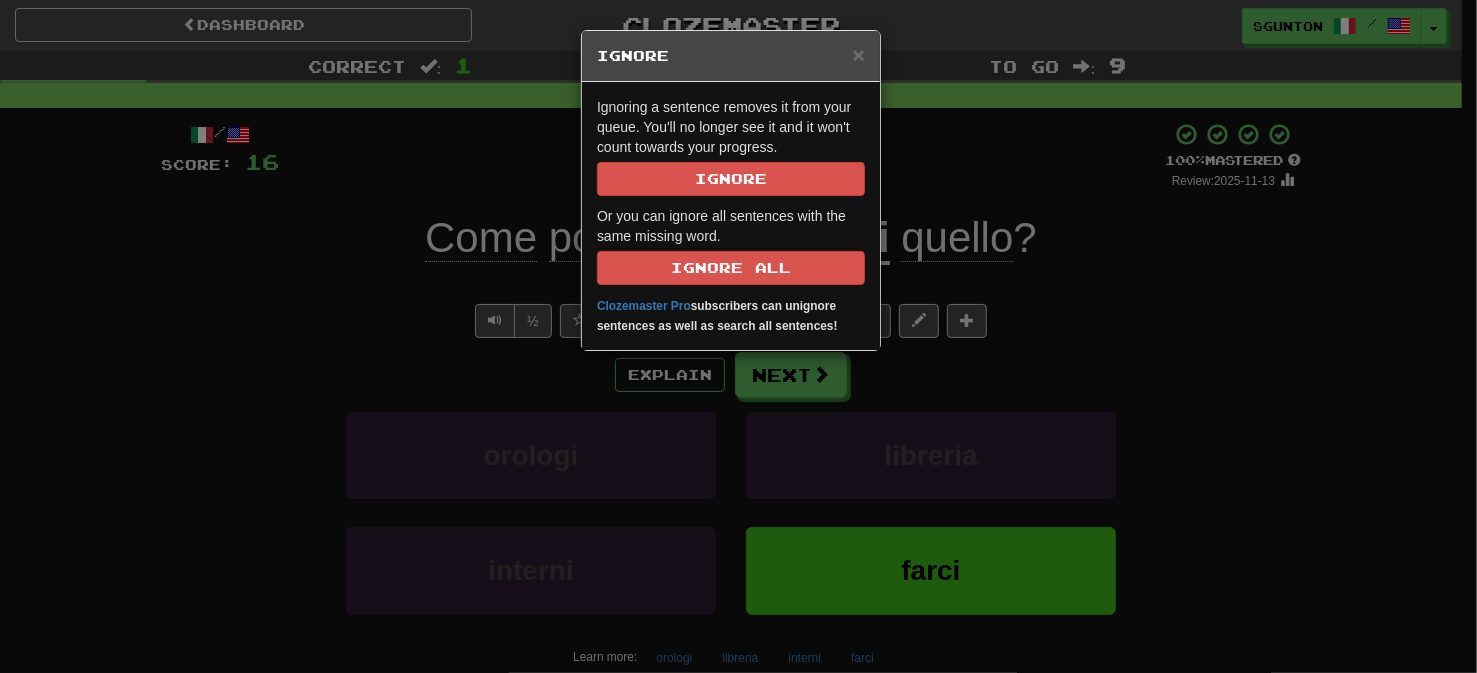 click on "Ignoring a sentence removes it from your queue. You'll no longer see it and it won't count towards your progress. Ignore" at bounding box center [731, 146] 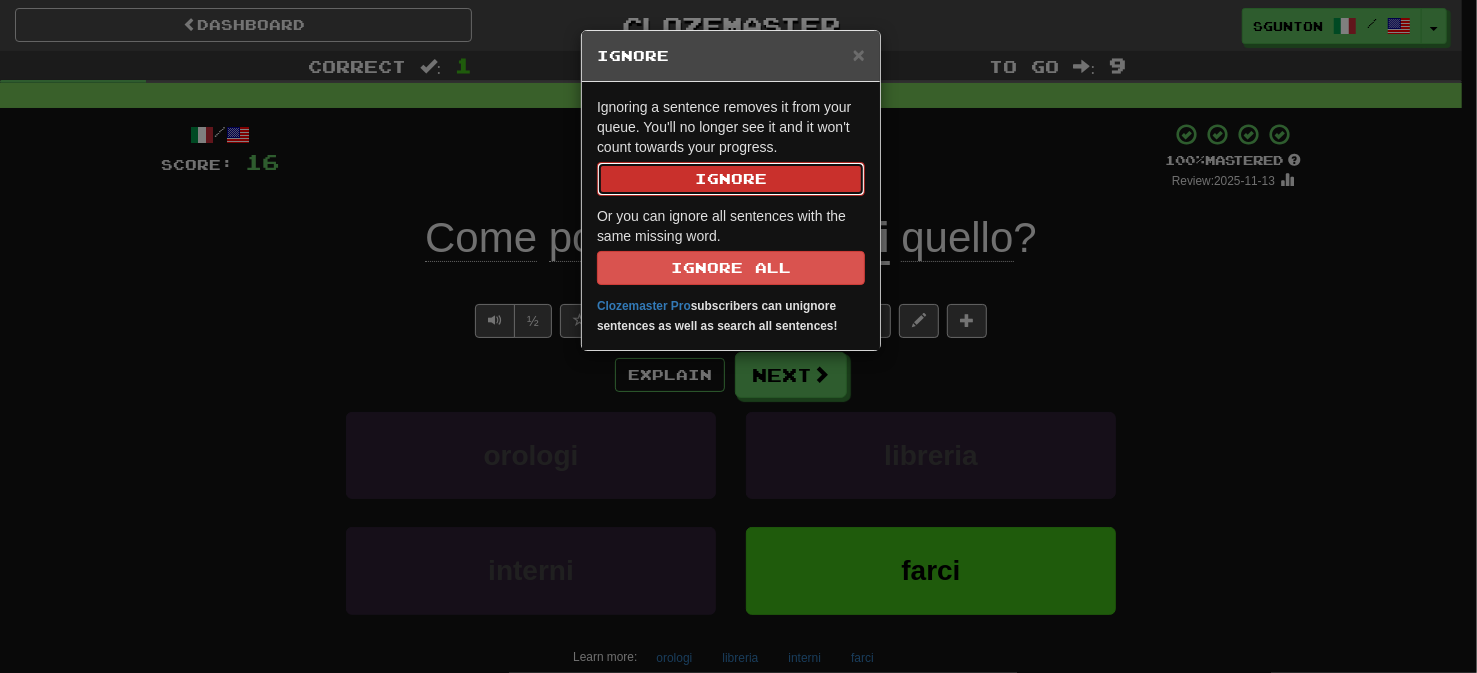 click on "Ignore" at bounding box center (731, 179) 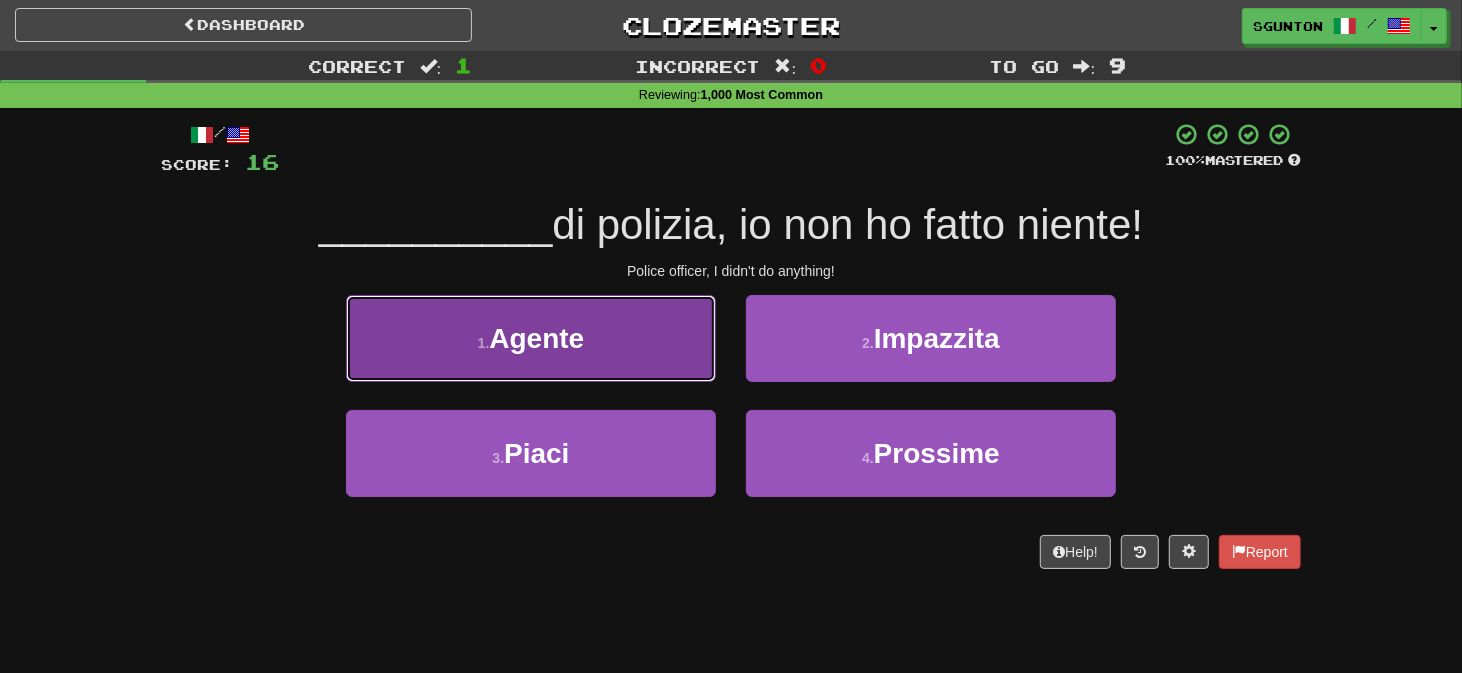 click on "1 .  Agente" at bounding box center (531, 338) 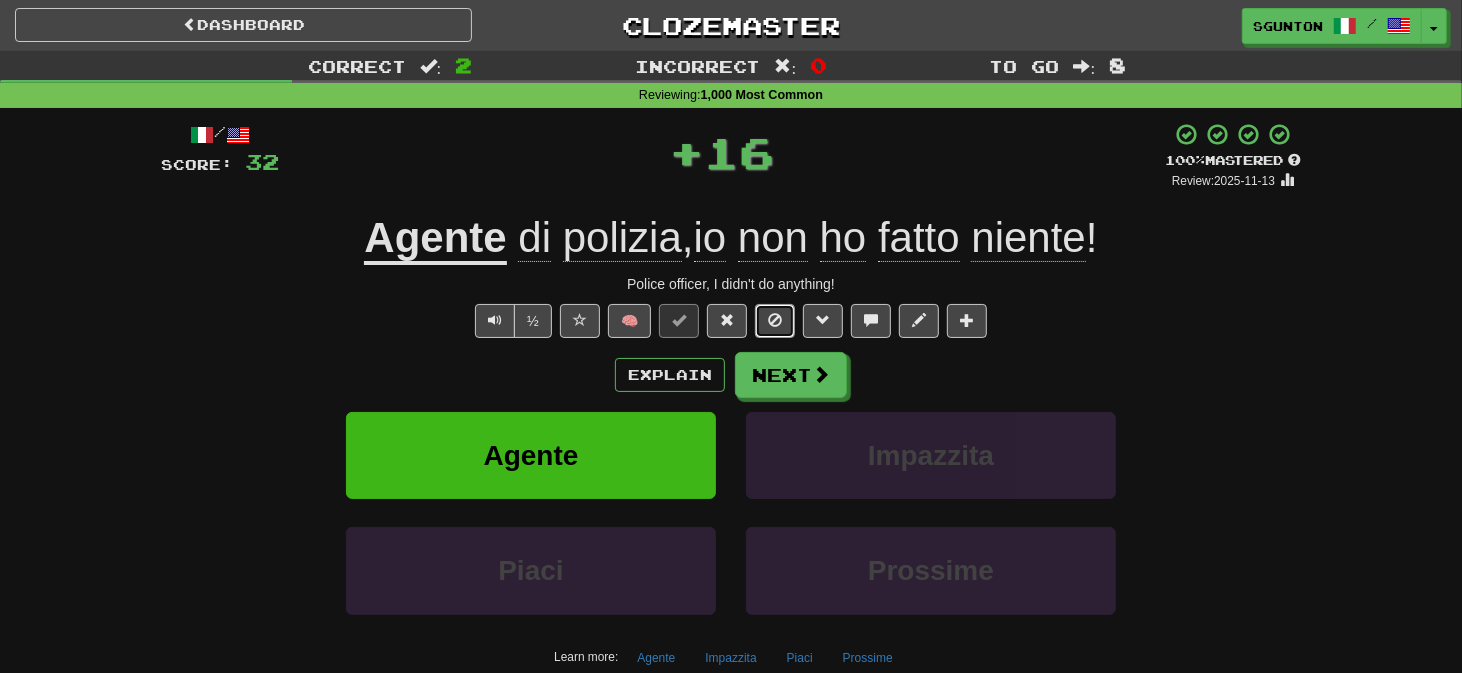 click at bounding box center (775, 321) 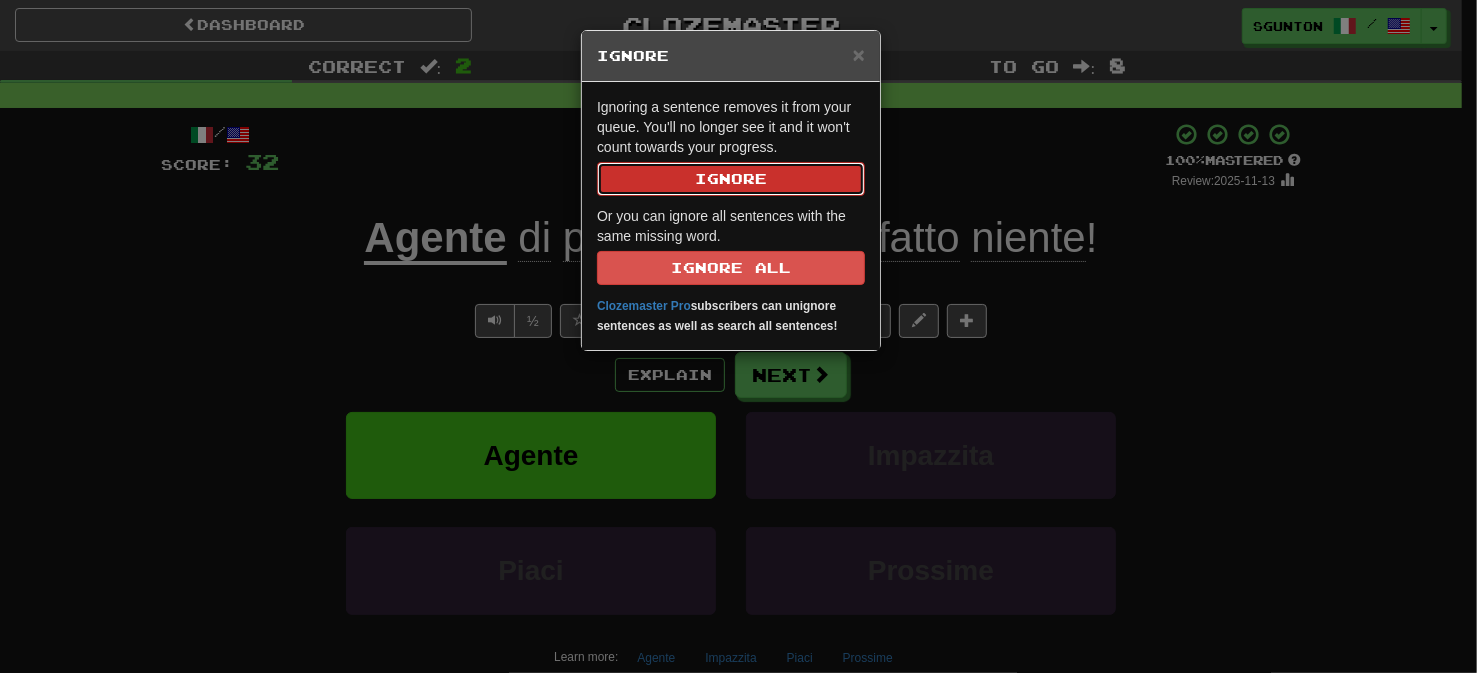 click on "Ignore" at bounding box center (731, 179) 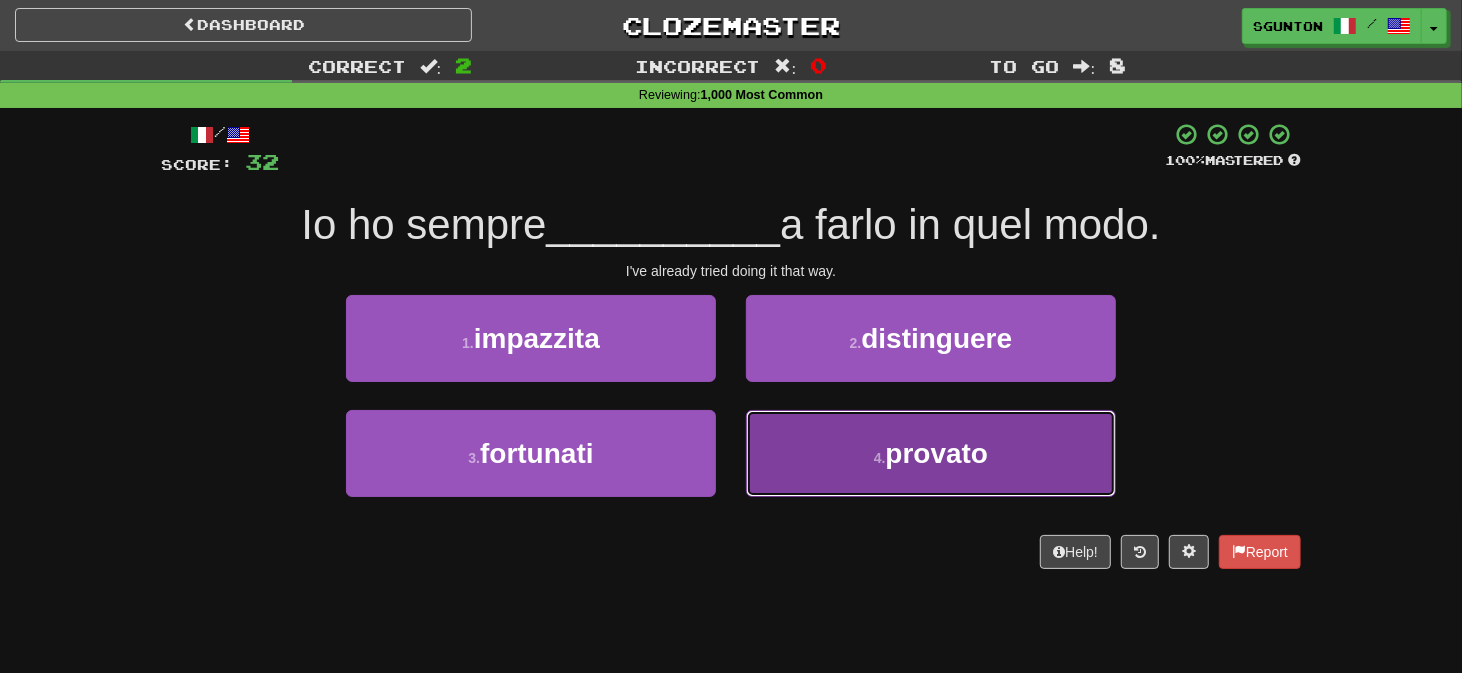 click on "4 .  provato" at bounding box center [931, 453] 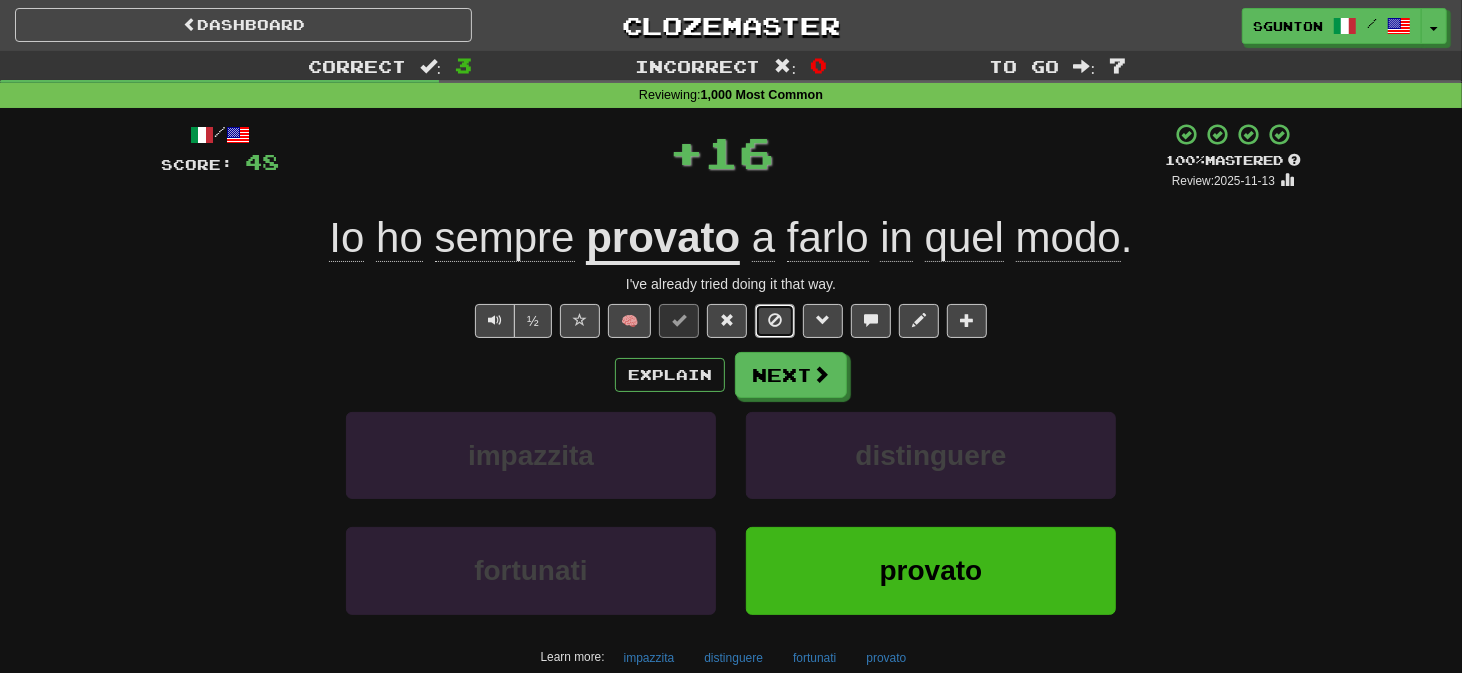 click at bounding box center (775, 320) 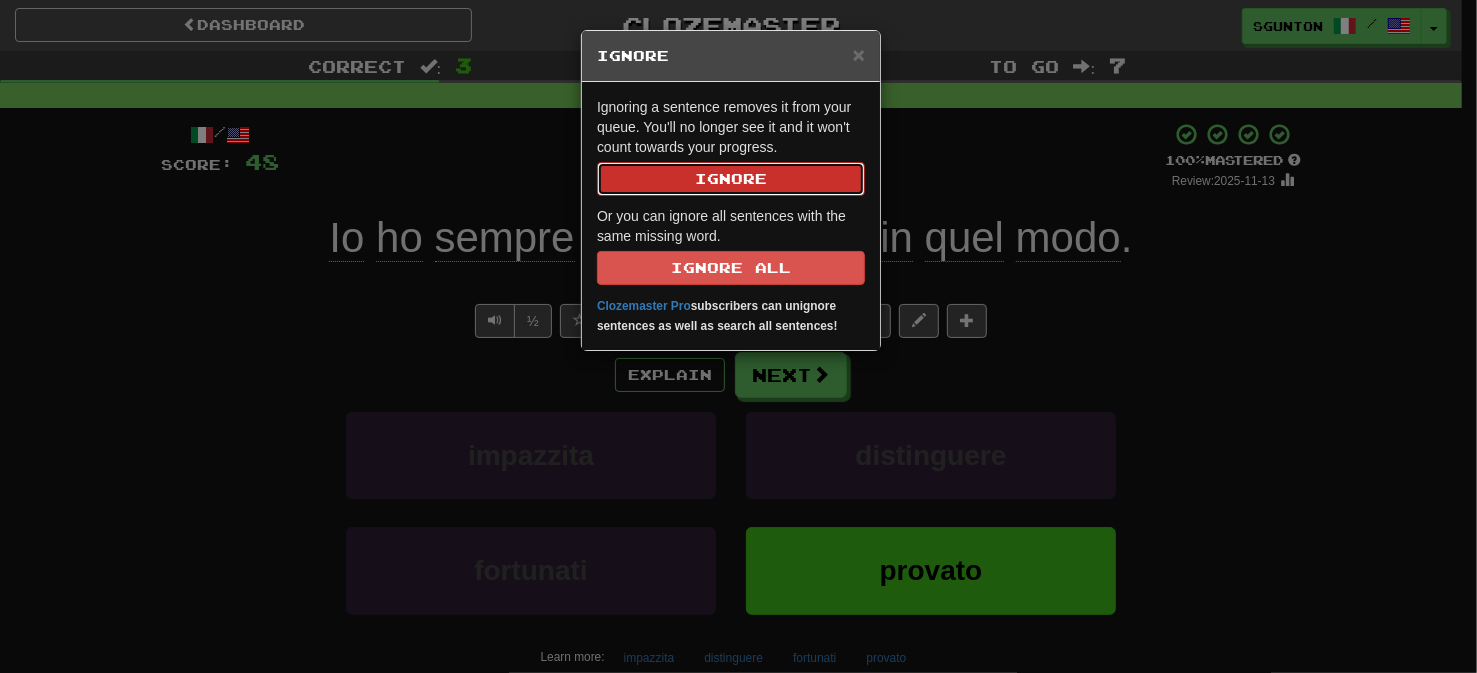 click on "Ignore" at bounding box center [731, 179] 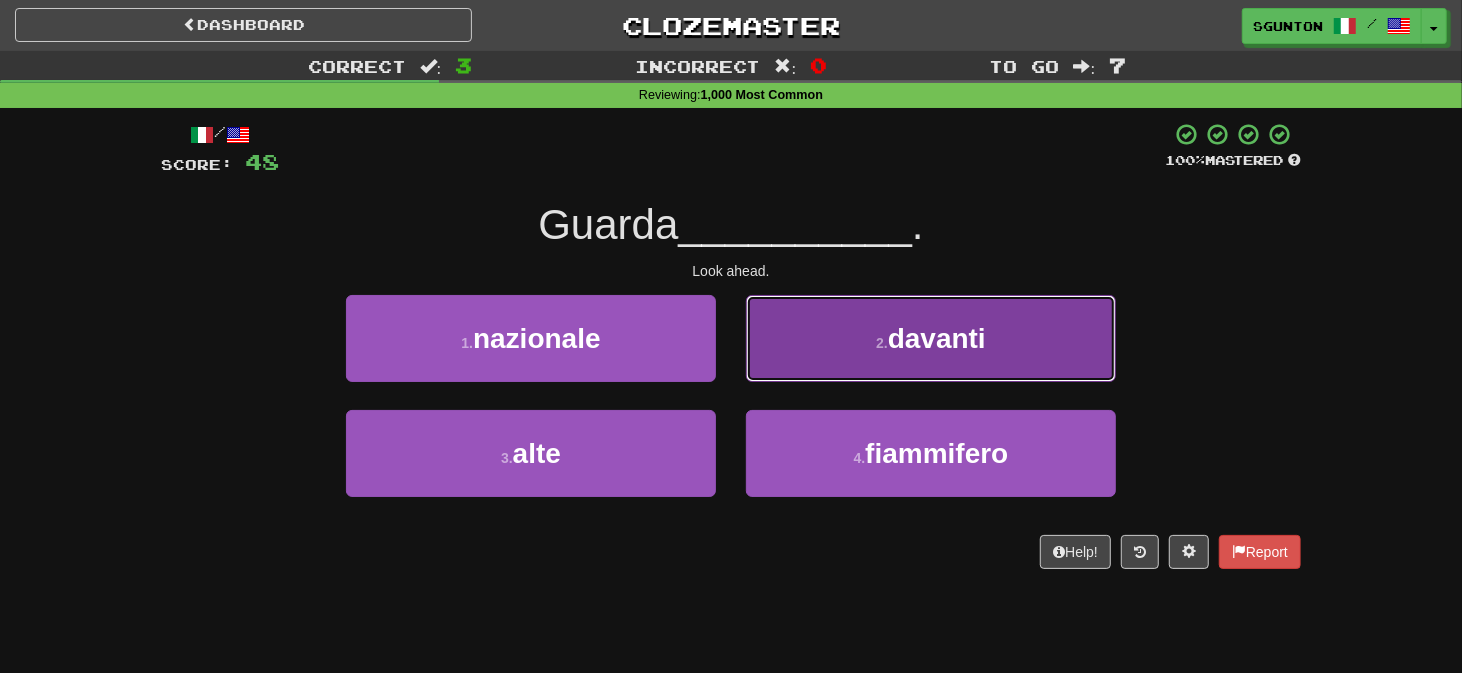 click on "2 .  davanti" at bounding box center (931, 338) 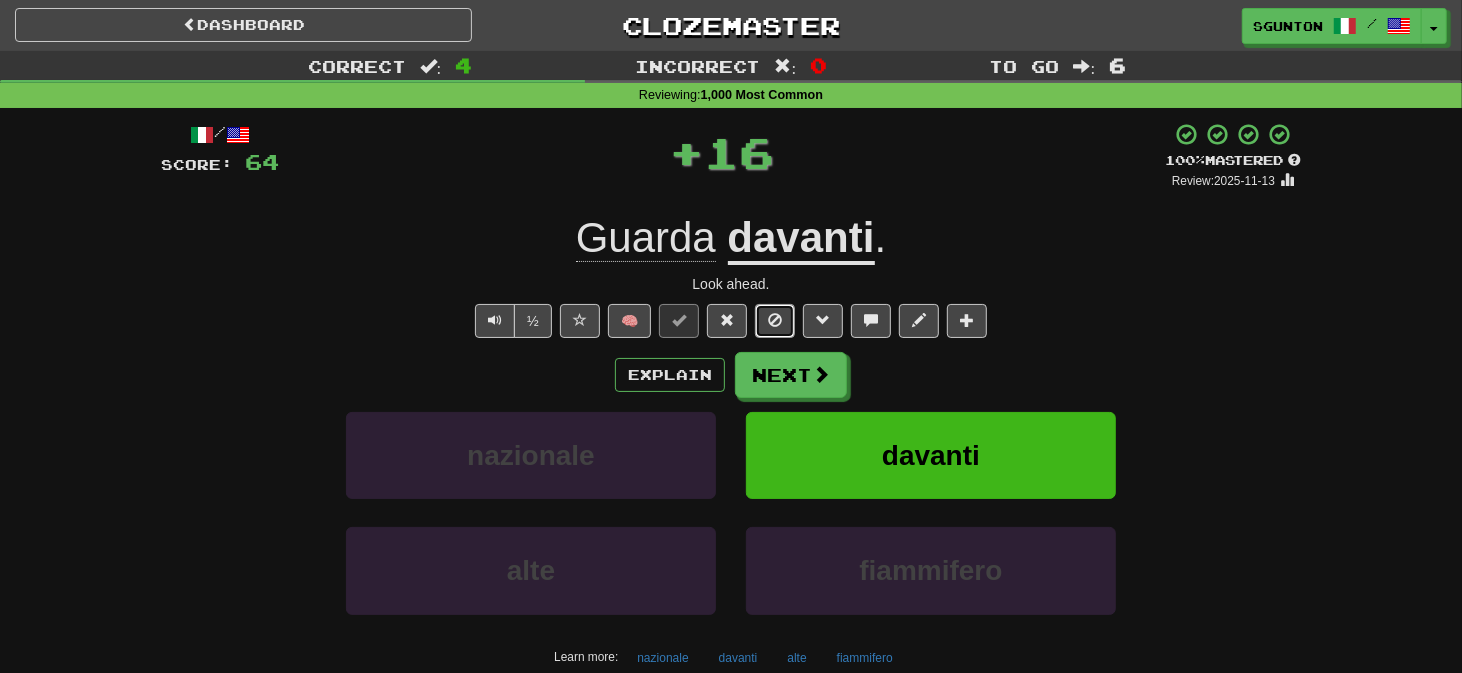 click at bounding box center [775, 320] 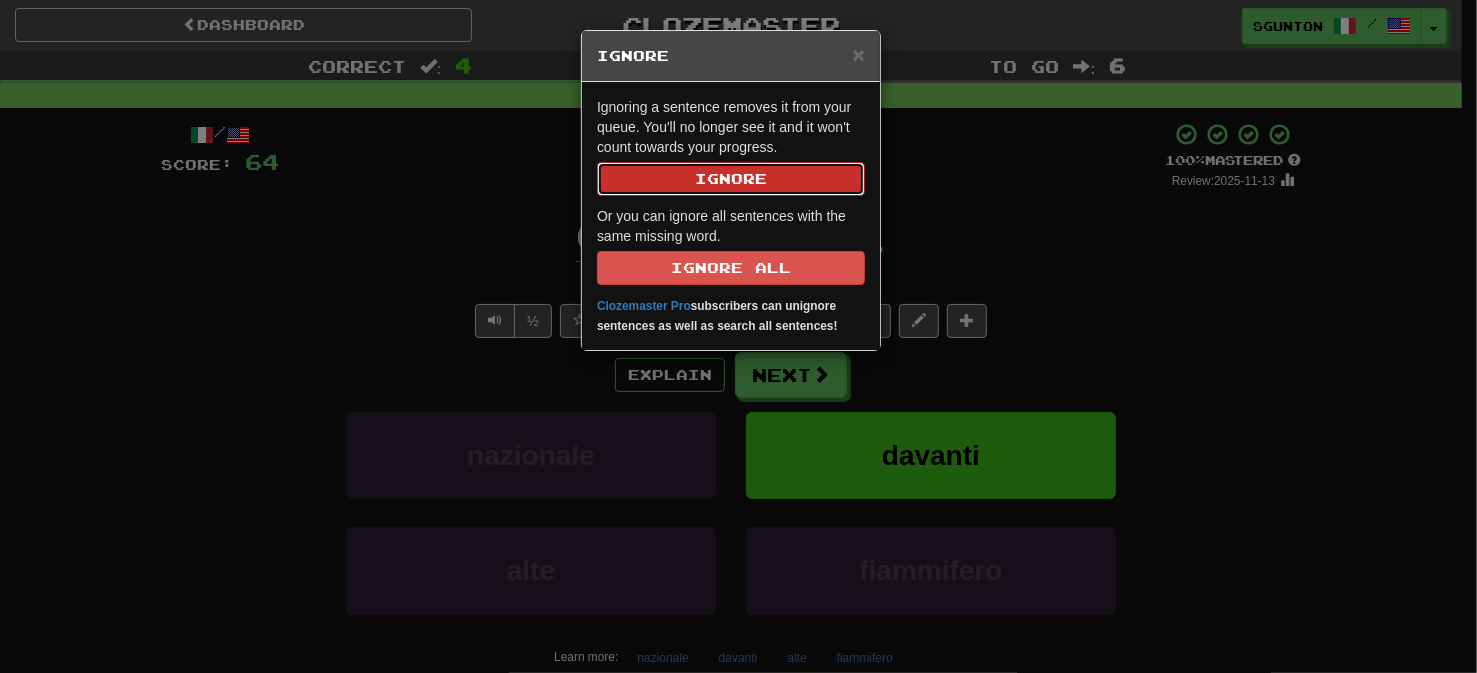 click on "Ignore" at bounding box center [731, 179] 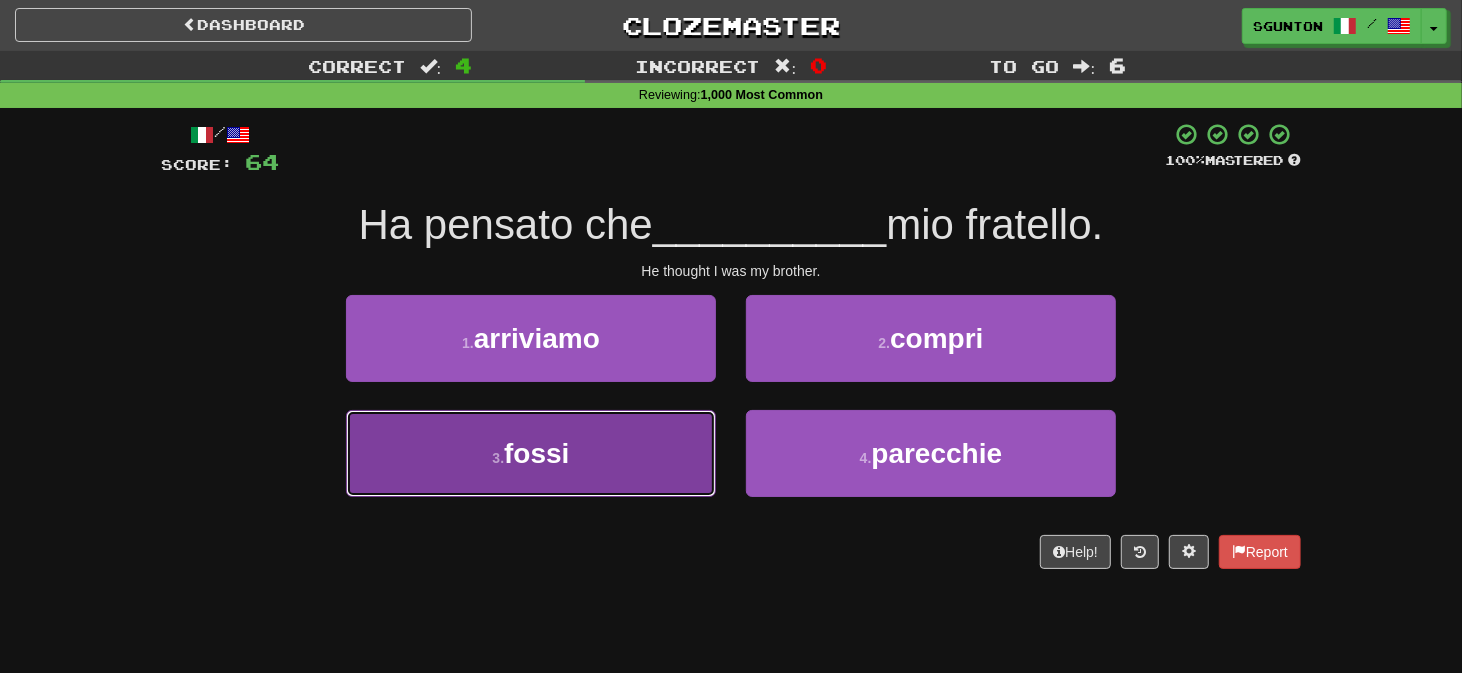 click on "3 .  fossi" at bounding box center (531, 453) 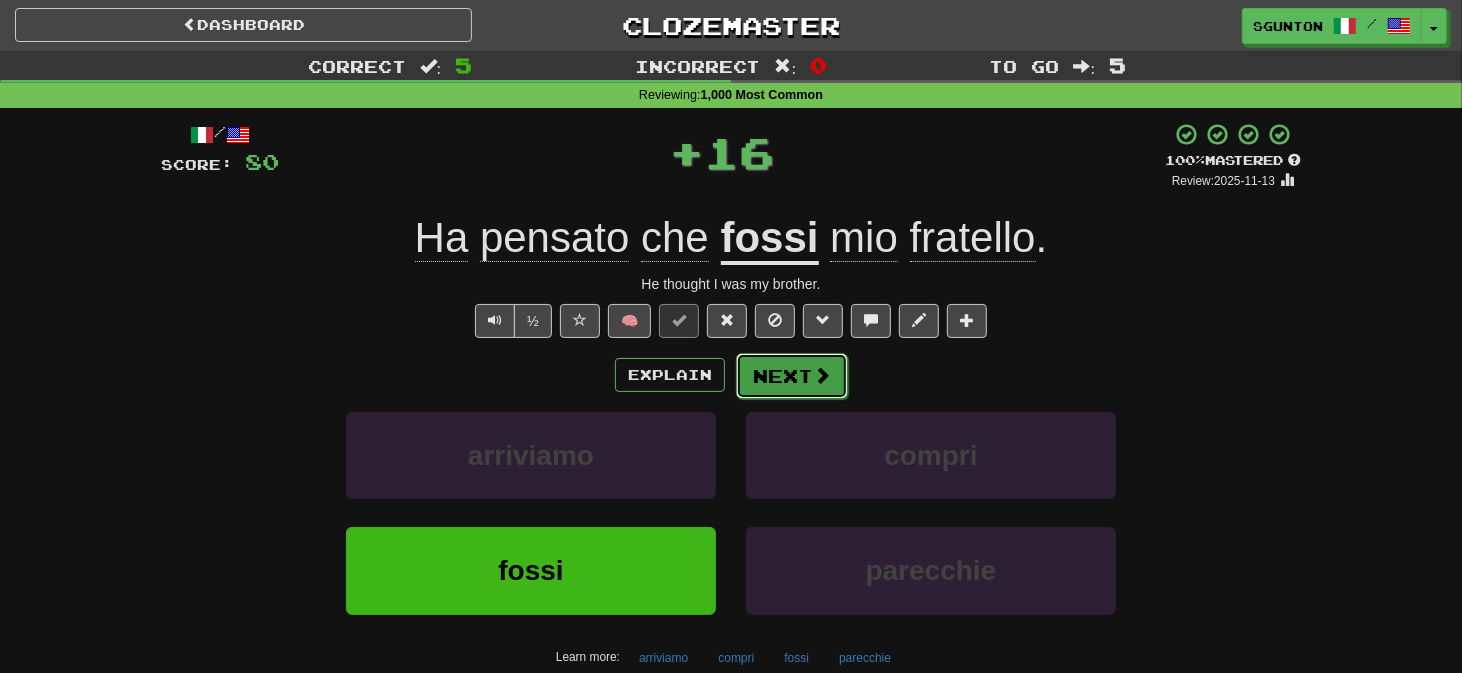 click on "Next" at bounding box center (792, 376) 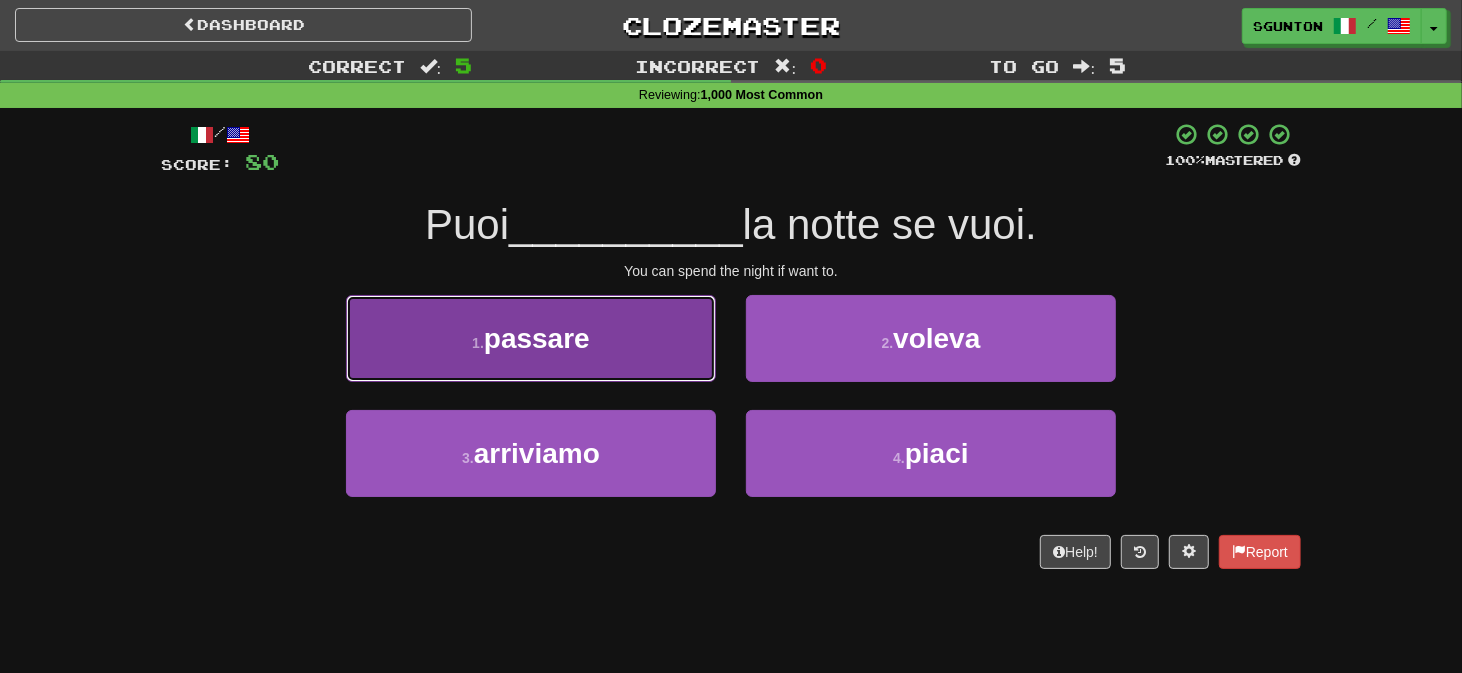 click on "1 .  passare" at bounding box center [531, 338] 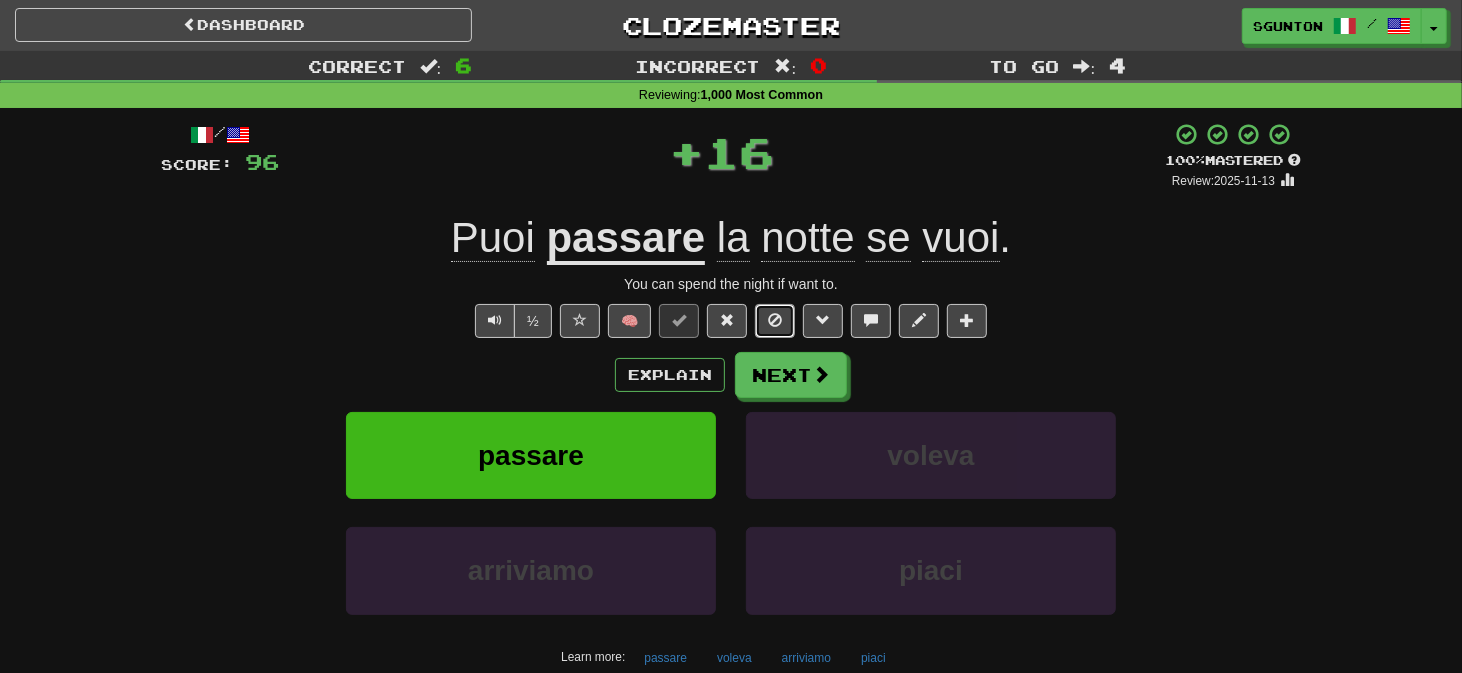 click at bounding box center [775, 321] 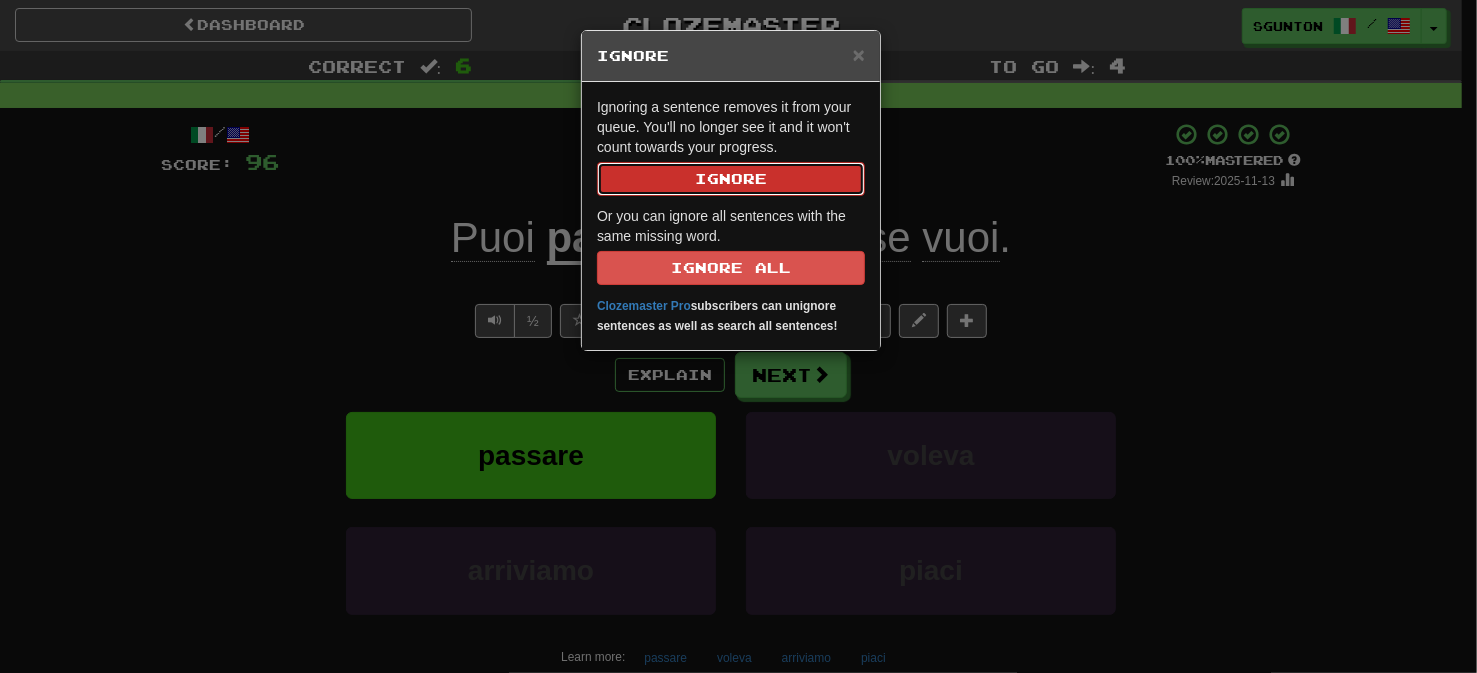 click on "Ignore" at bounding box center (731, 179) 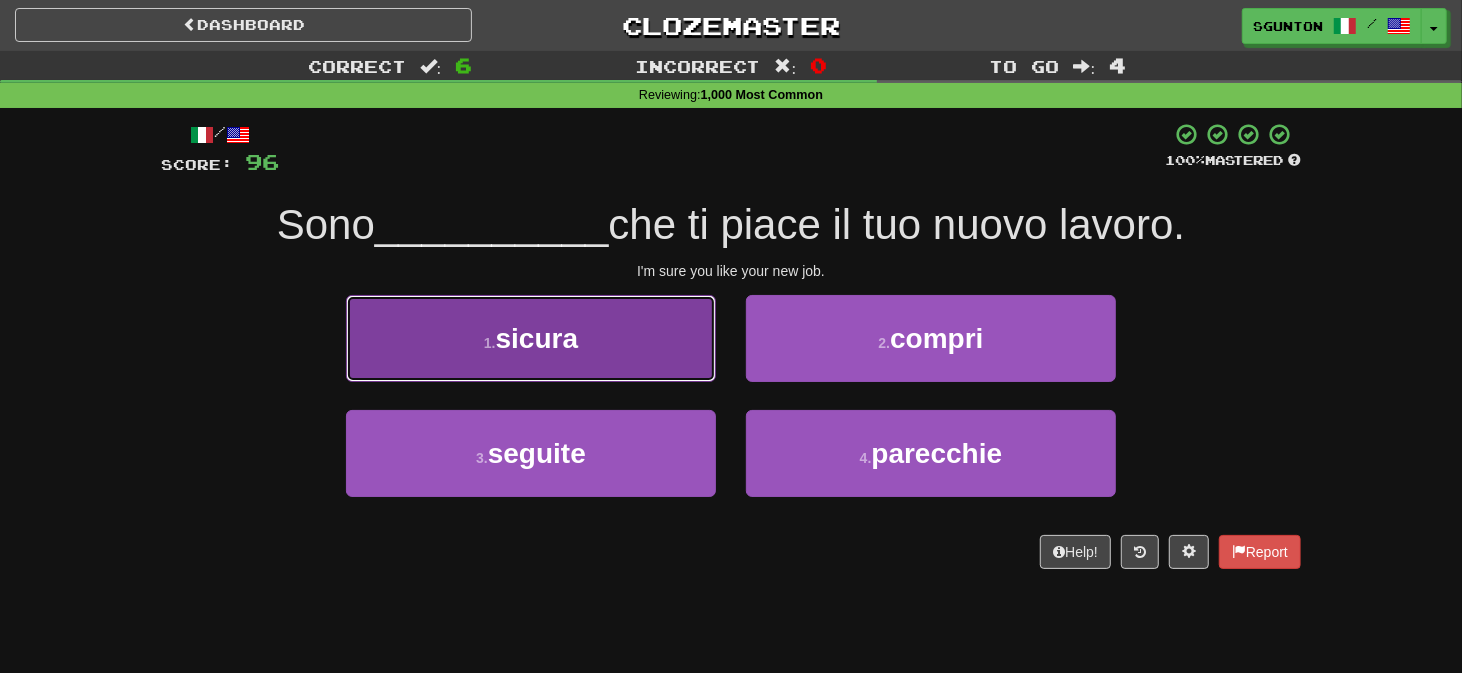 click on "1 .  sicura" at bounding box center (531, 338) 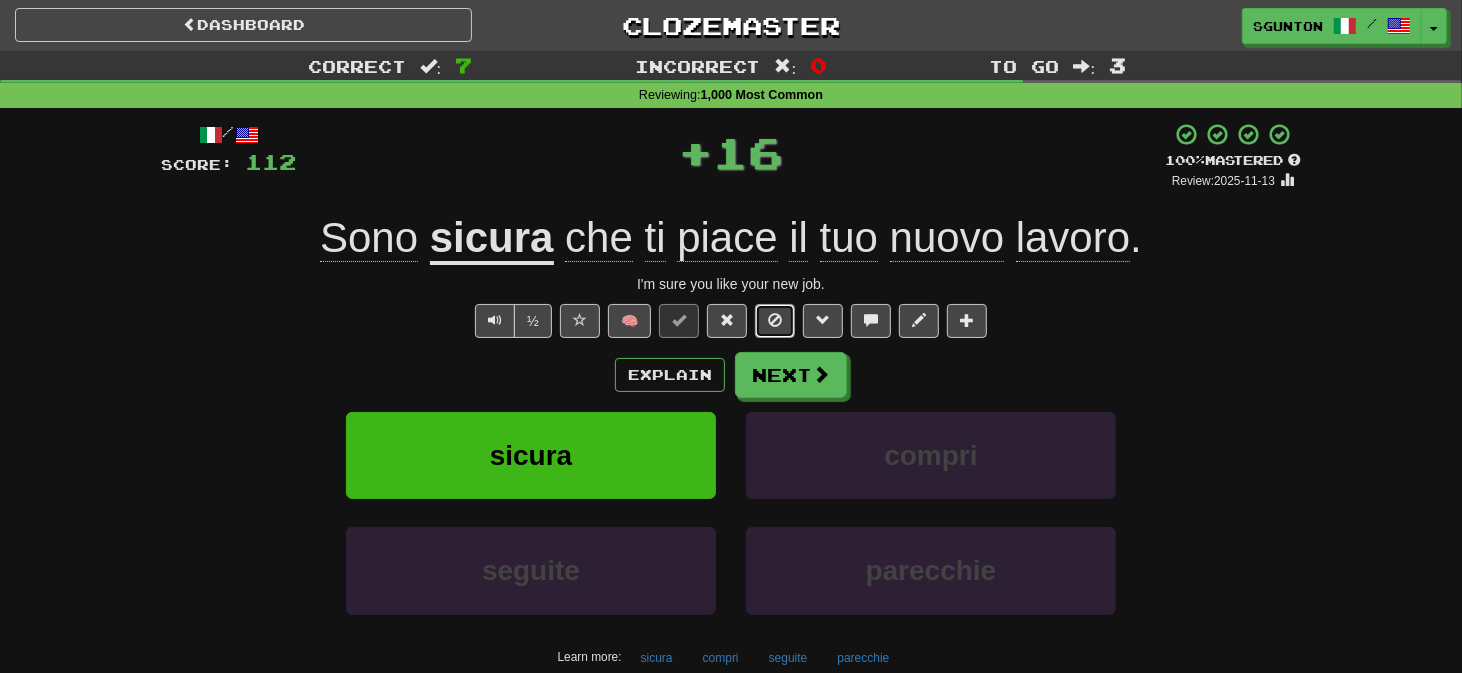 click at bounding box center [775, 320] 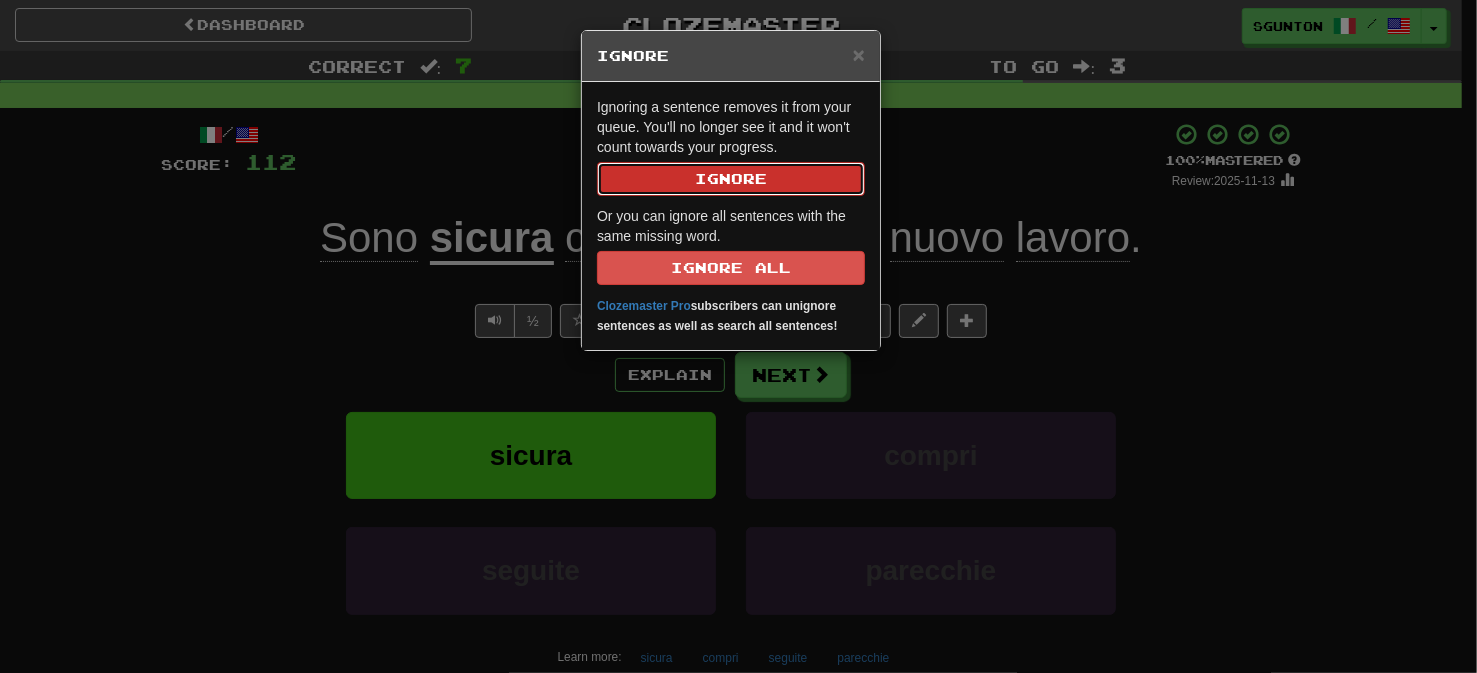 click on "Ignore" at bounding box center (731, 179) 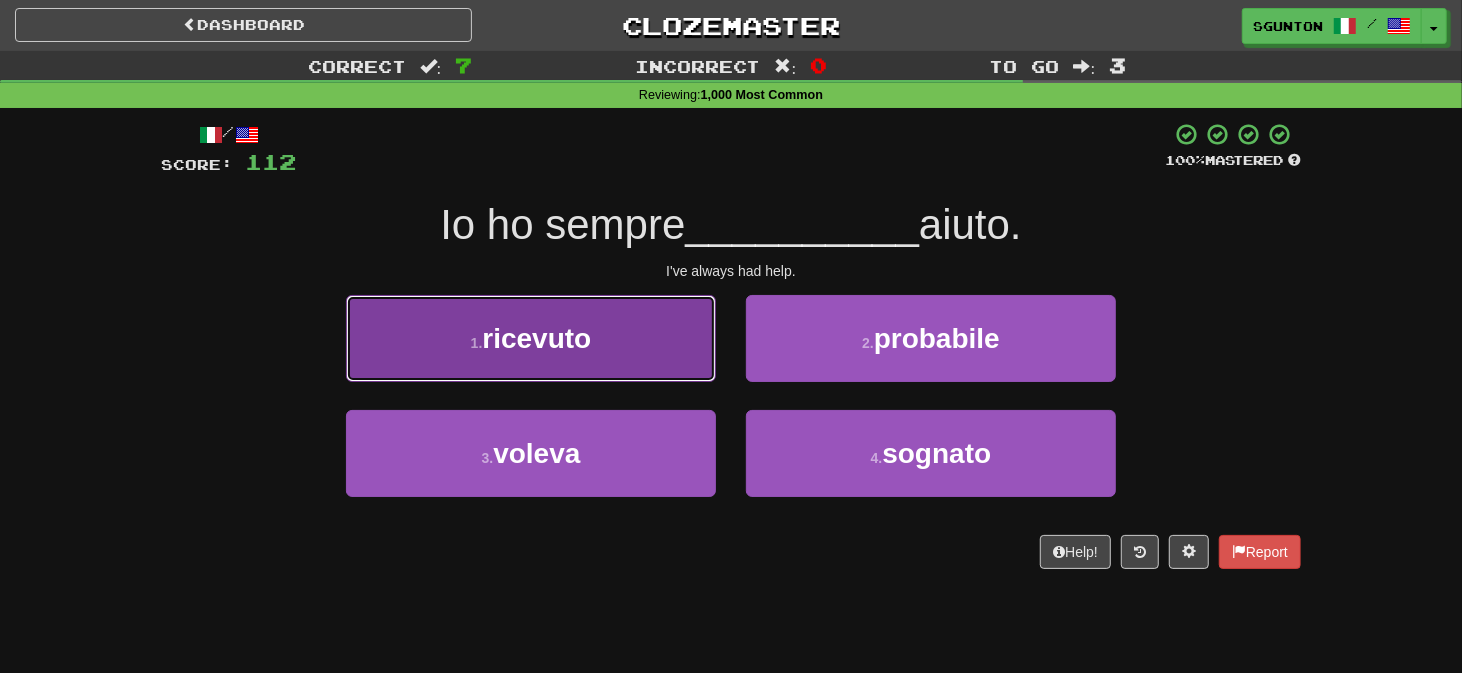 click on "1 .  ricevuto" at bounding box center [531, 338] 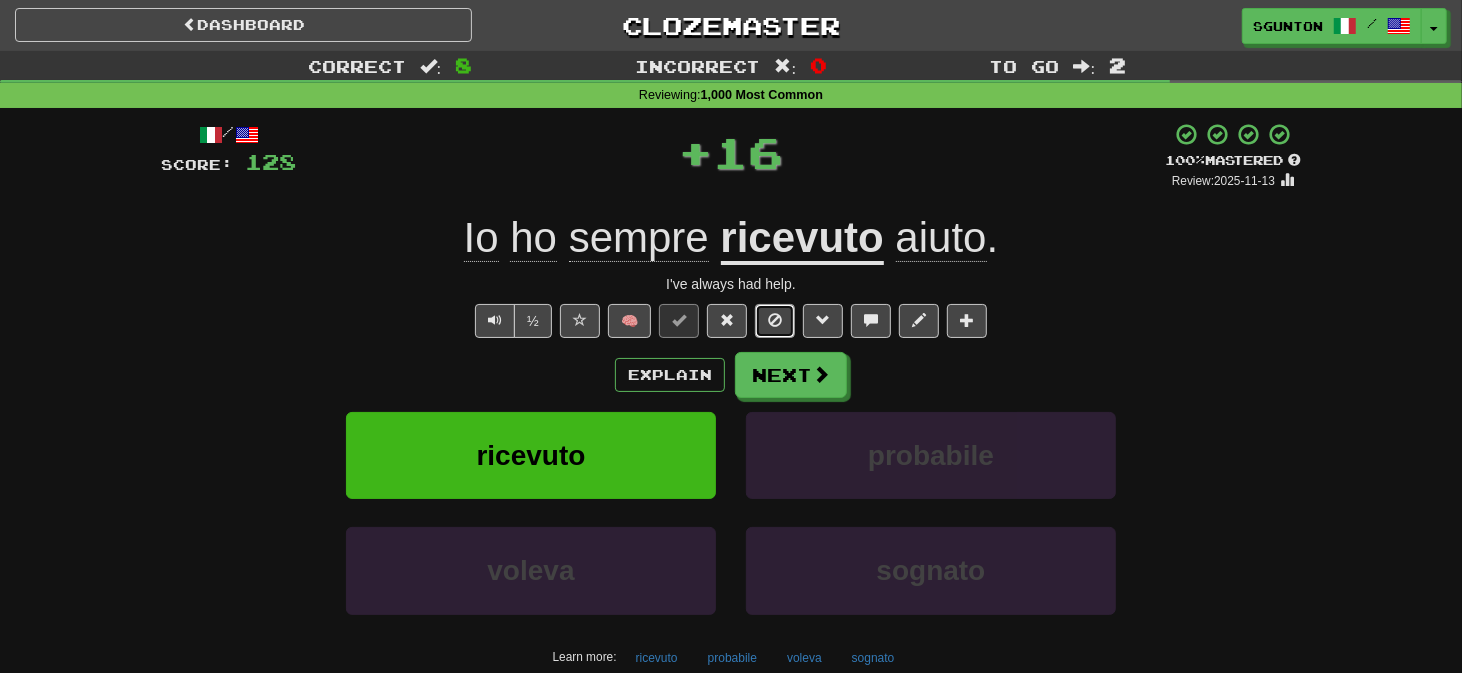 click at bounding box center (775, 321) 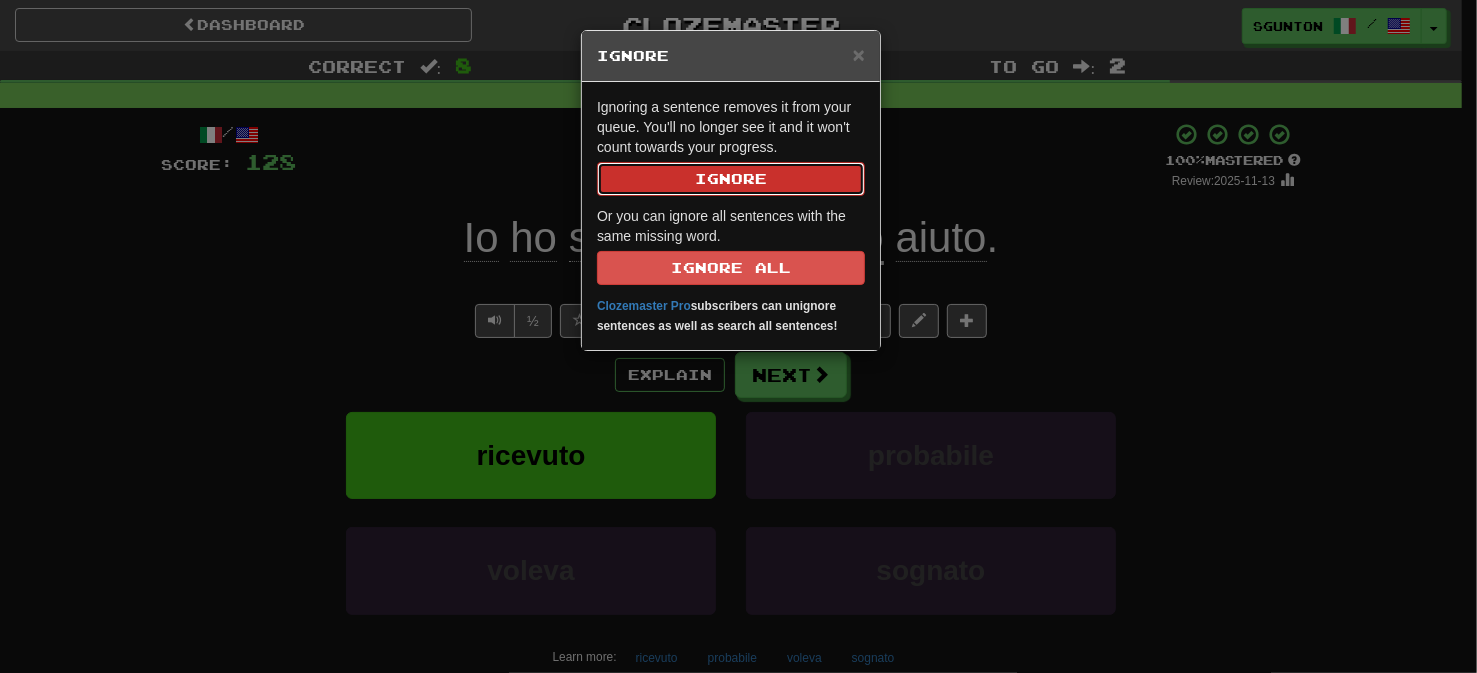 click on "Ignore" at bounding box center [731, 179] 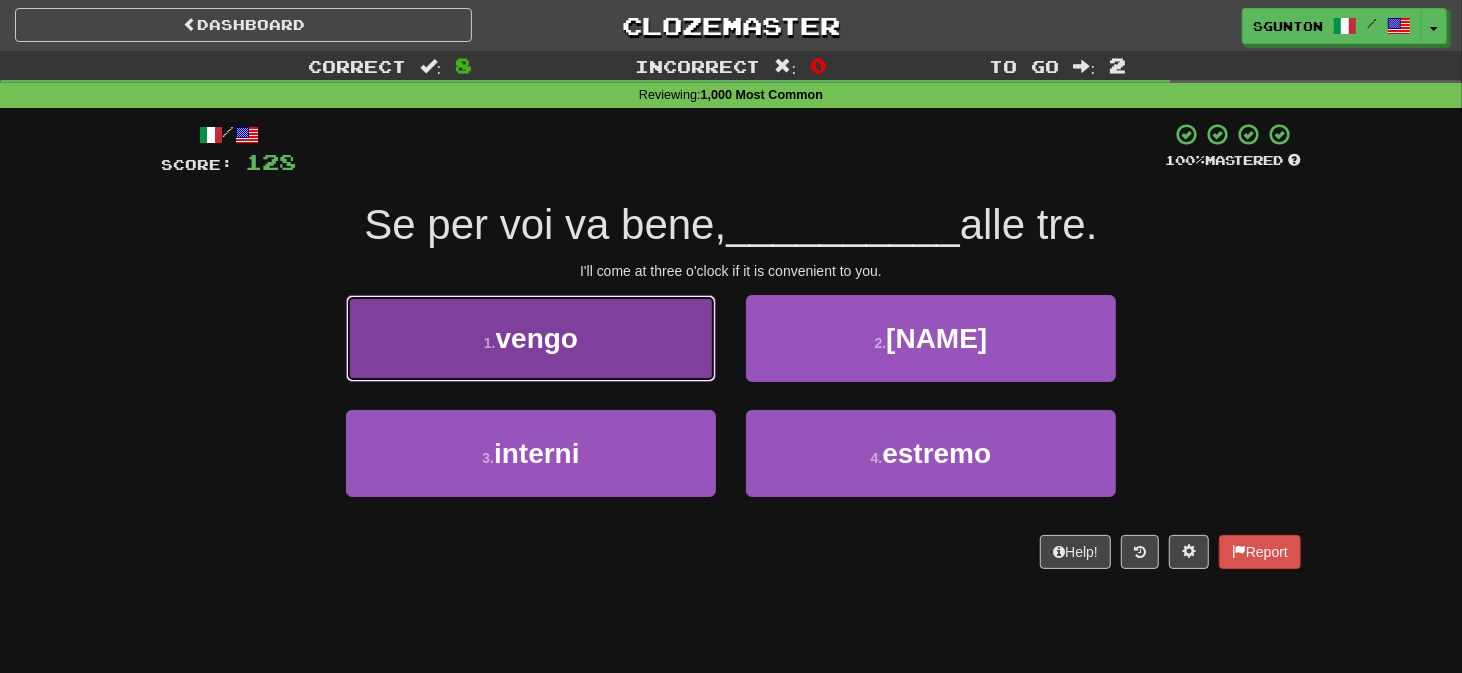 click on "1 .  vengo" at bounding box center (531, 338) 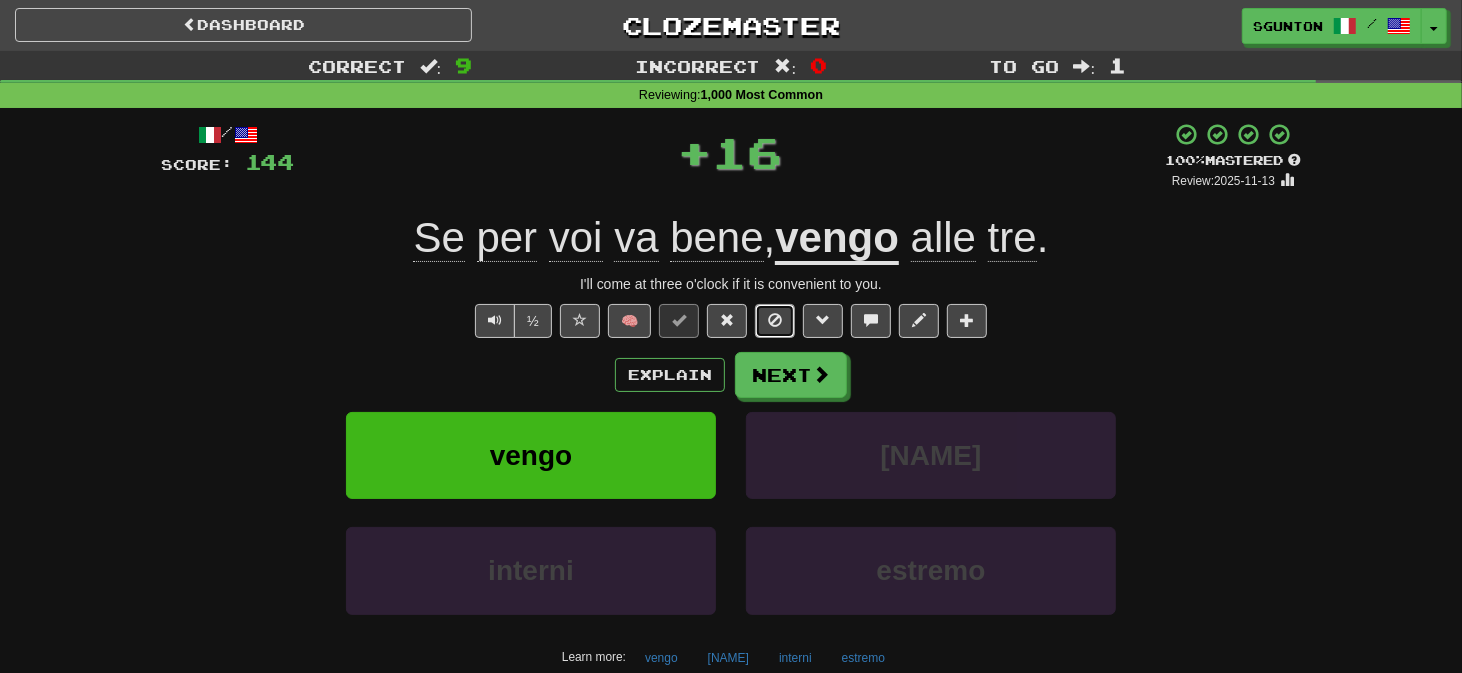 click at bounding box center (775, 320) 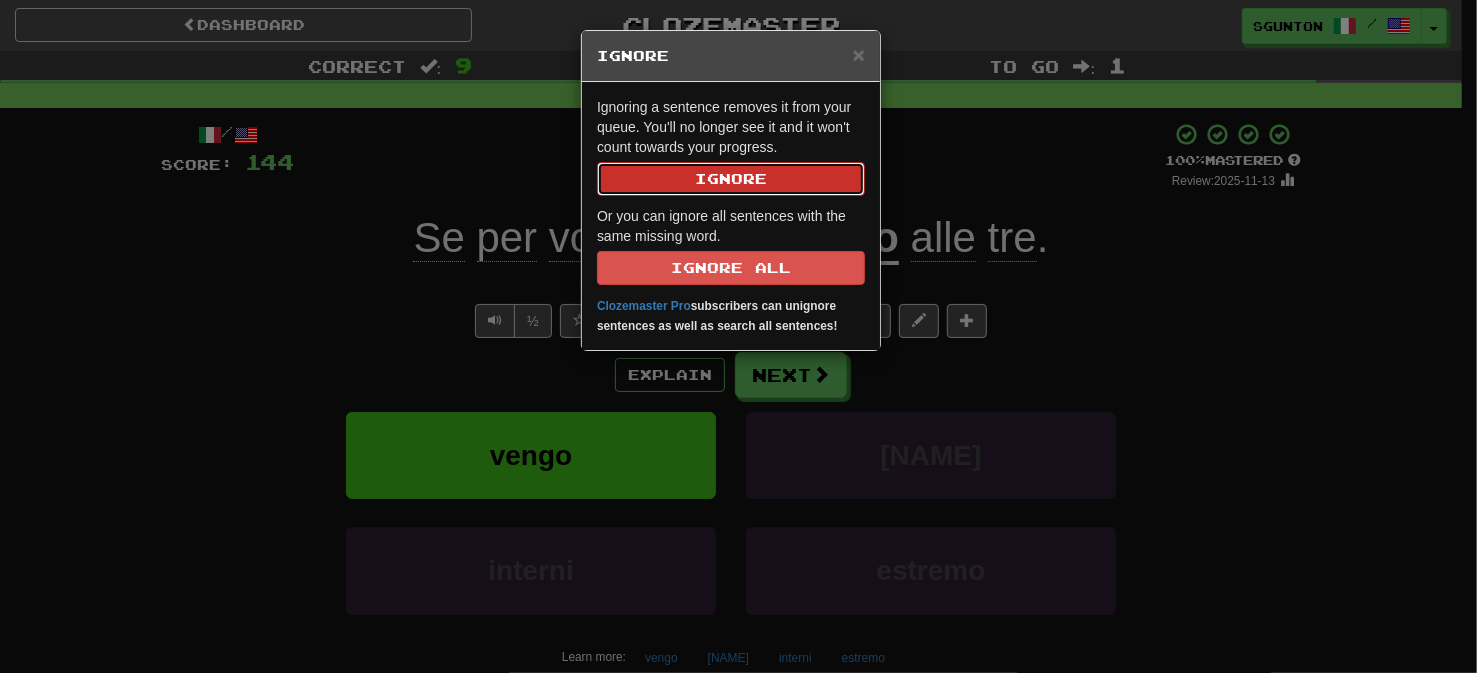 click on "Ignore" at bounding box center (731, 179) 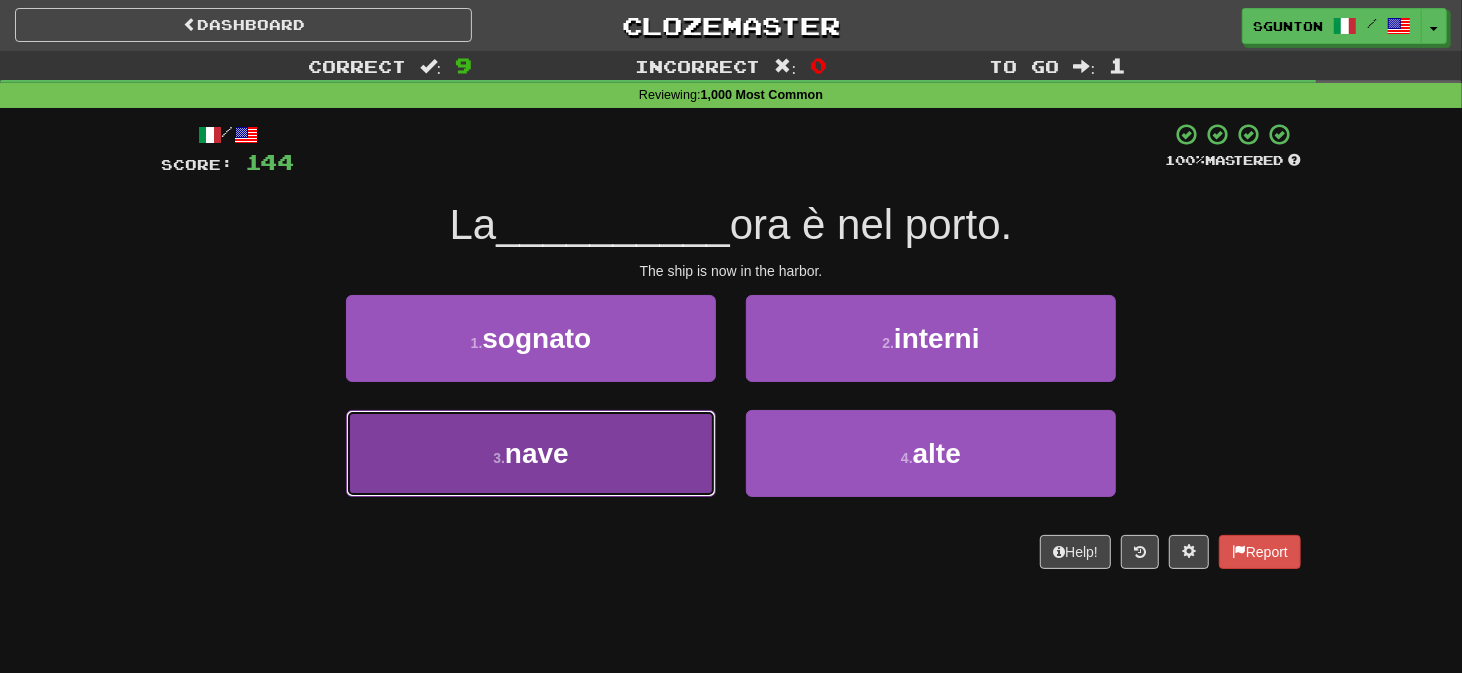click on "3 .  nave" at bounding box center (531, 453) 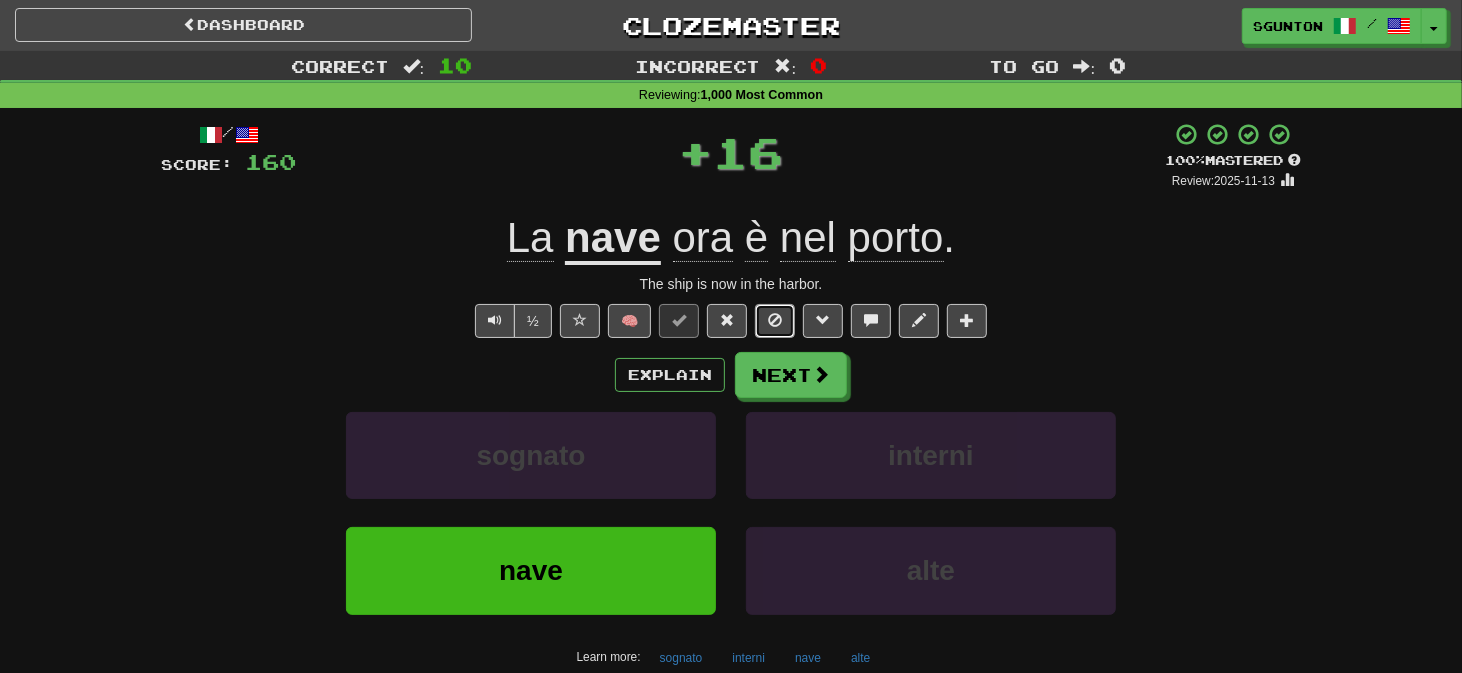 click at bounding box center [775, 321] 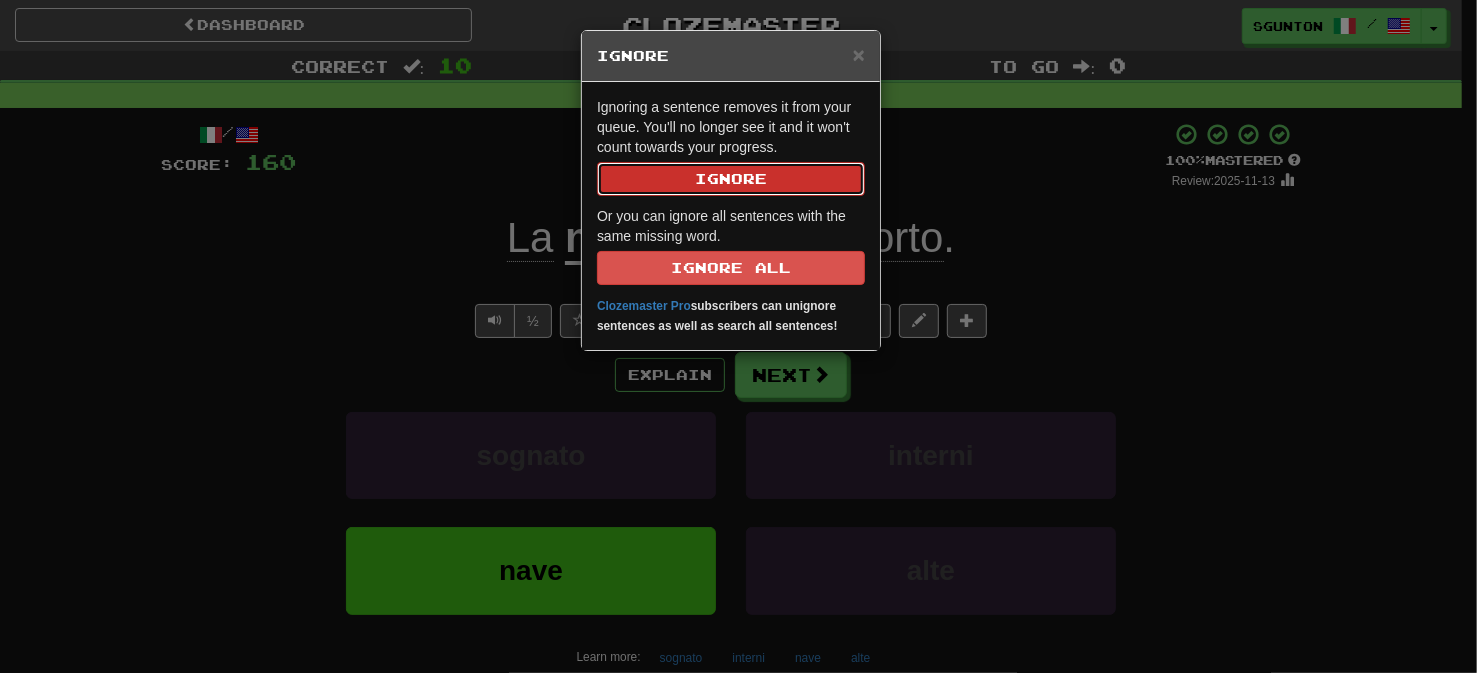 click on "Ignore" at bounding box center [731, 179] 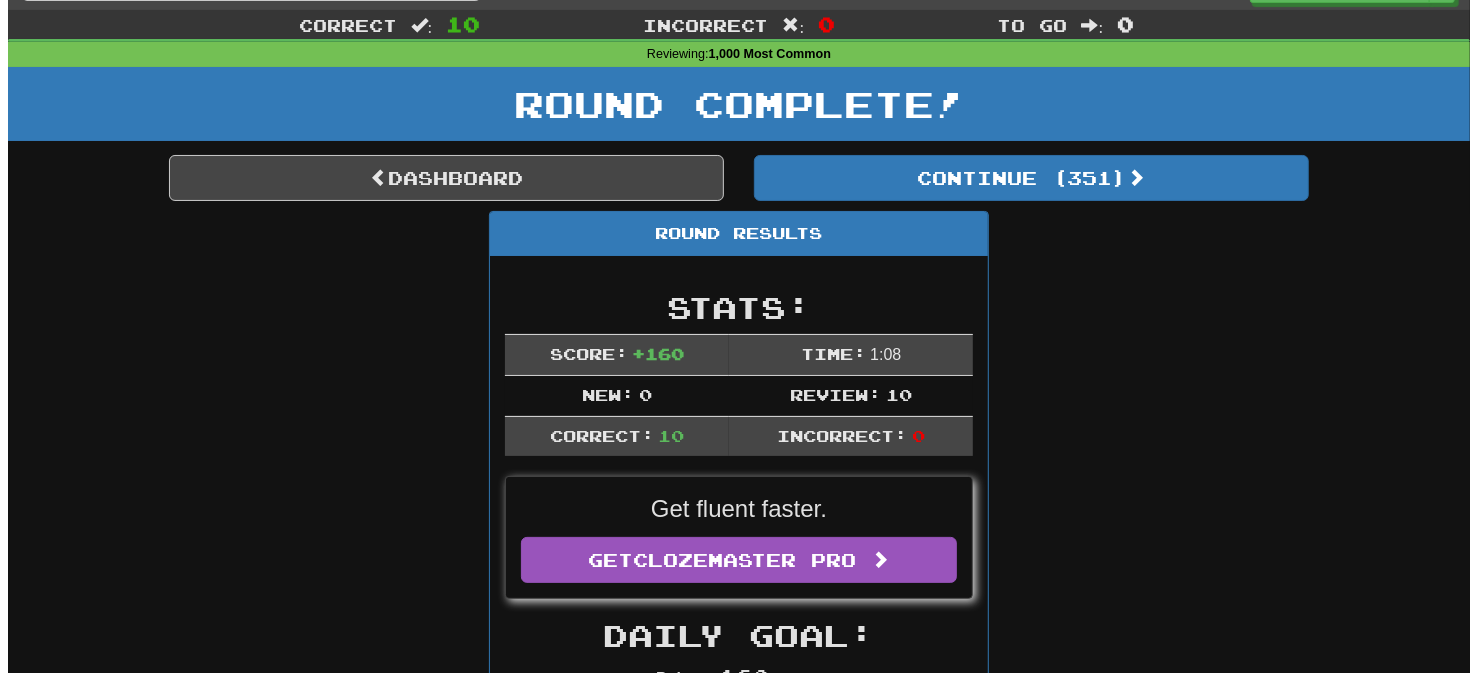 scroll, scrollTop: 0, scrollLeft: 0, axis: both 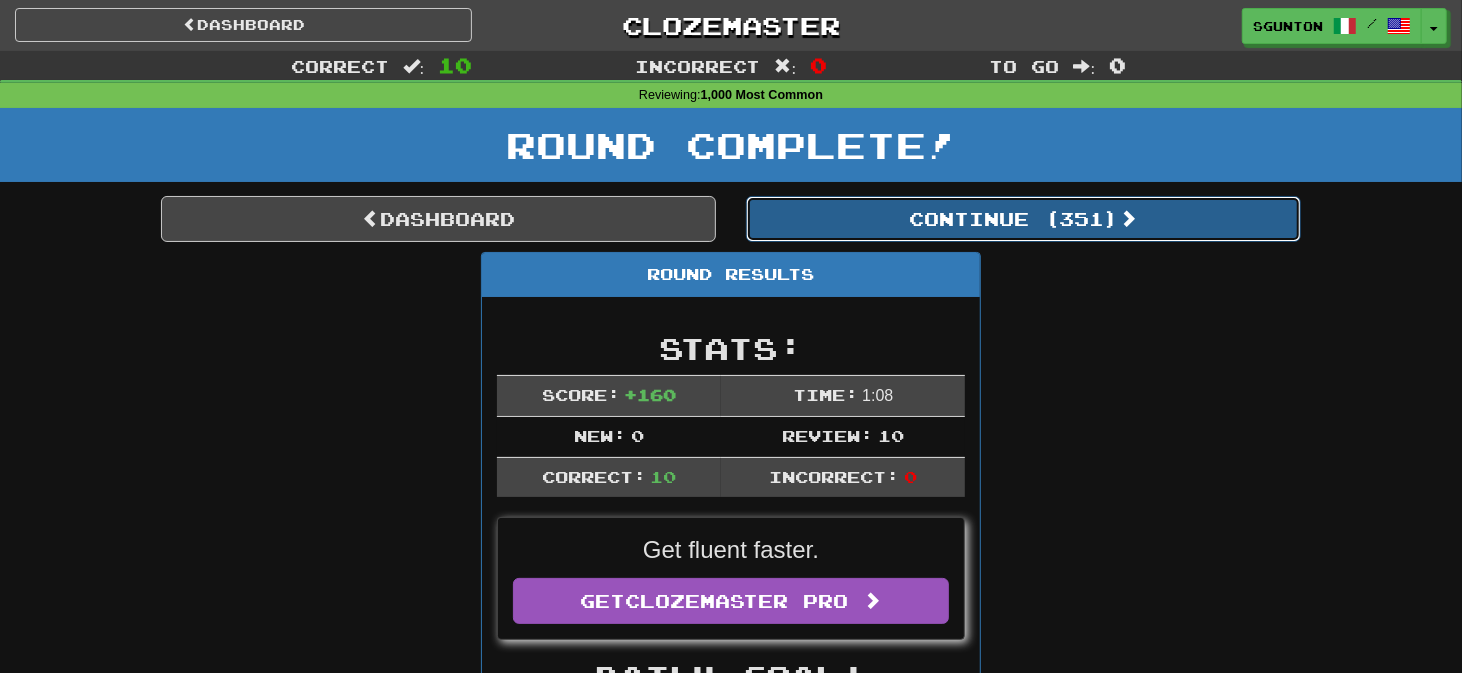 click on "Continue ( [NUMBER] )" at bounding box center [1023, 219] 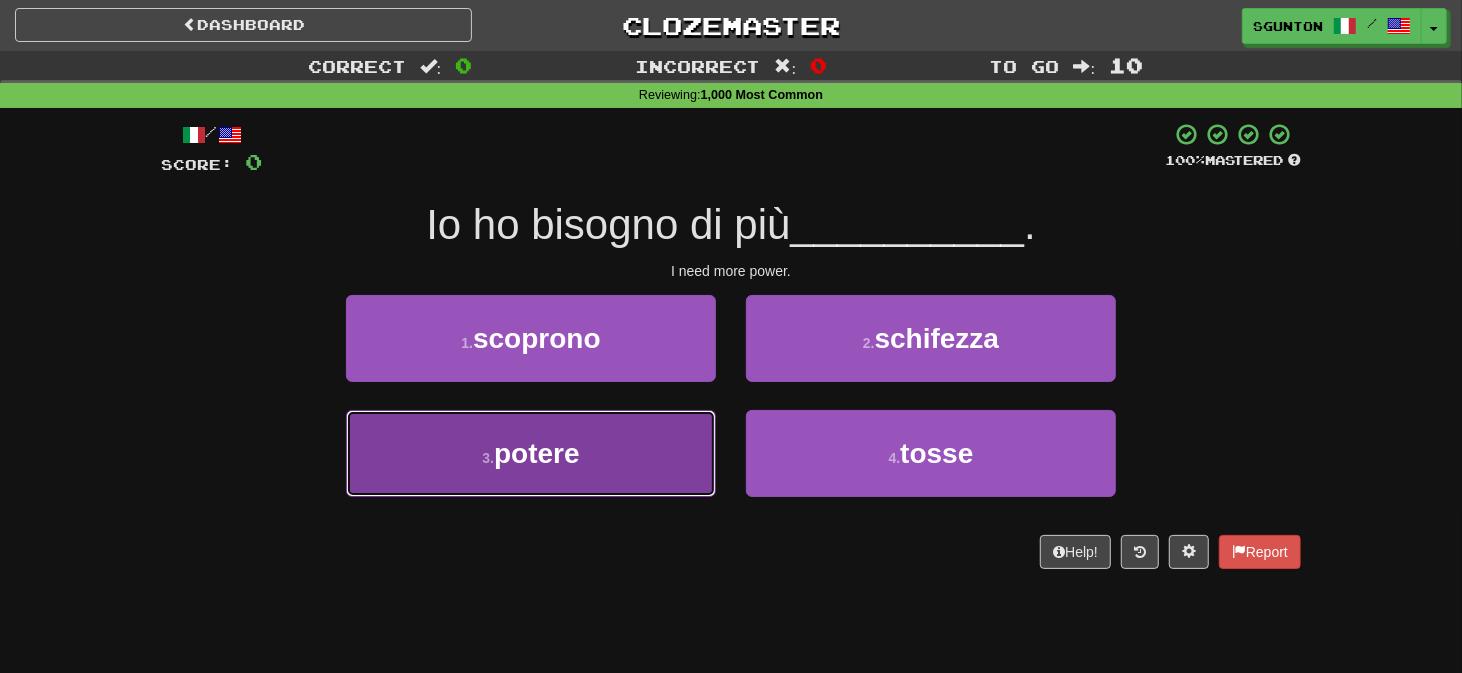 click on "3 .  potere" at bounding box center [531, 453] 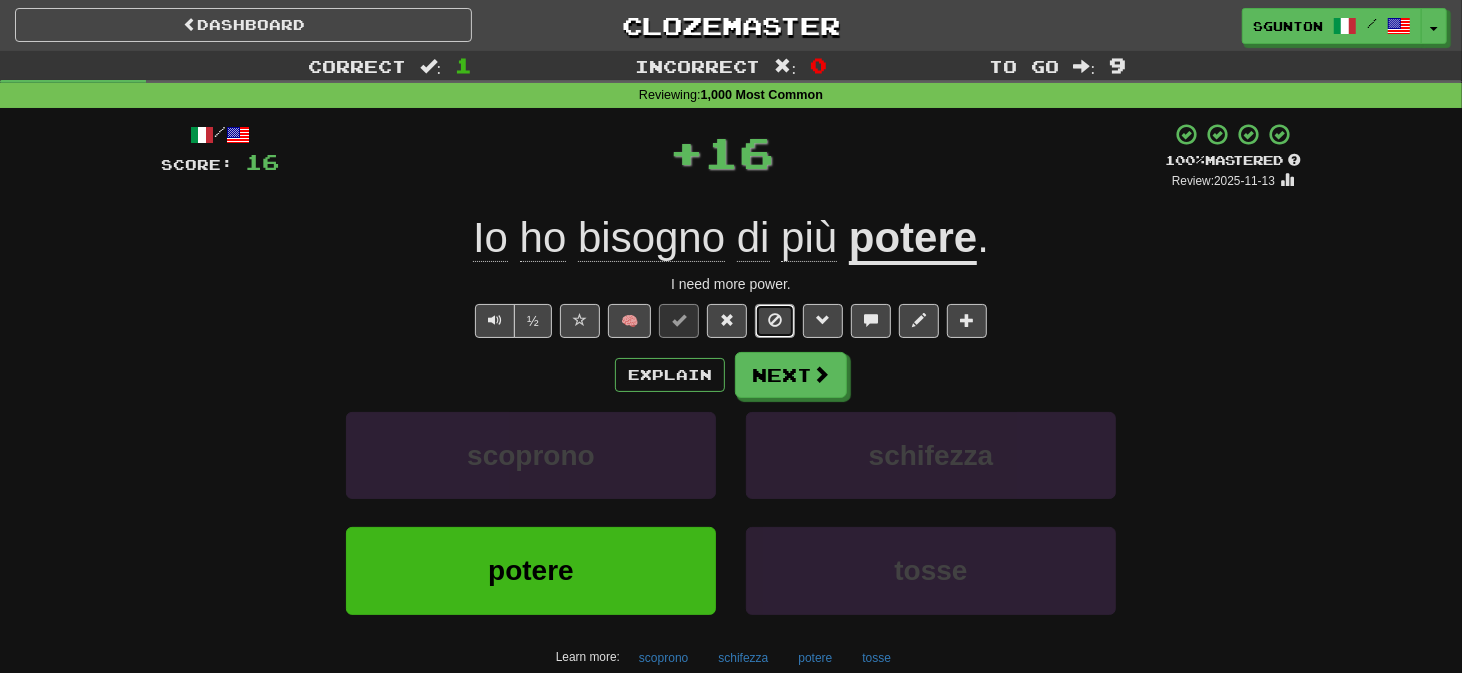 click at bounding box center (775, 320) 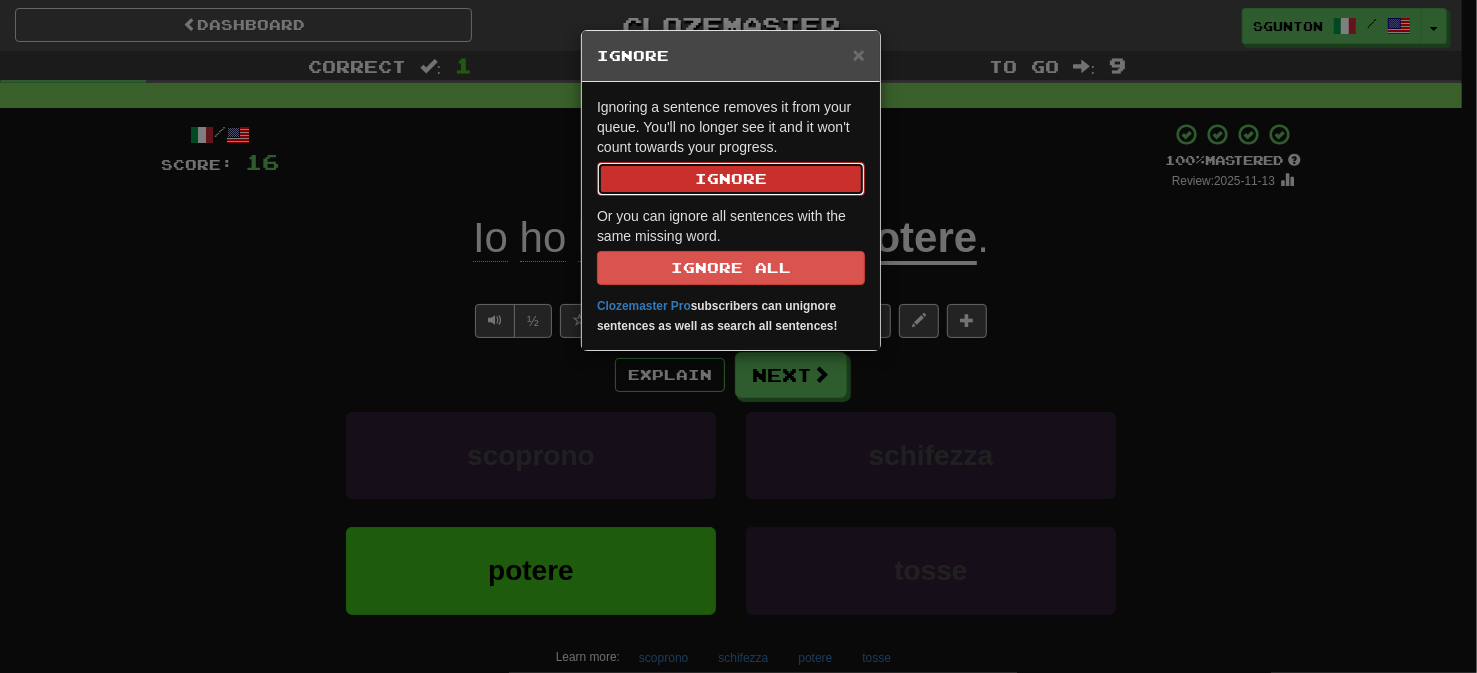 click on "Ignore" at bounding box center [731, 179] 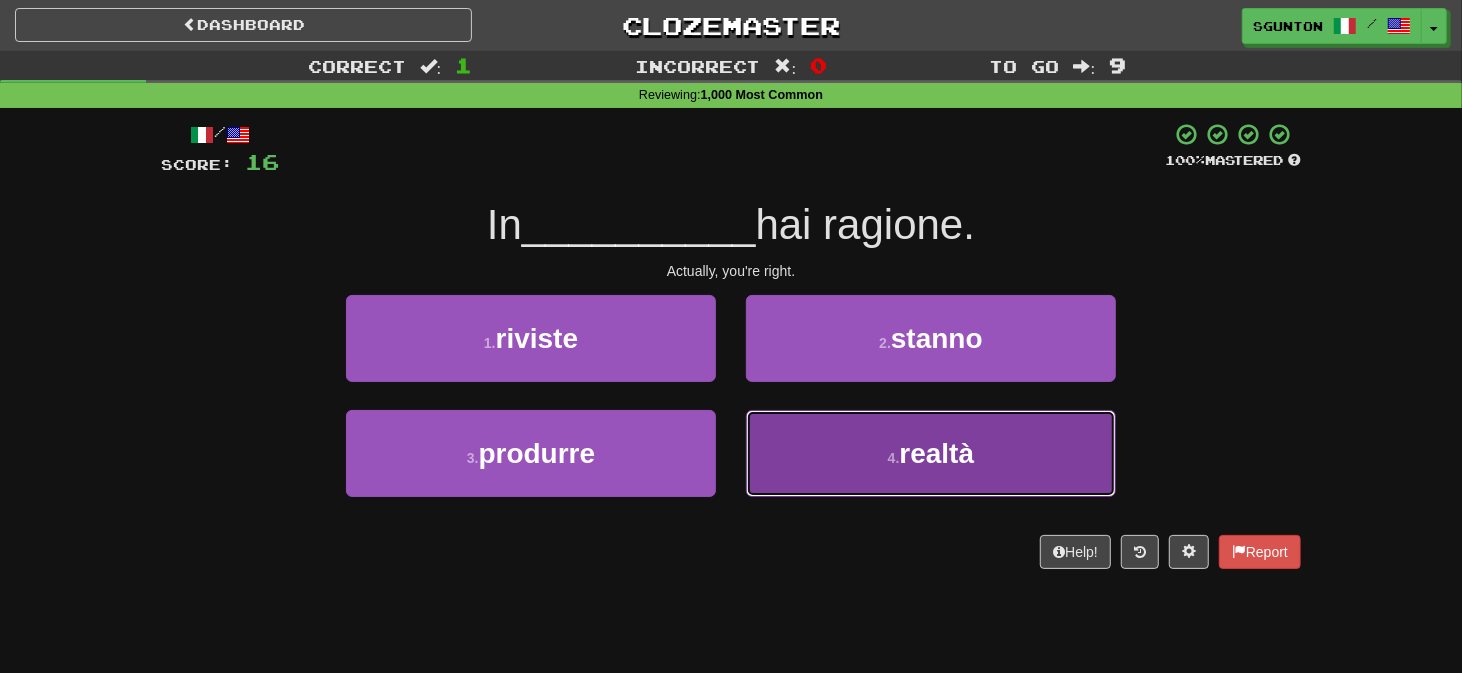 click on "4 .  realtà" at bounding box center [931, 453] 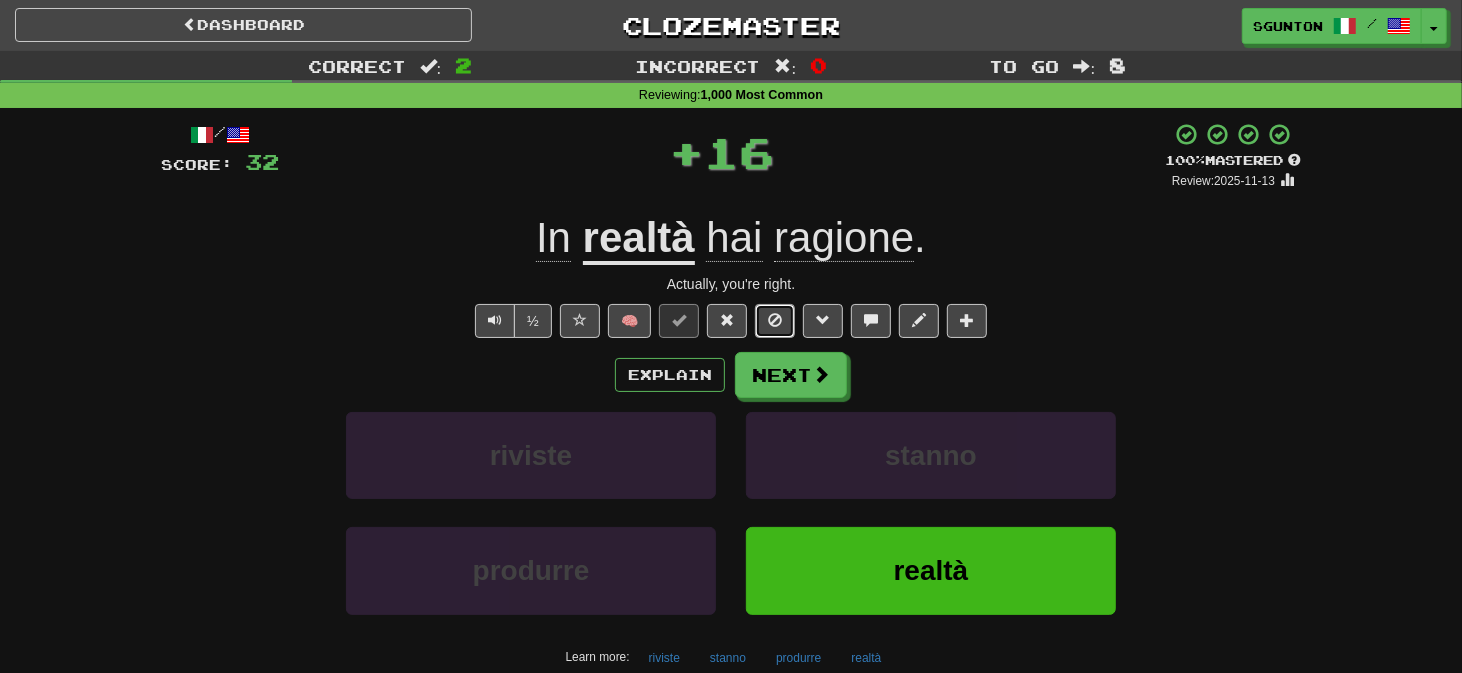 click at bounding box center [775, 320] 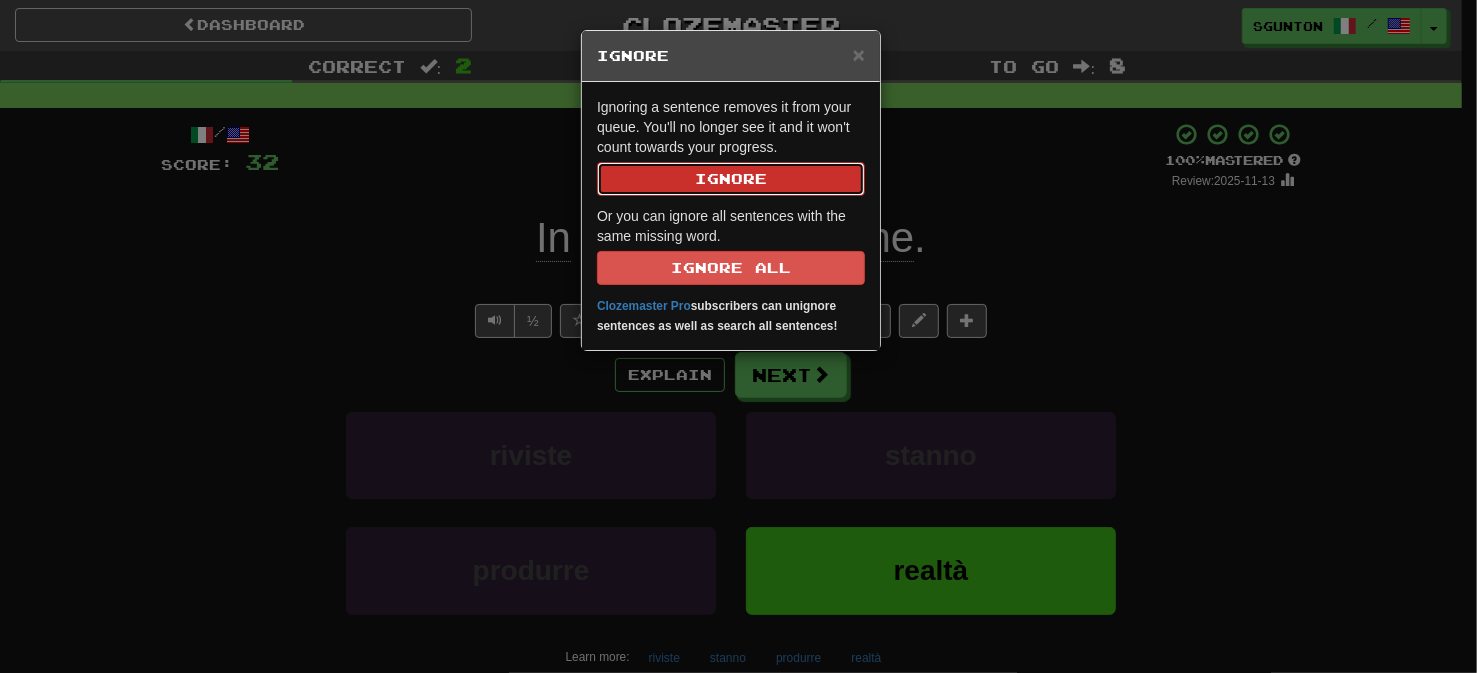 click on "Ignore" at bounding box center [731, 179] 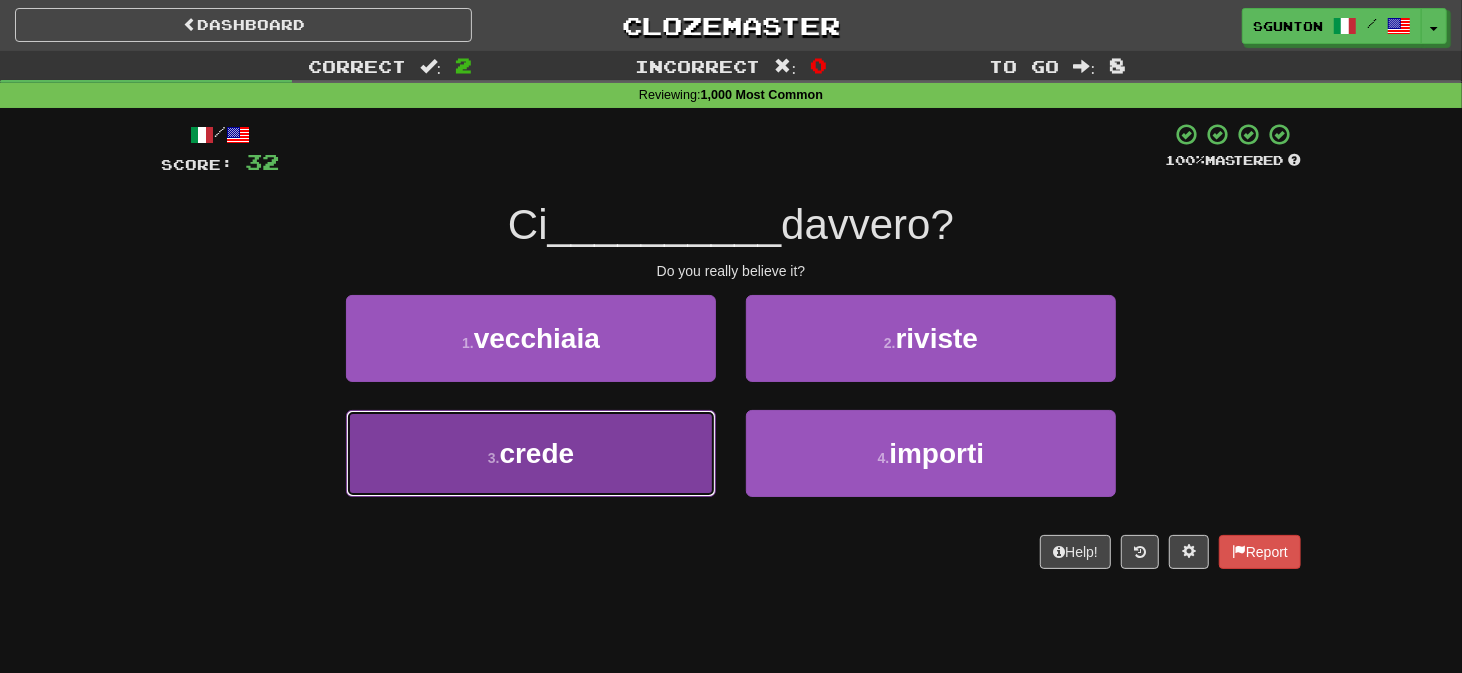 click on "3 .  crede" at bounding box center (531, 453) 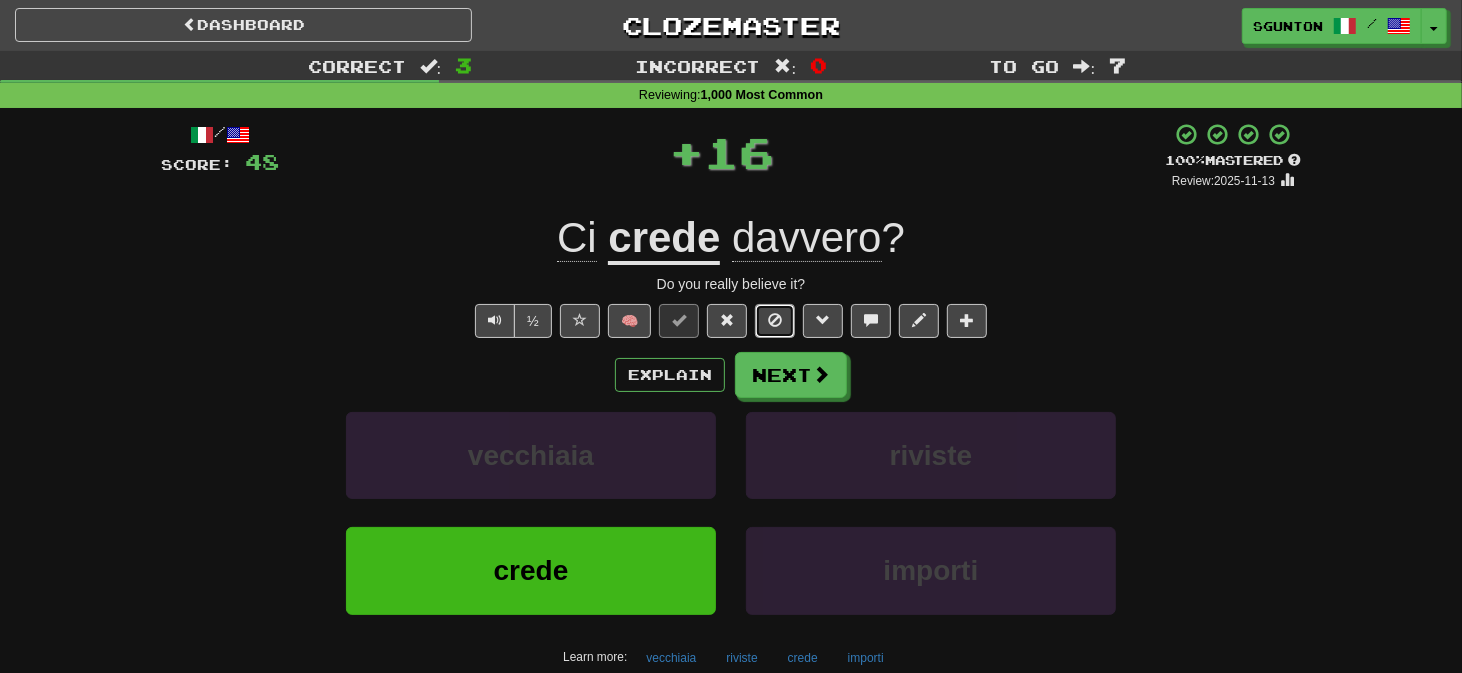 click at bounding box center [775, 320] 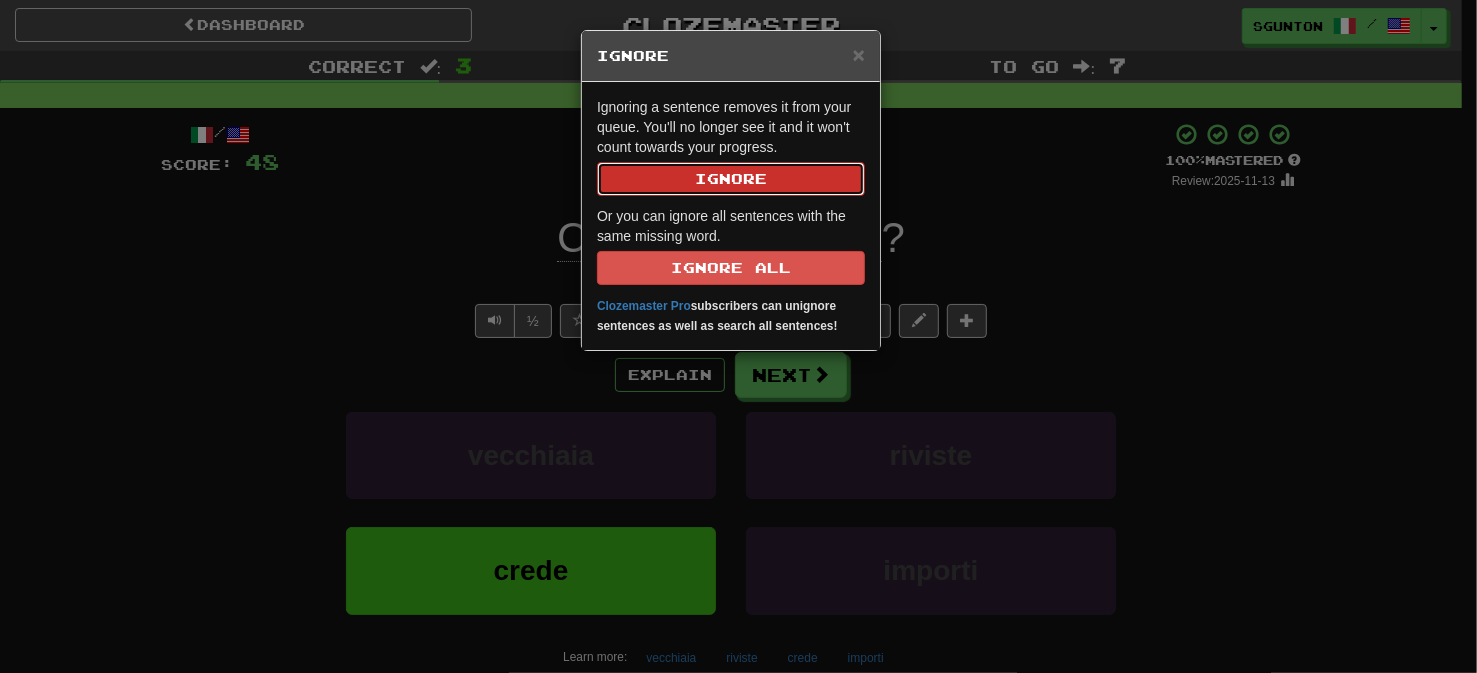 click on "Ignore" at bounding box center (731, 179) 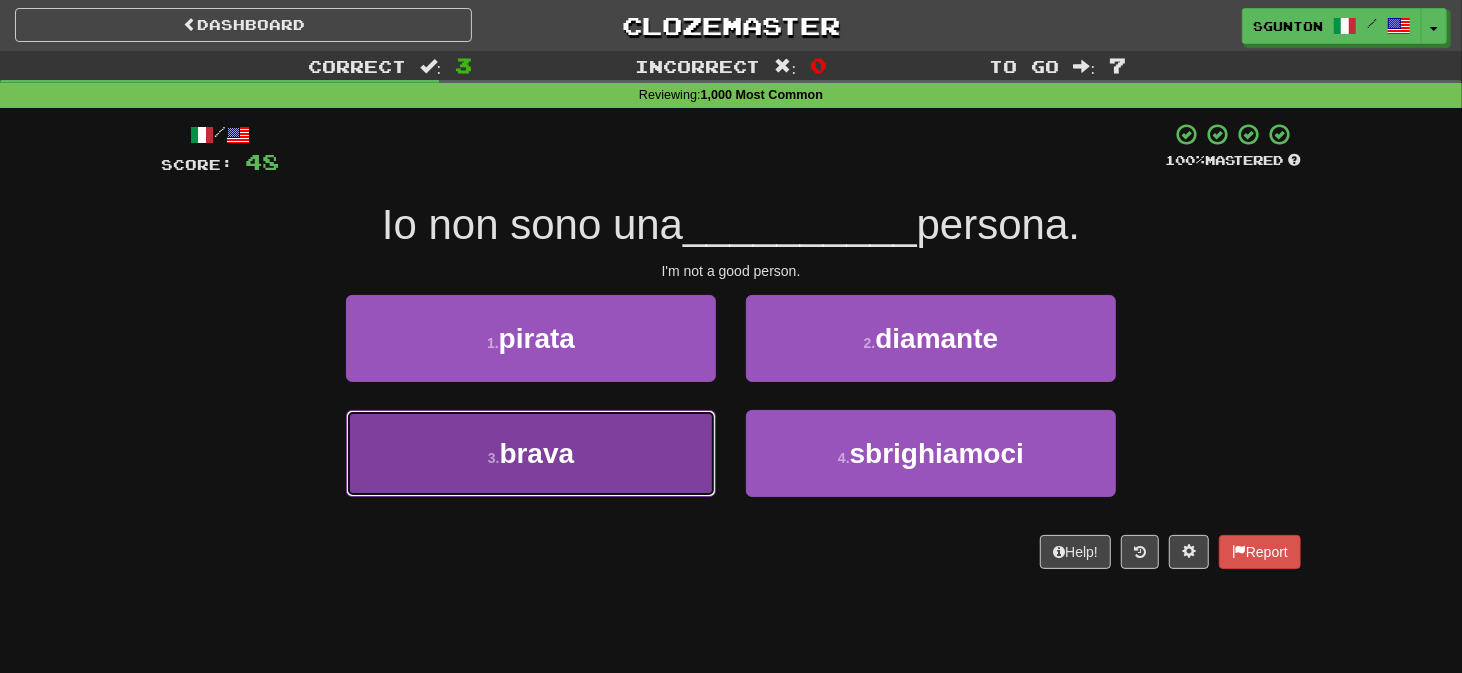 click on "3 .  brava" at bounding box center [531, 453] 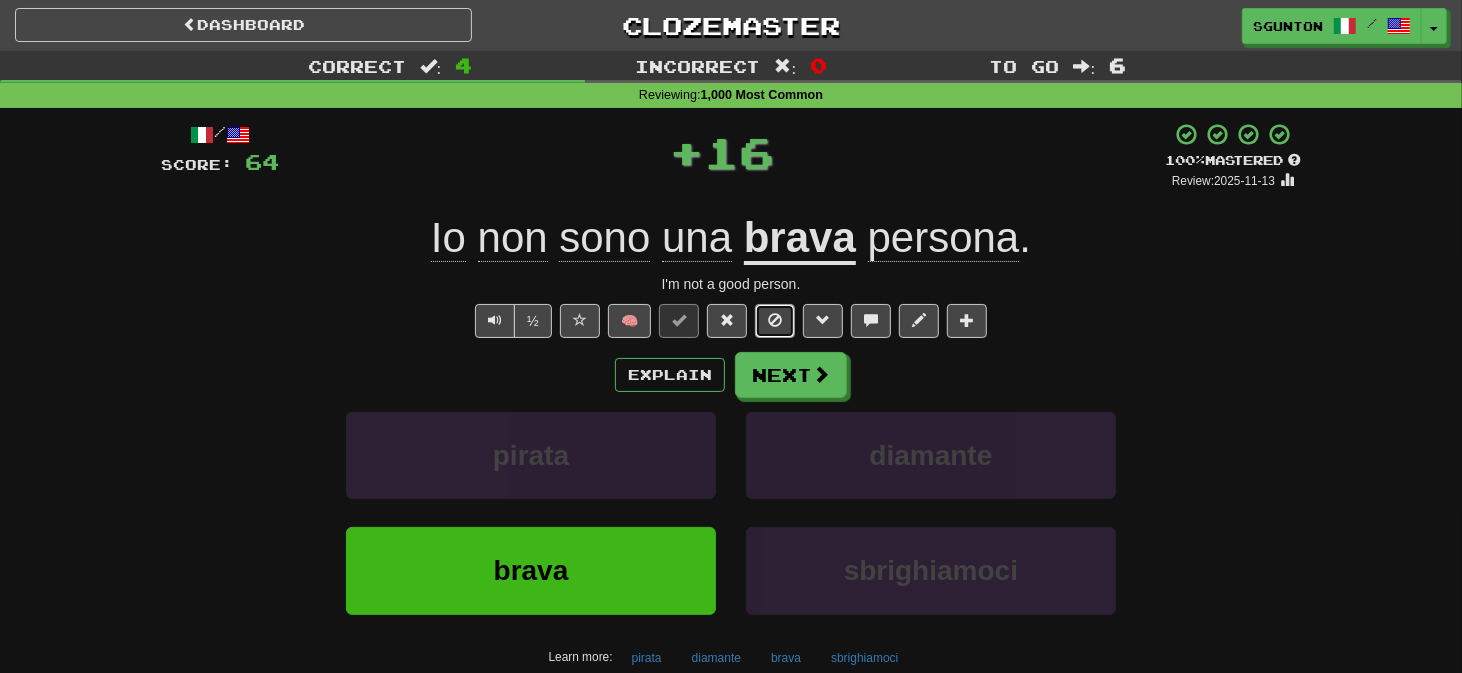 click at bounding box center (775, 321) 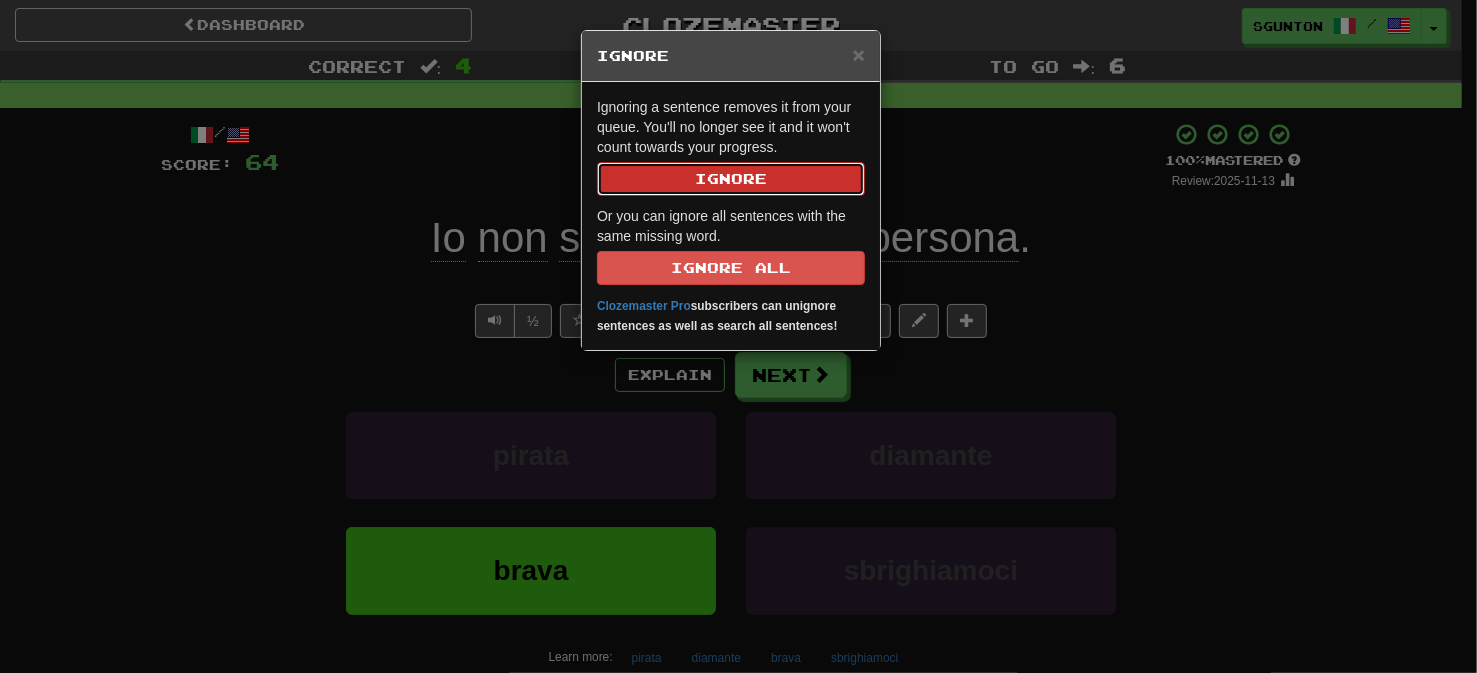 click on "Ignore" at bounding box center (731, 179) 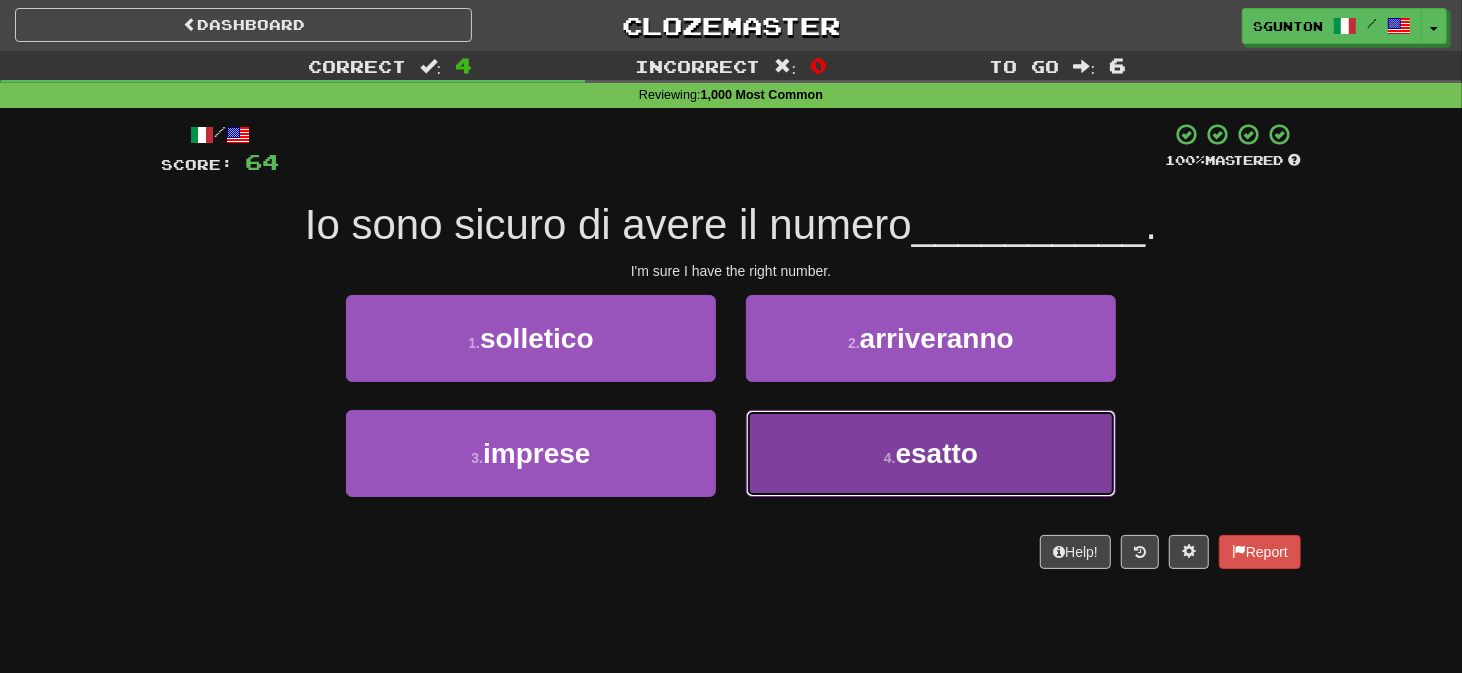 click on "4 .  esatto" at bounding box center [931, 453] 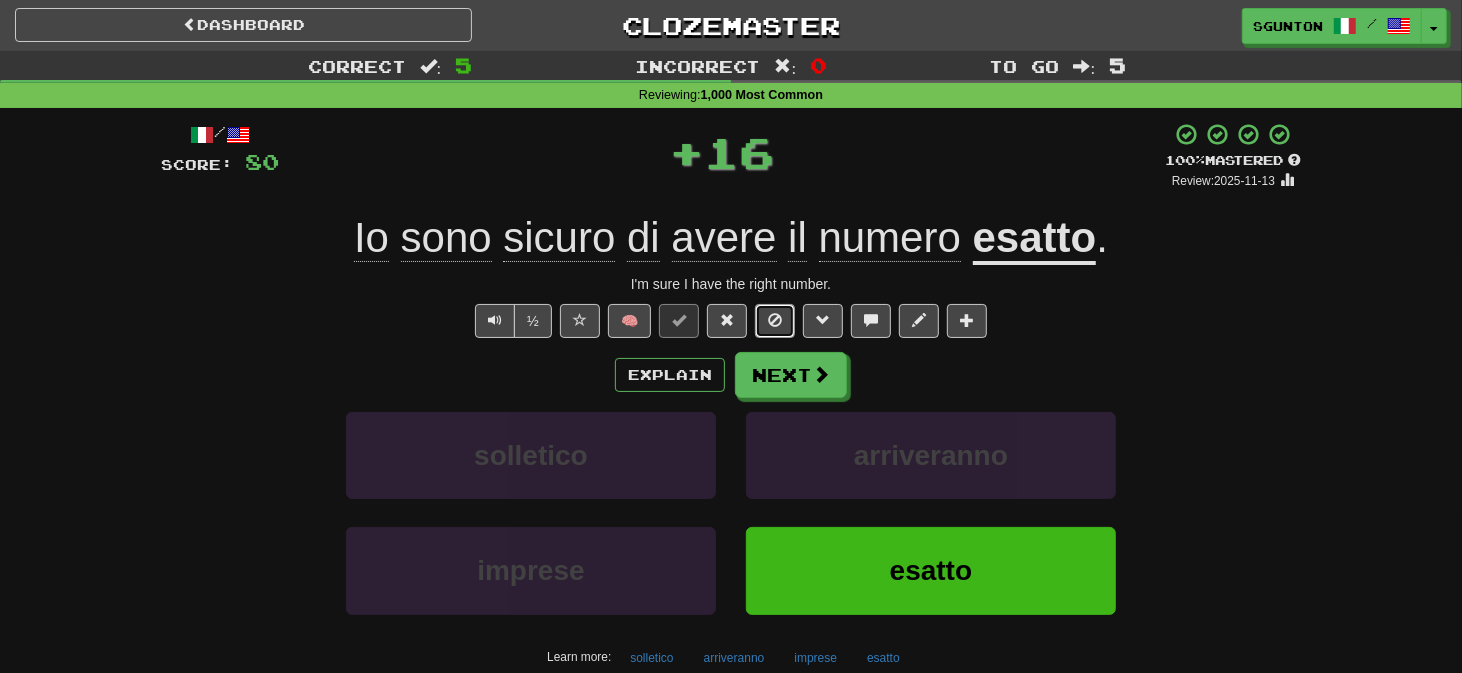 click at bounding box center (775, 320) 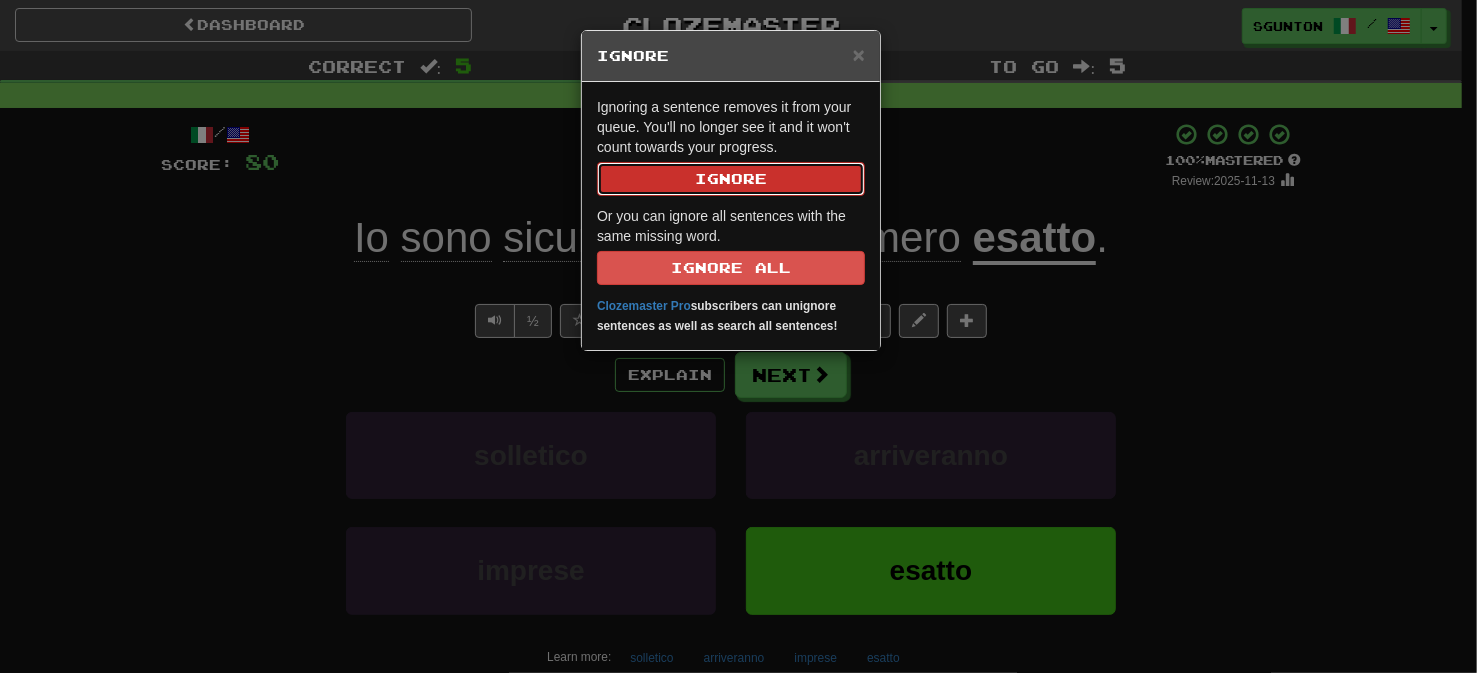 click on "Ignore" at bounding box center [731, 179] 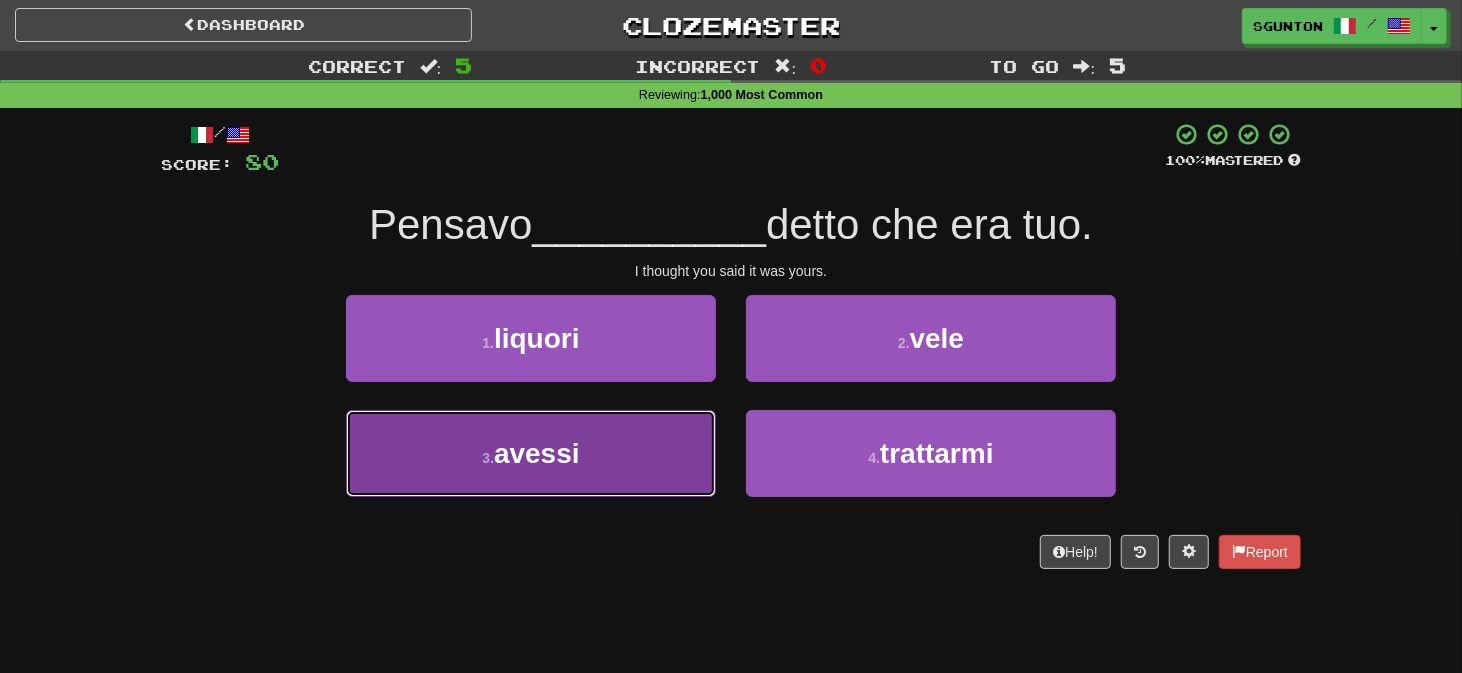 click on "3 .  avessi" at bounding box center (531, 453) 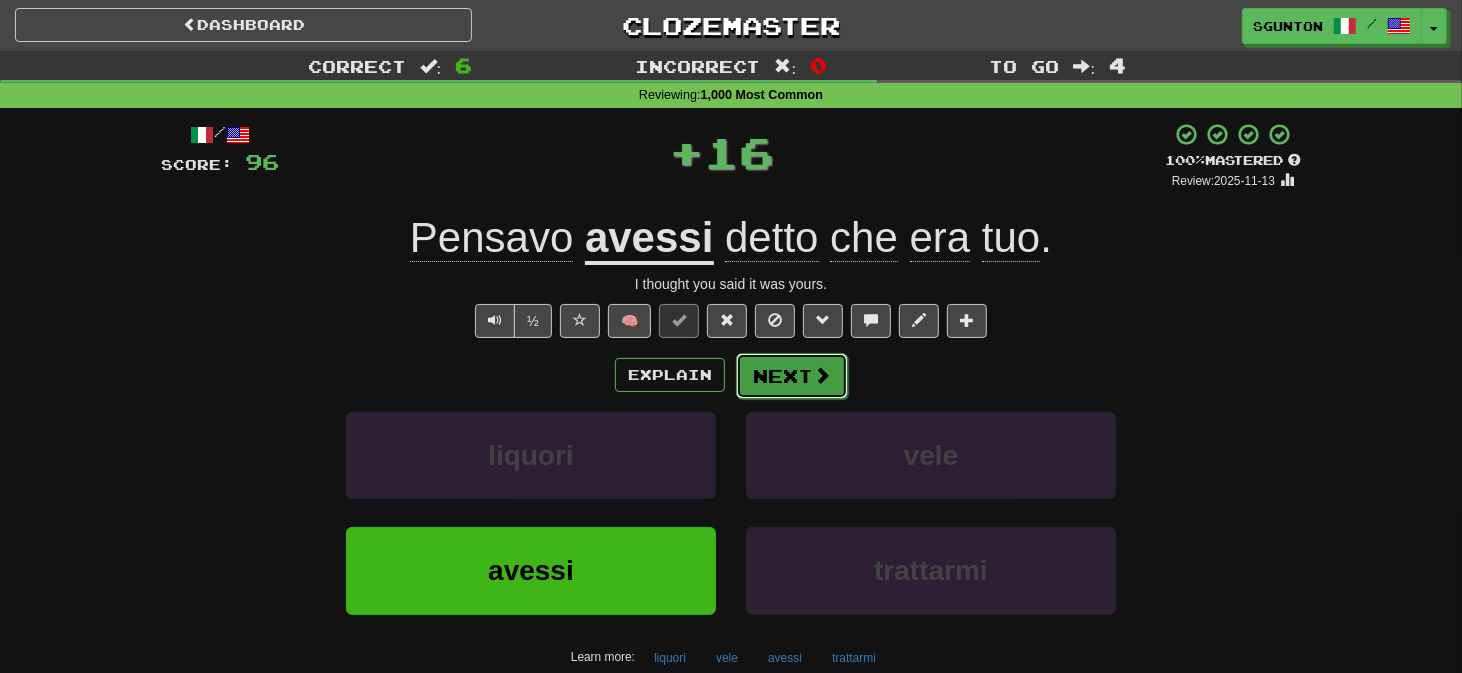 click on "Next" at bounding box center (792, 376) 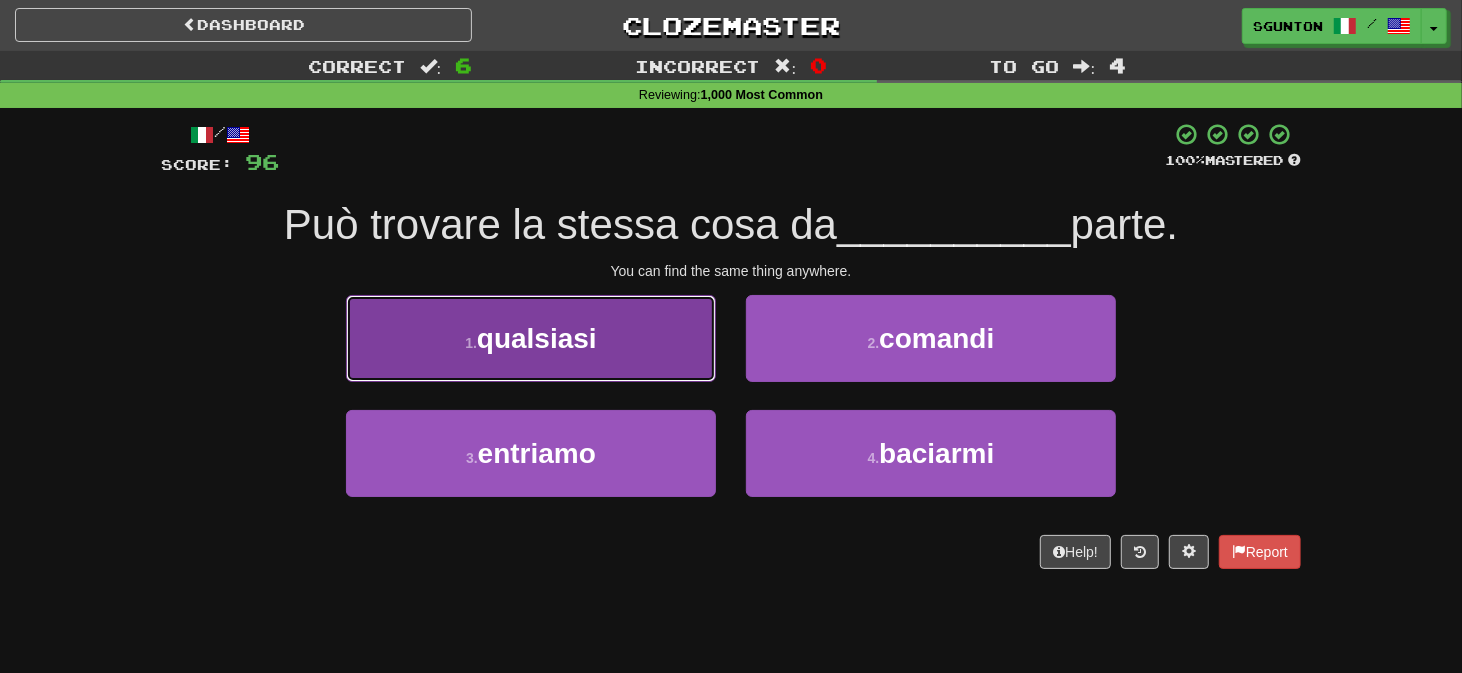 click on "1 .  qualsiasi" at bounding box center [531, 338] 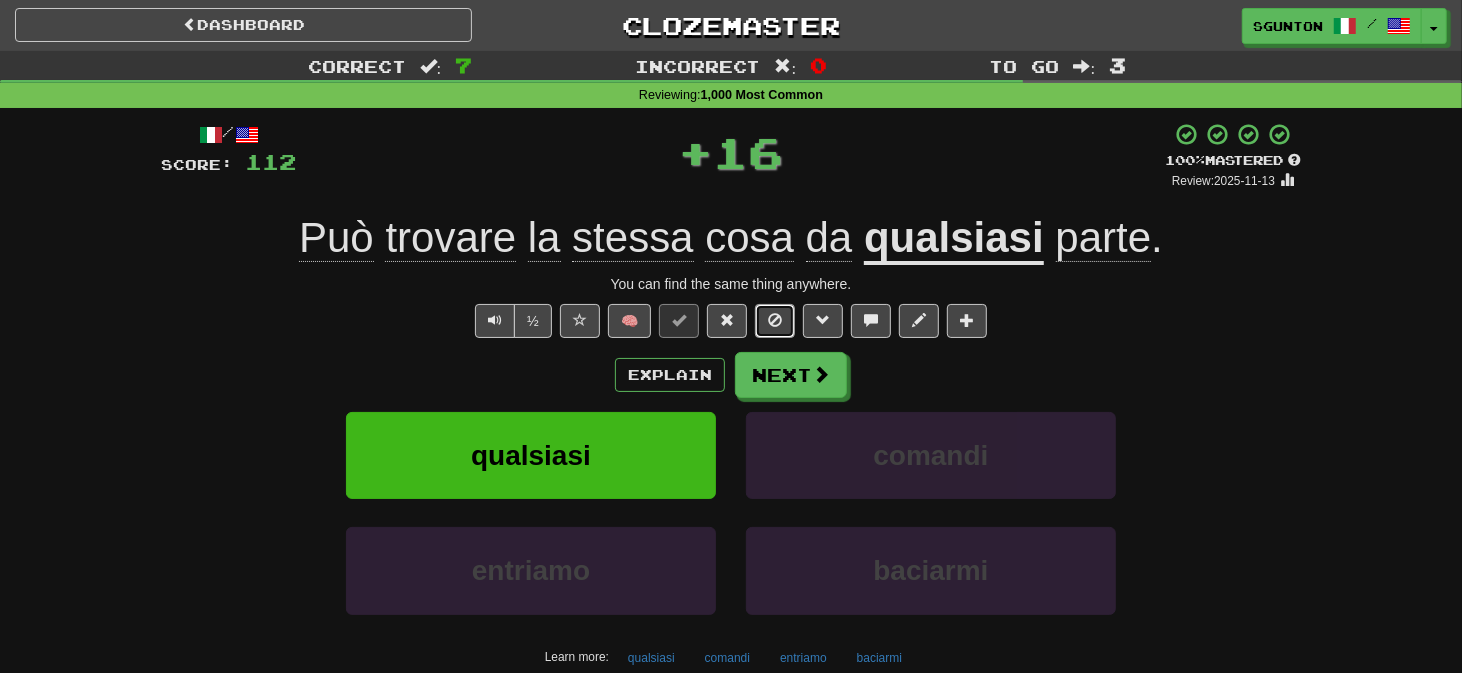 click at bounding box center [775, 321] 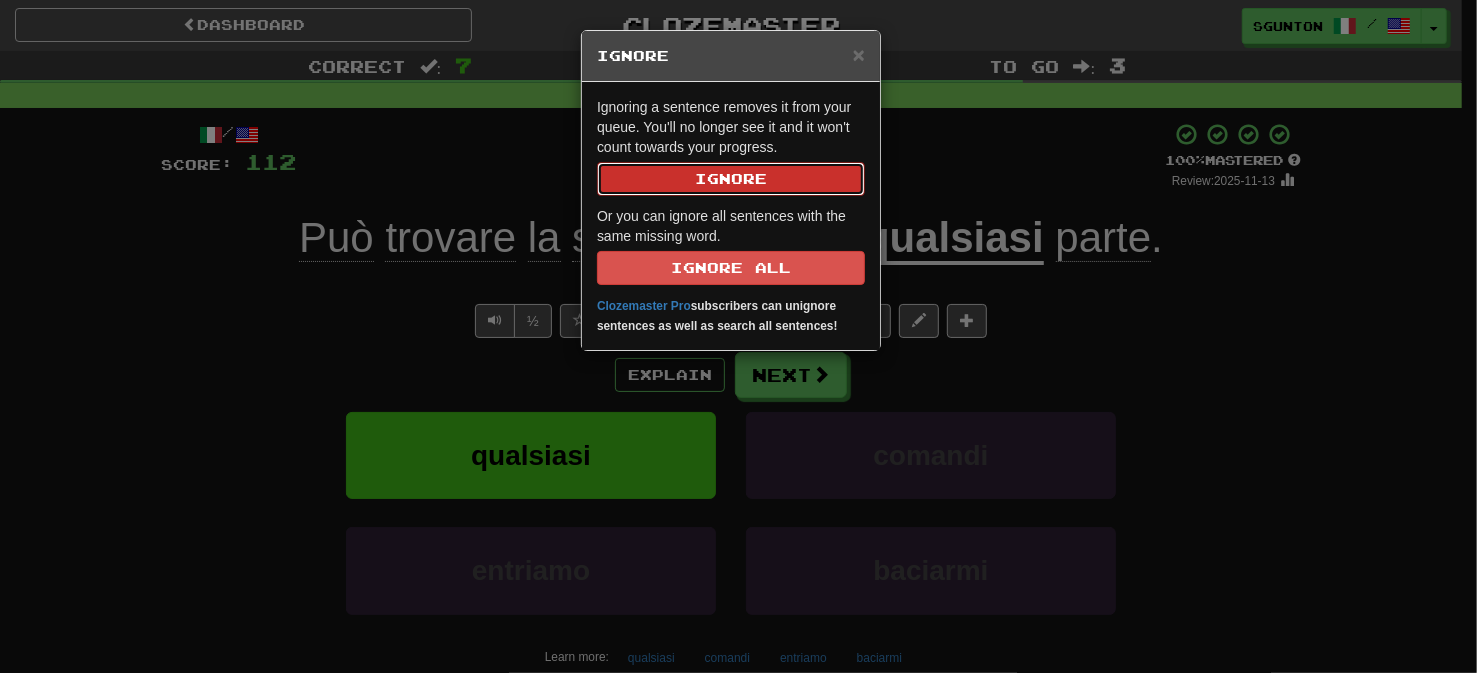 click on "Ignore" at bounding box center (731, 179) 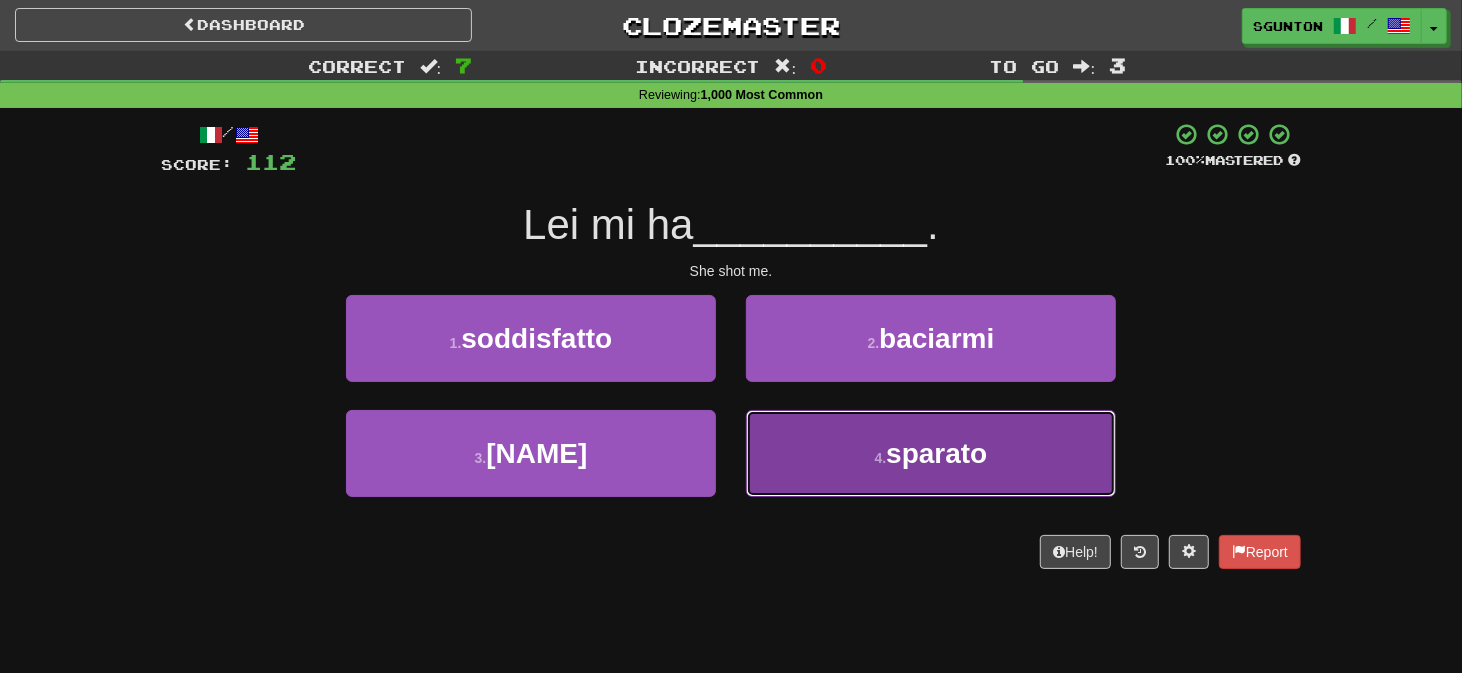 click on "4 .  sparato" at bounding box center (931, 453) 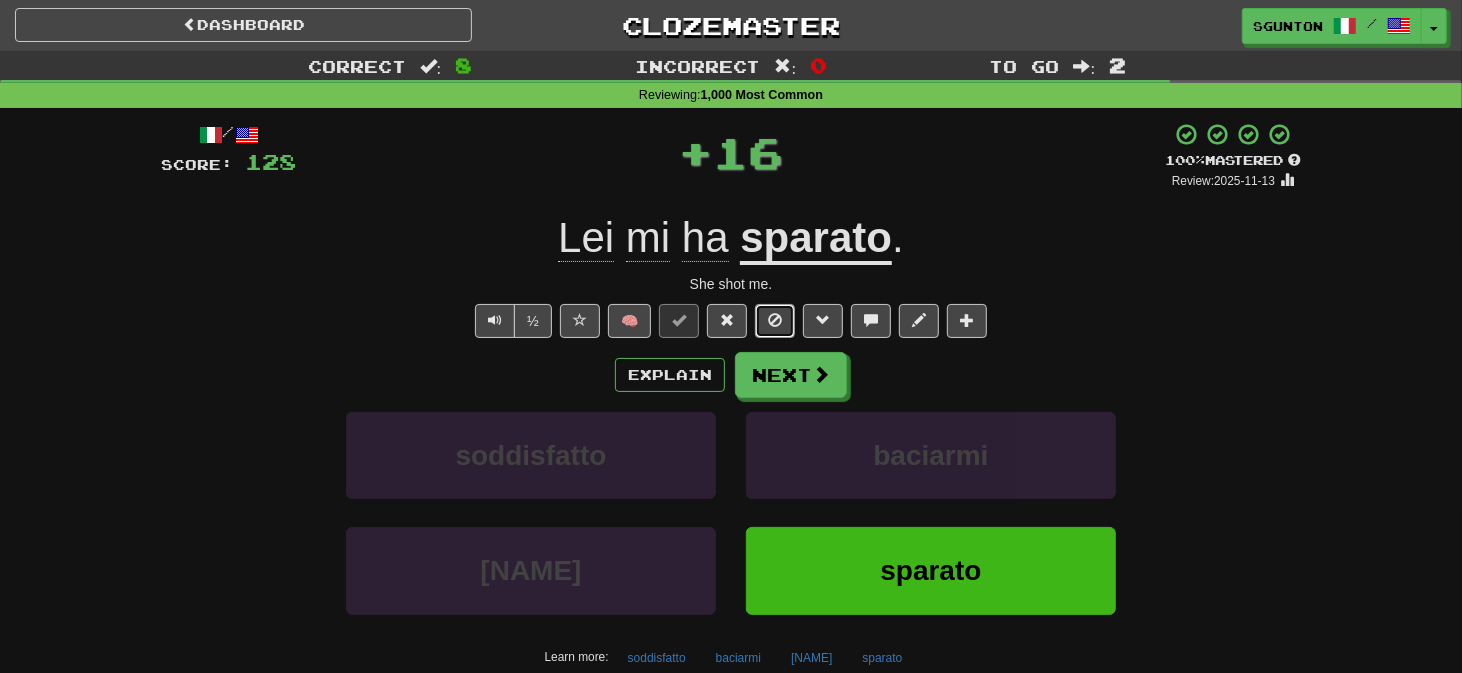 click at bounding box center [775, 320] 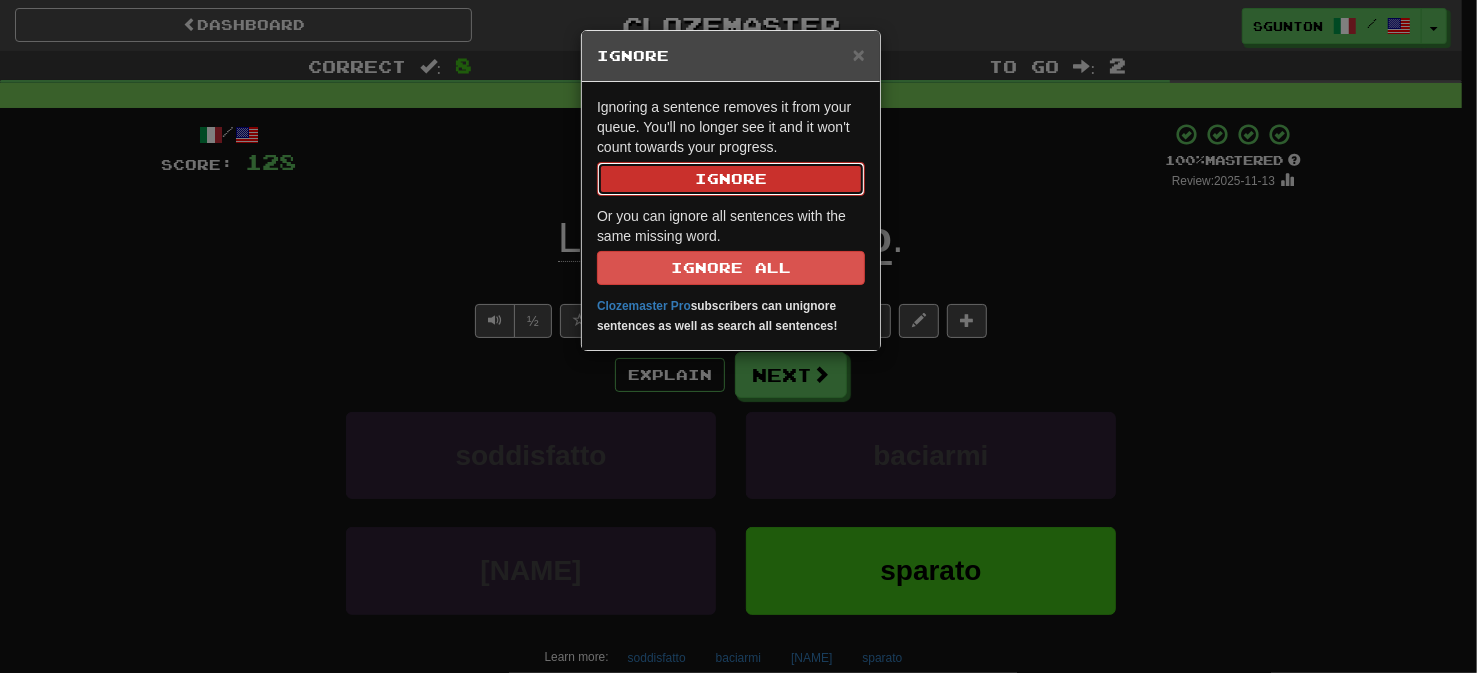 click on "Ignore" at bounding box center [731, 179] 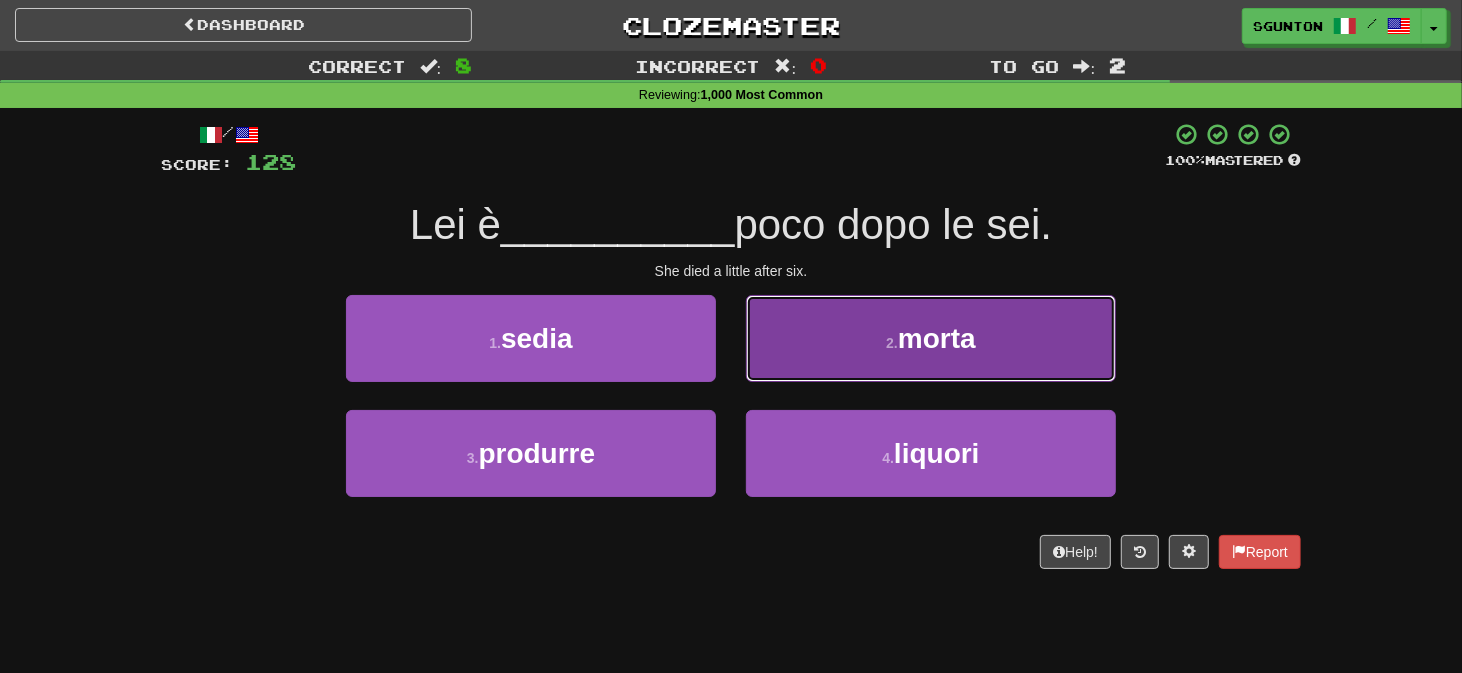 click on "2 .  morta" at bounding box center (931, 338) 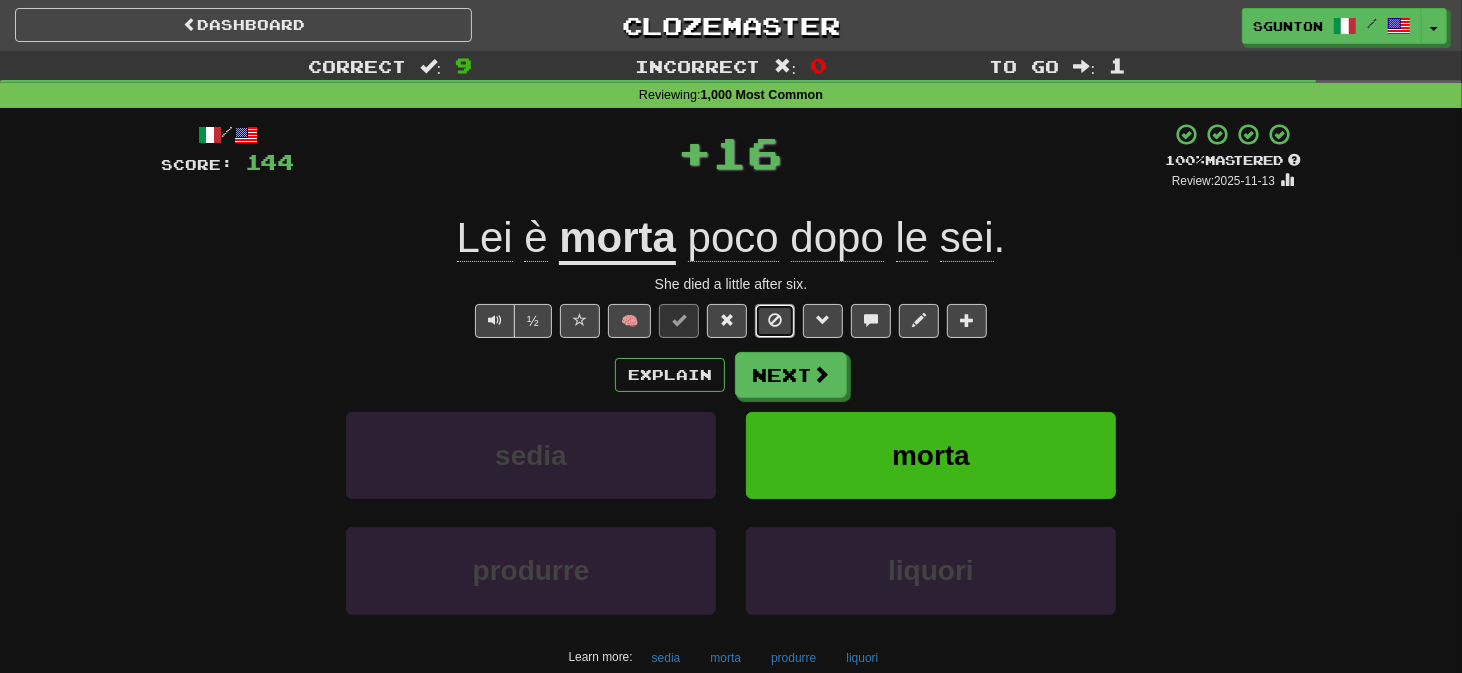 click at bounding box center (775, 321) 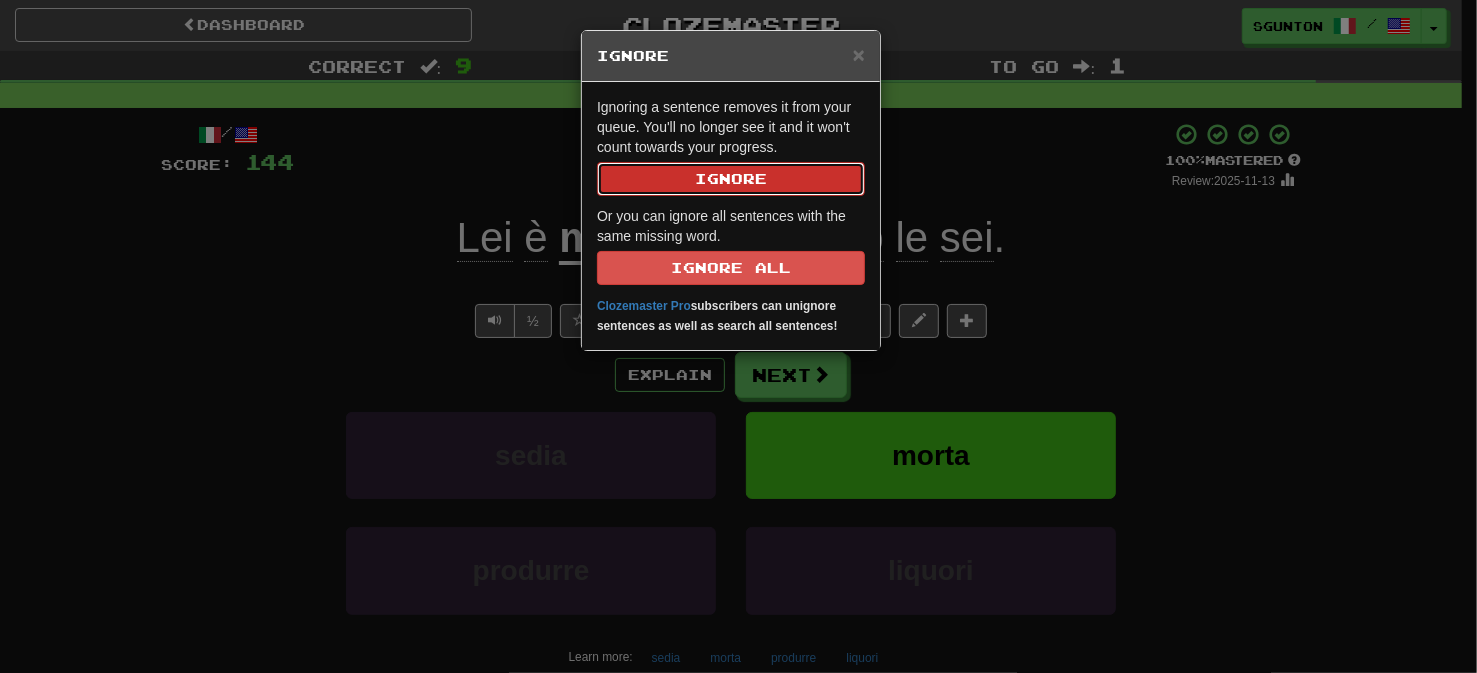click on "Ignore" at bounding box center [731, 179] 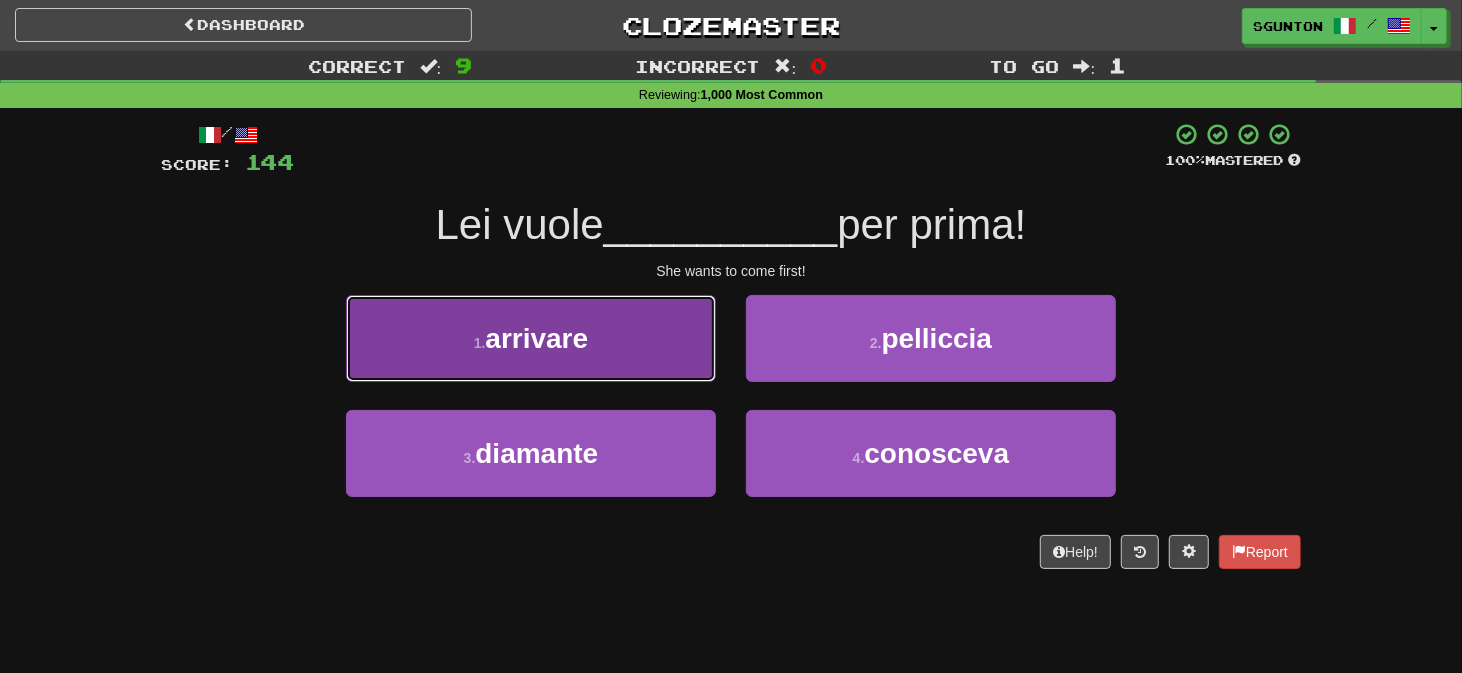 click on "1 .  arrivare" at bounding box center (531, 338) 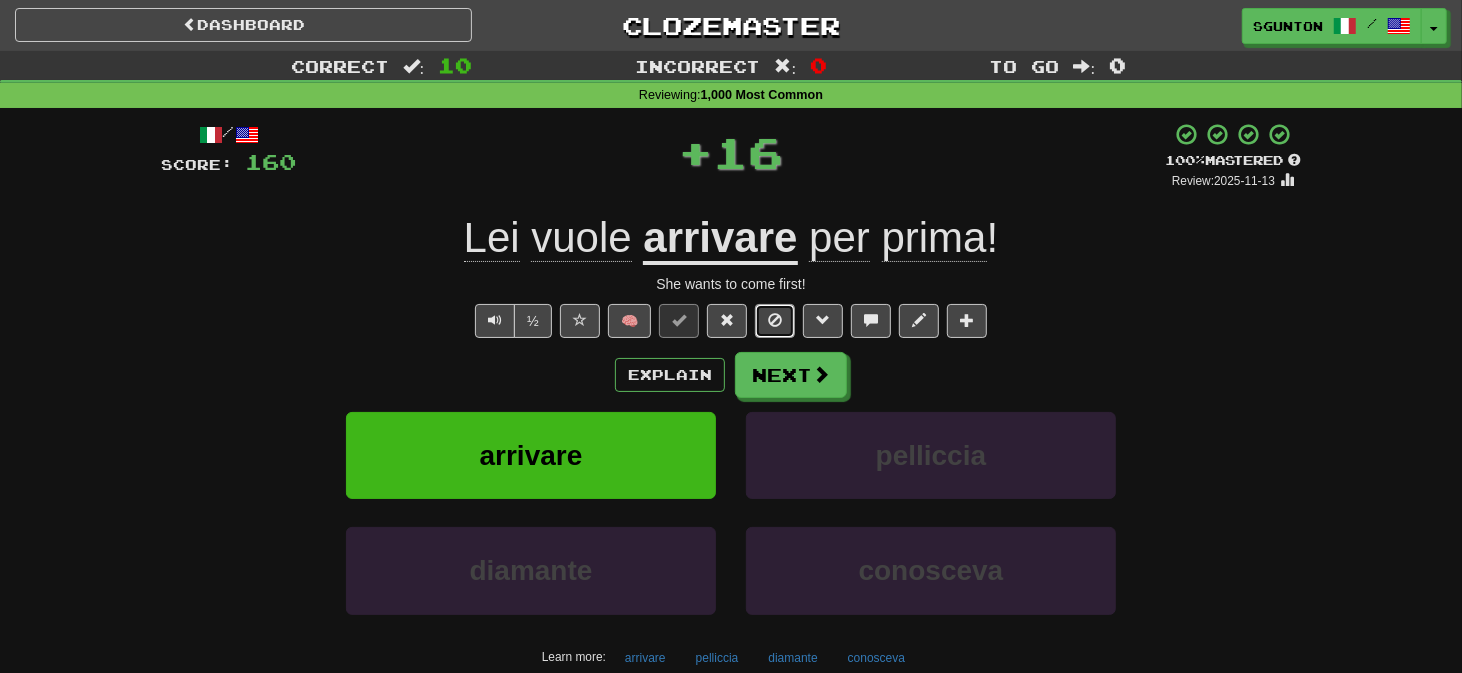 click at bounding box center (775, 321) 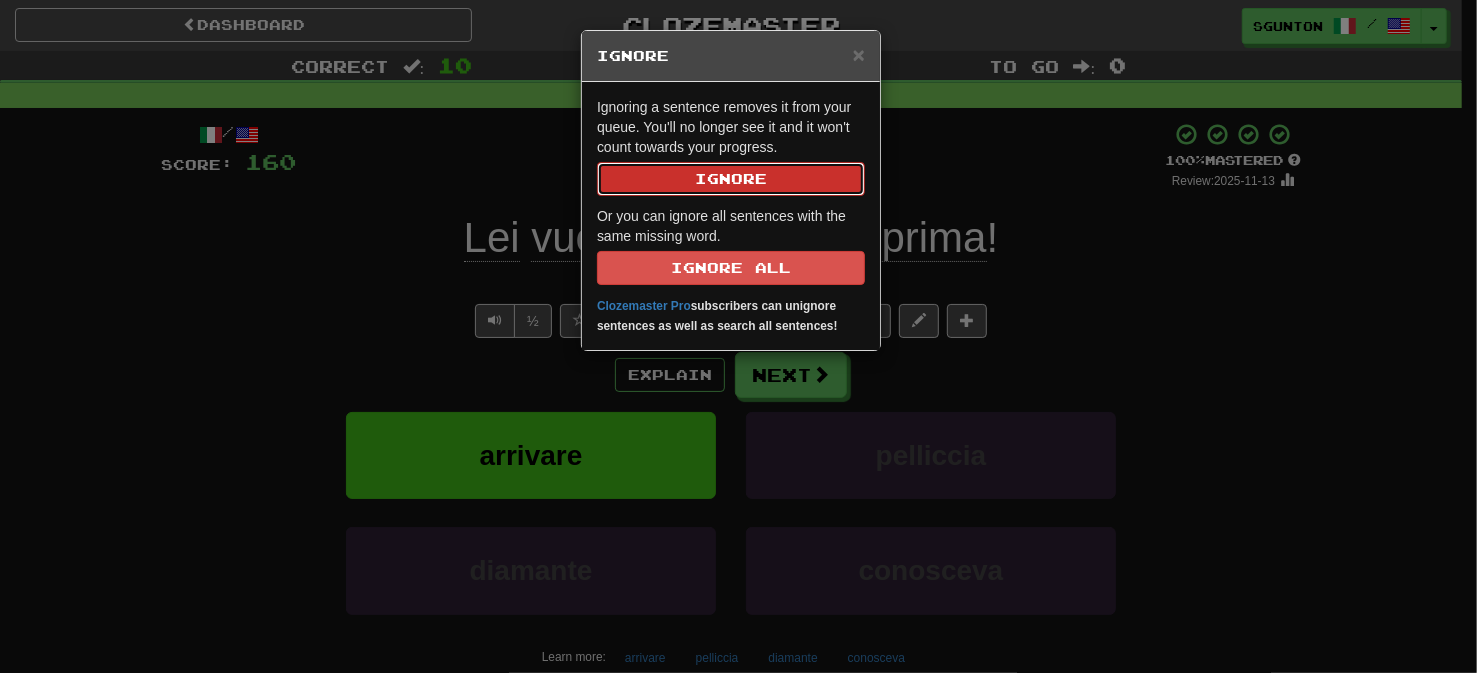 click on "Ignore" at bounding box center (731, 179) 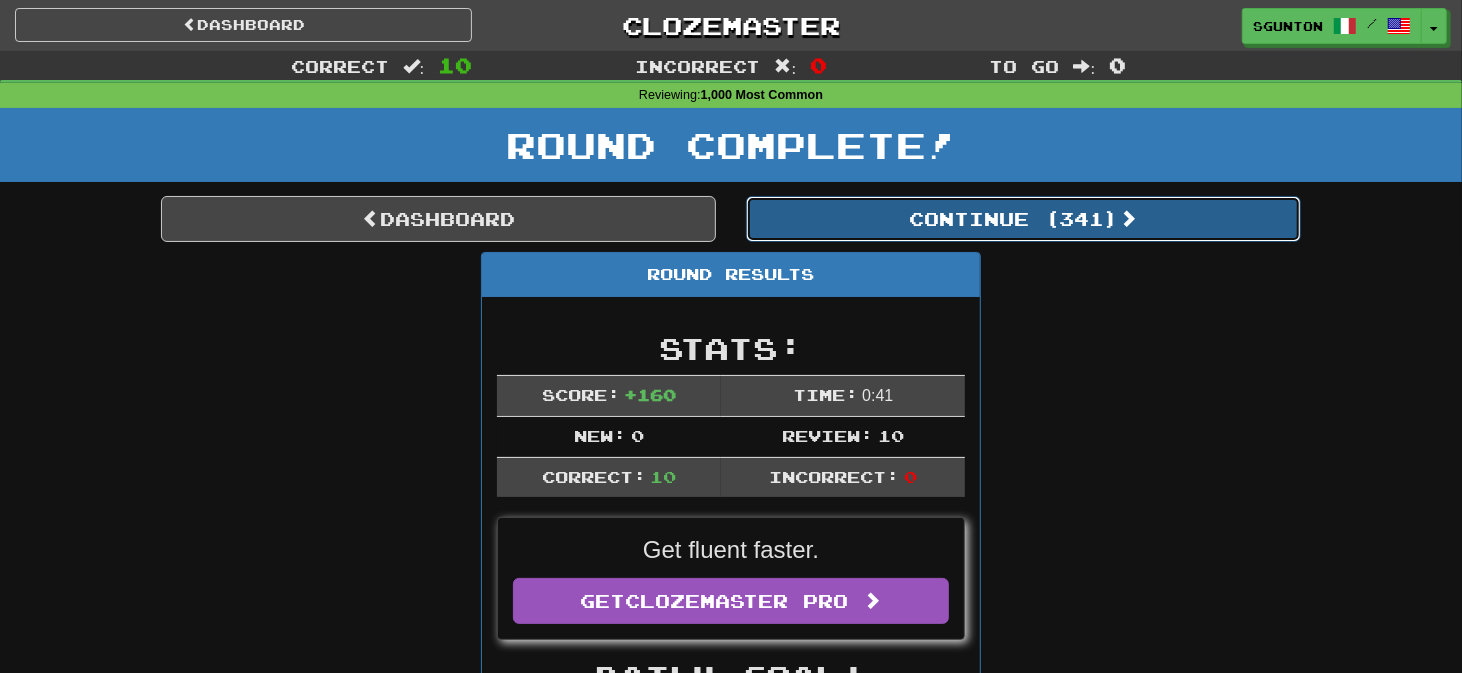 click on "Continue ( [NUMBER] )" at bounding box center [1023, 219] 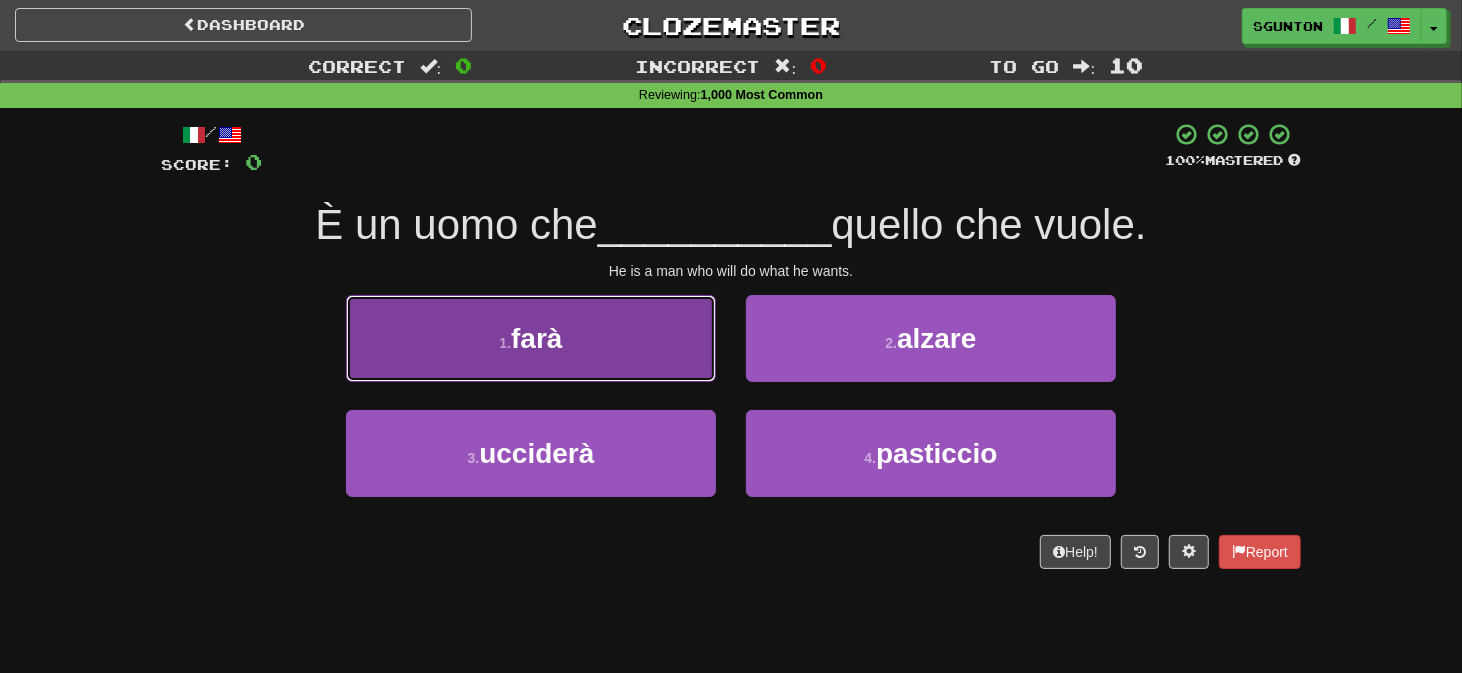 click on "1 .  farà" at bounding box center [531, 338] 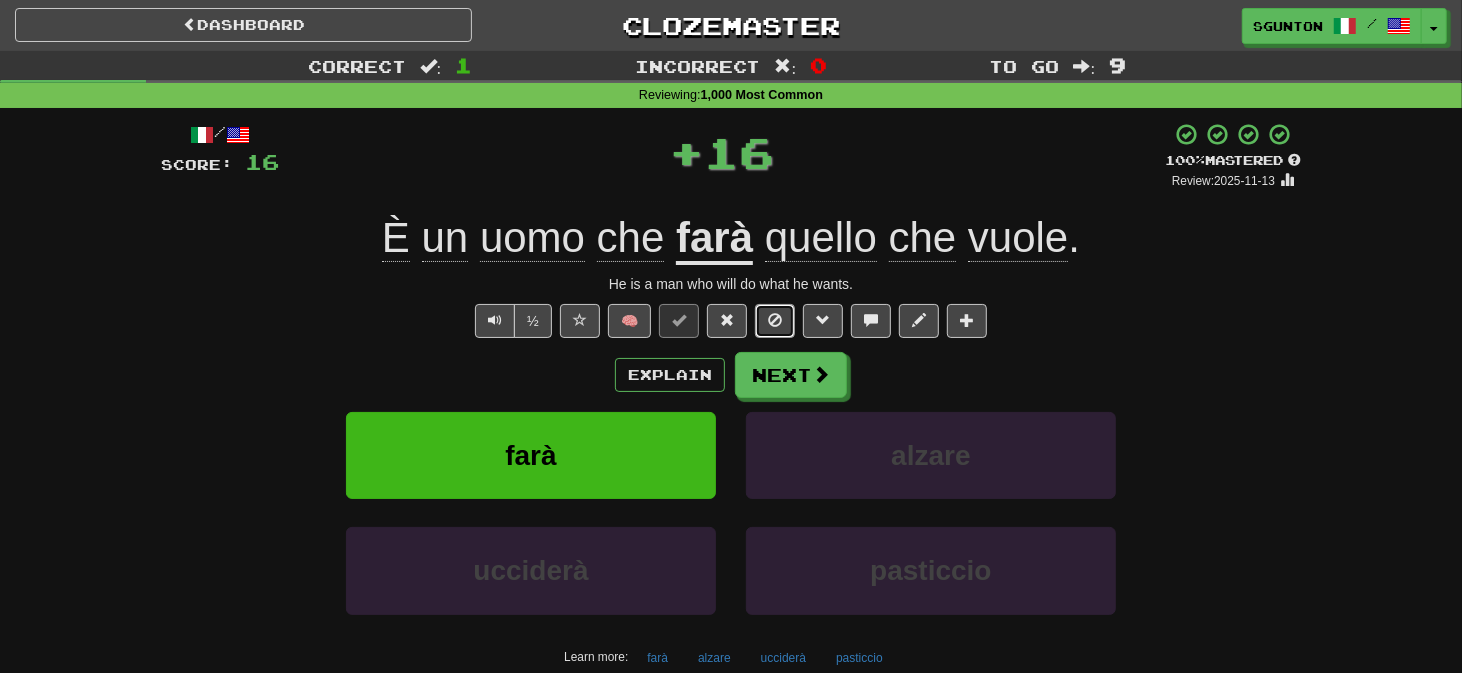 click at bounding box center [775, 320] 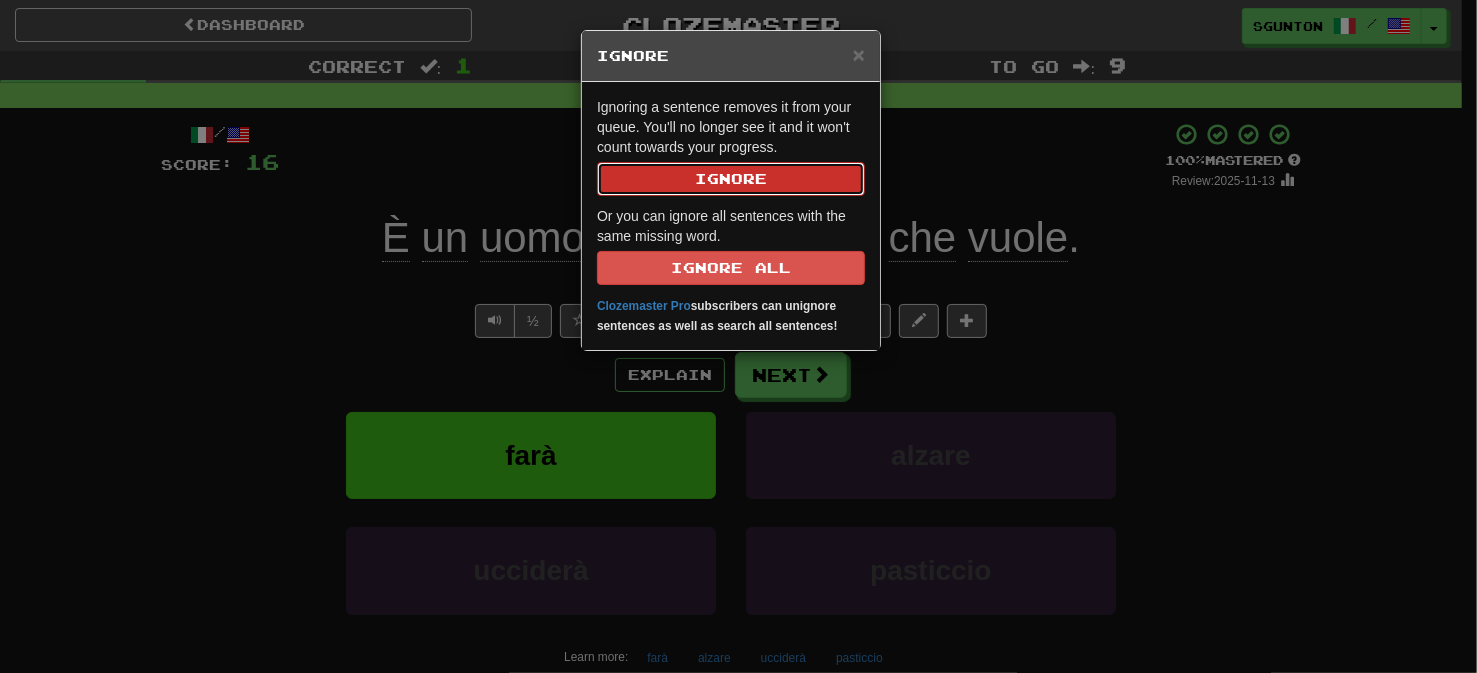 click on "Ignore" at bounding box center [731, 179] 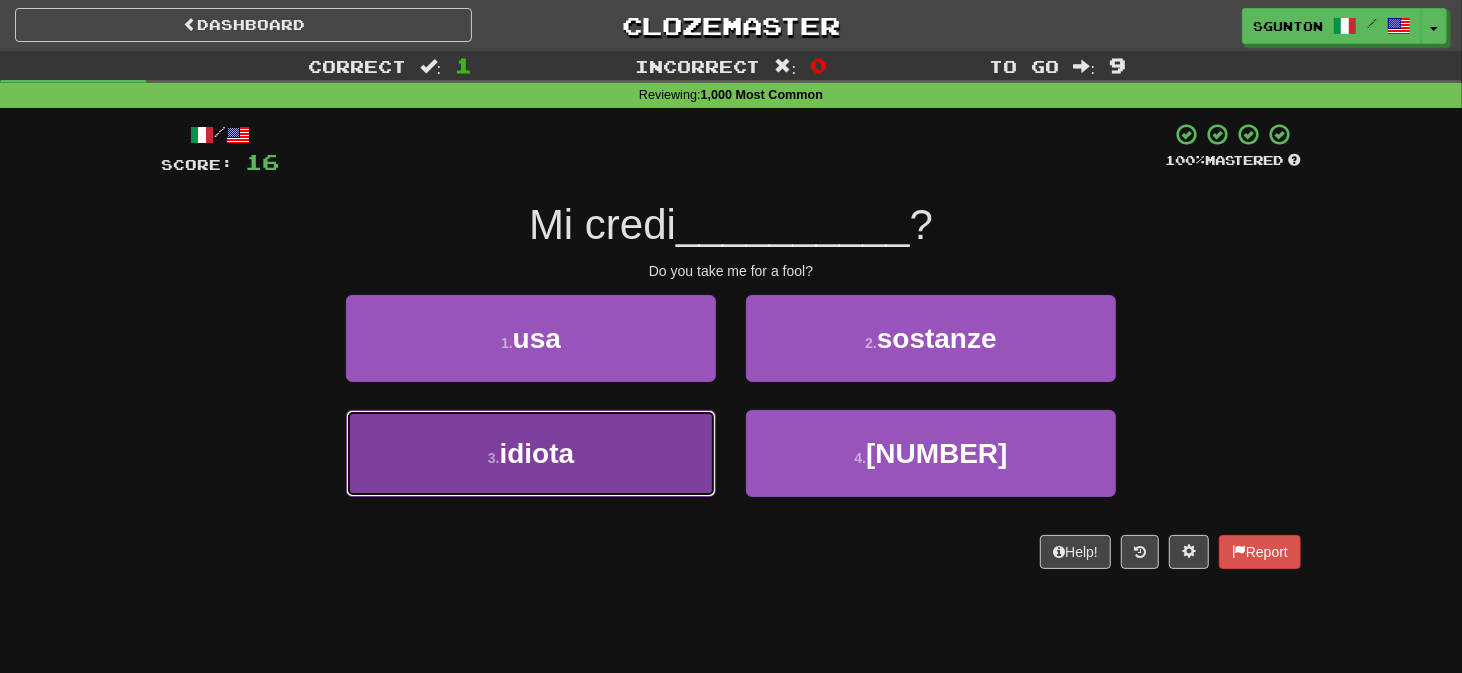 click on "3 .  idiota" at bounding box center (531, 453) 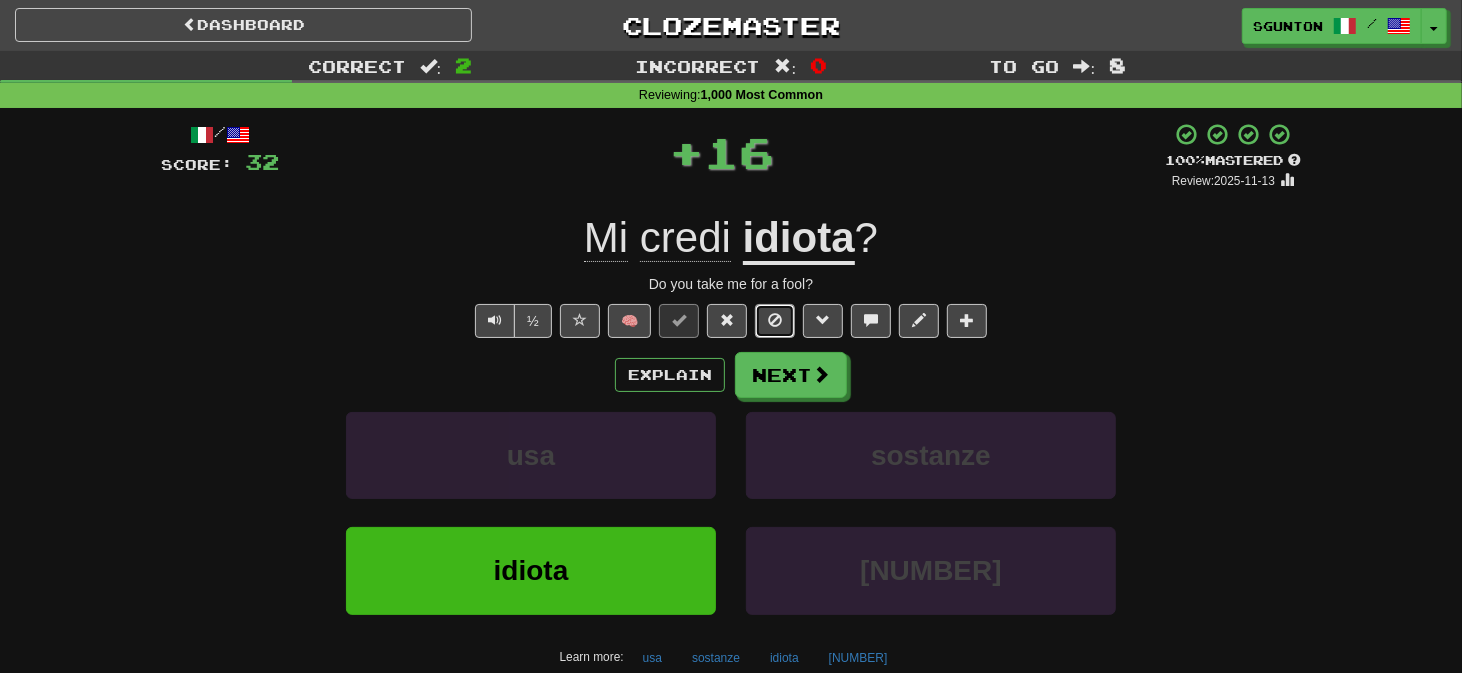click at bounding box center (775, 321) 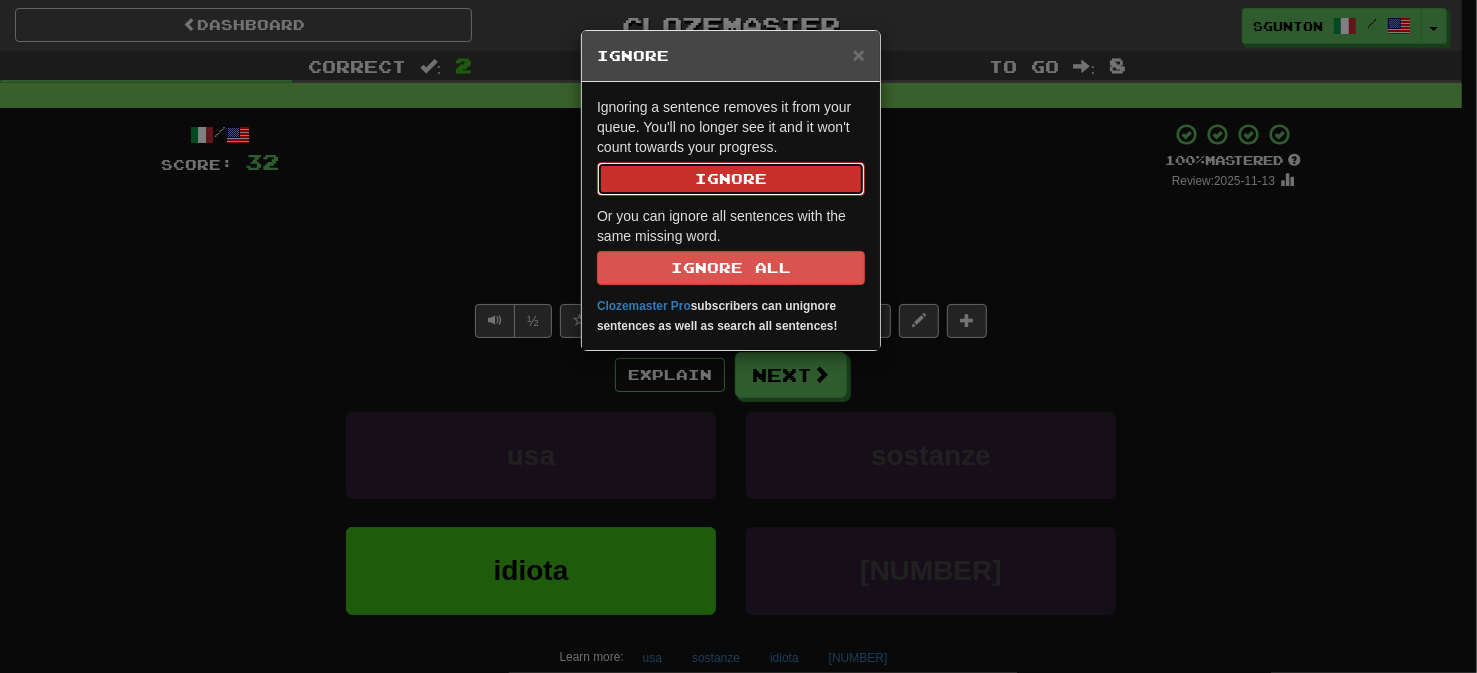 click on "Ignore" at bounding box center (731, 179) 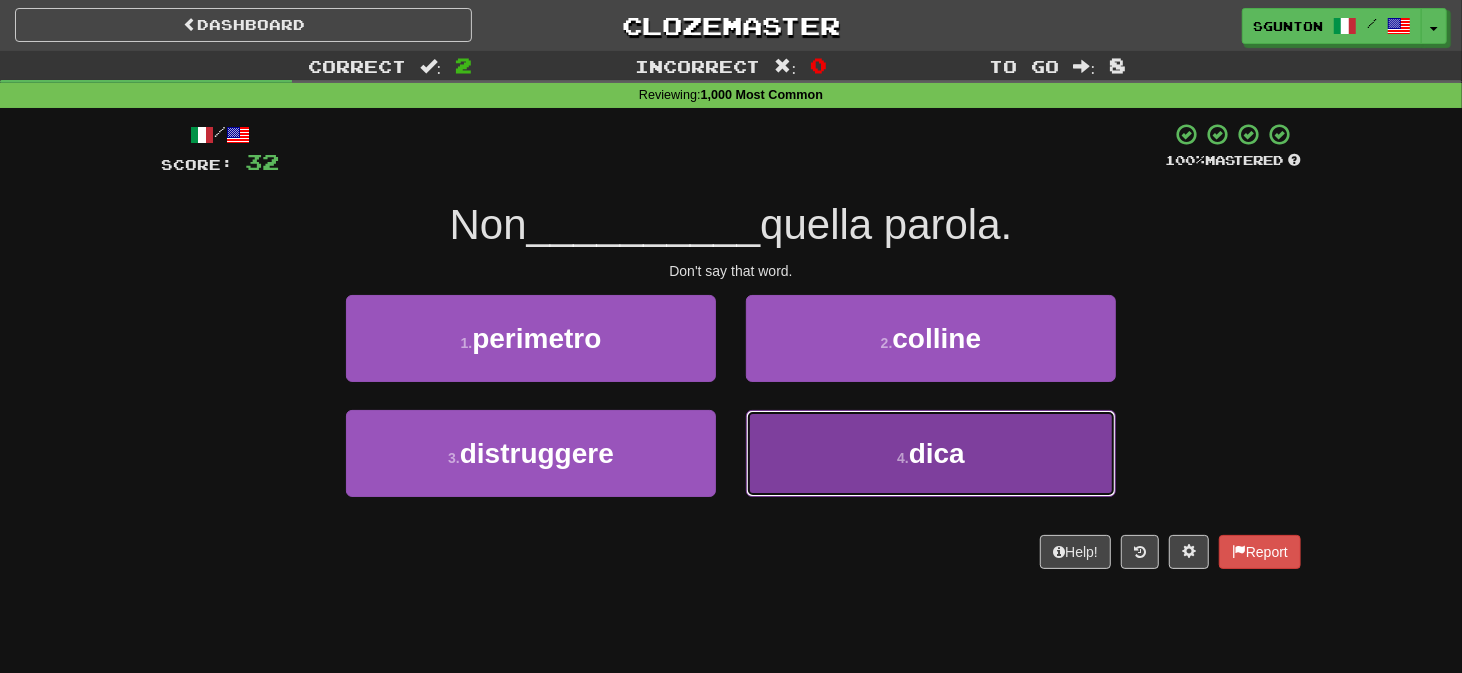 click on "4 .  dica" at bounding box center (931, 453) 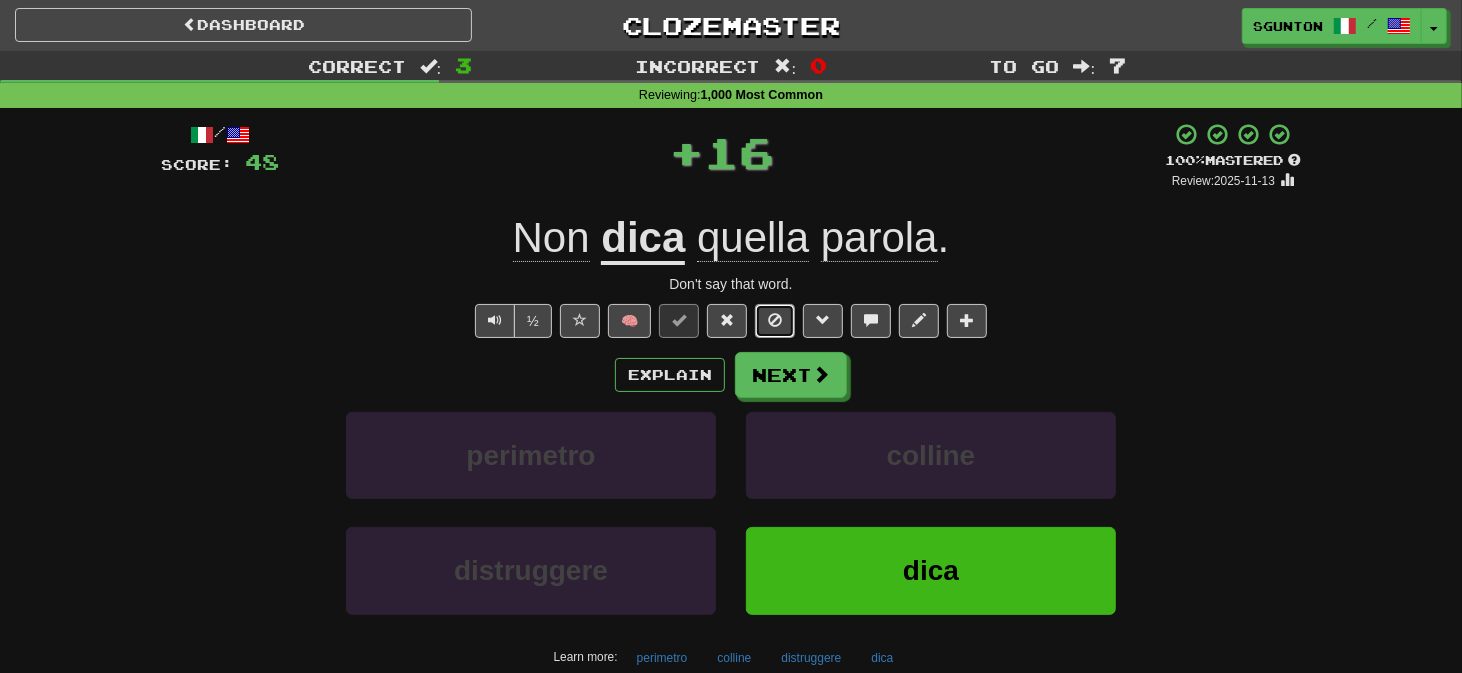 click at bounding box center [775, 321] 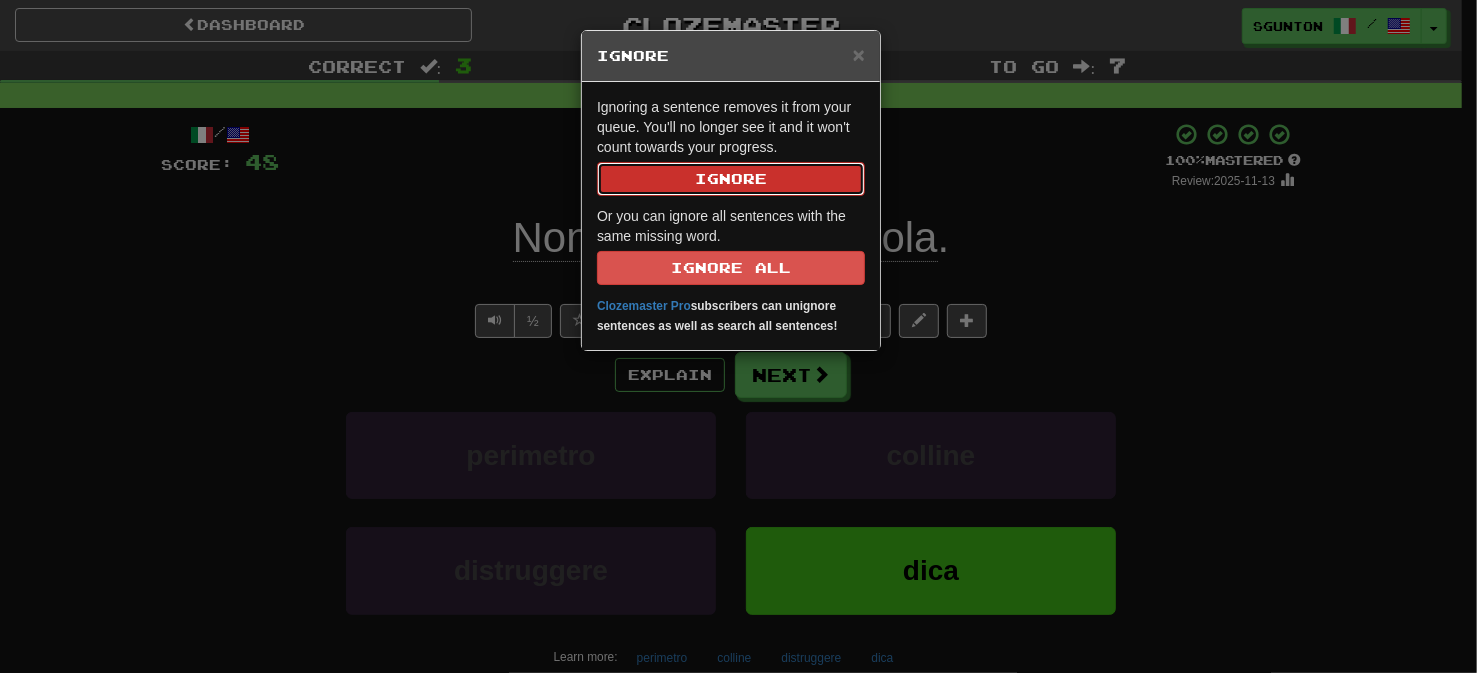 click on "Ignore" at bounding box center [731, 179] 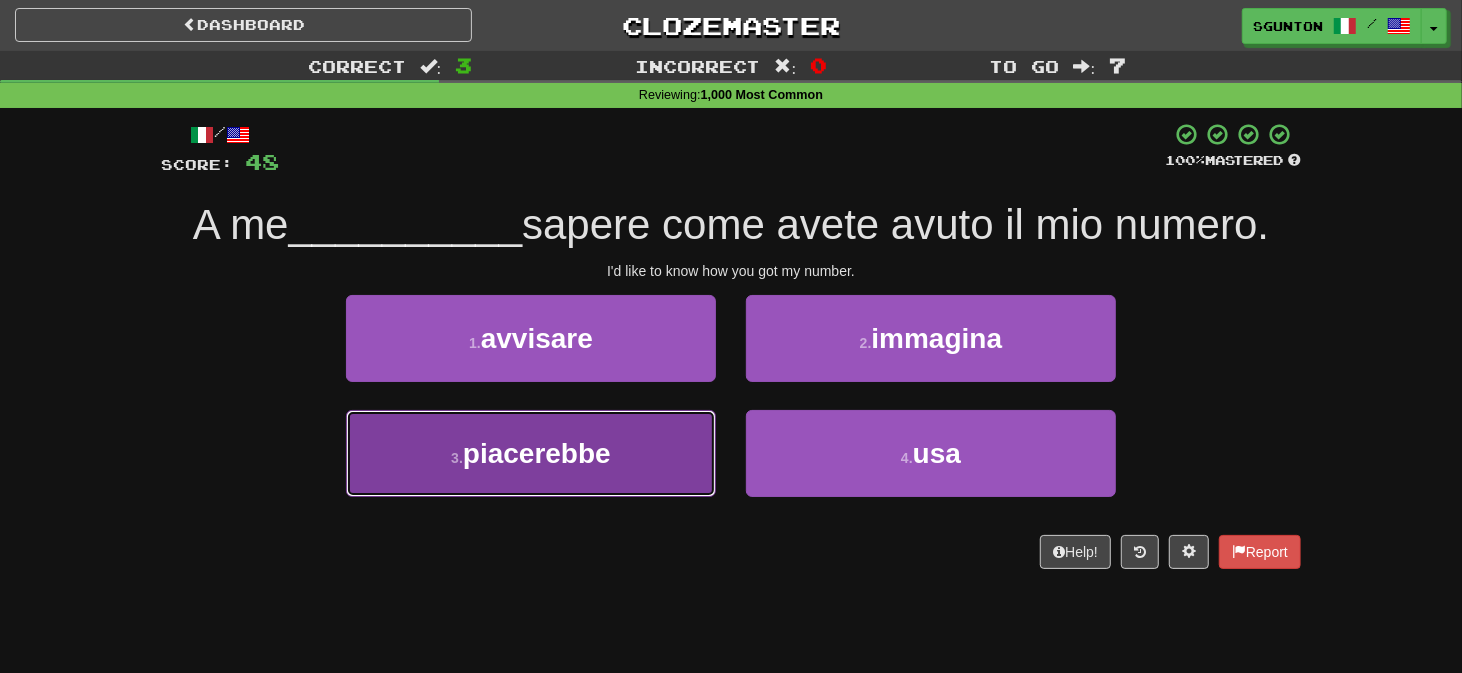 click on "3 .  piacerebbe" at bounding box center [531, 453] 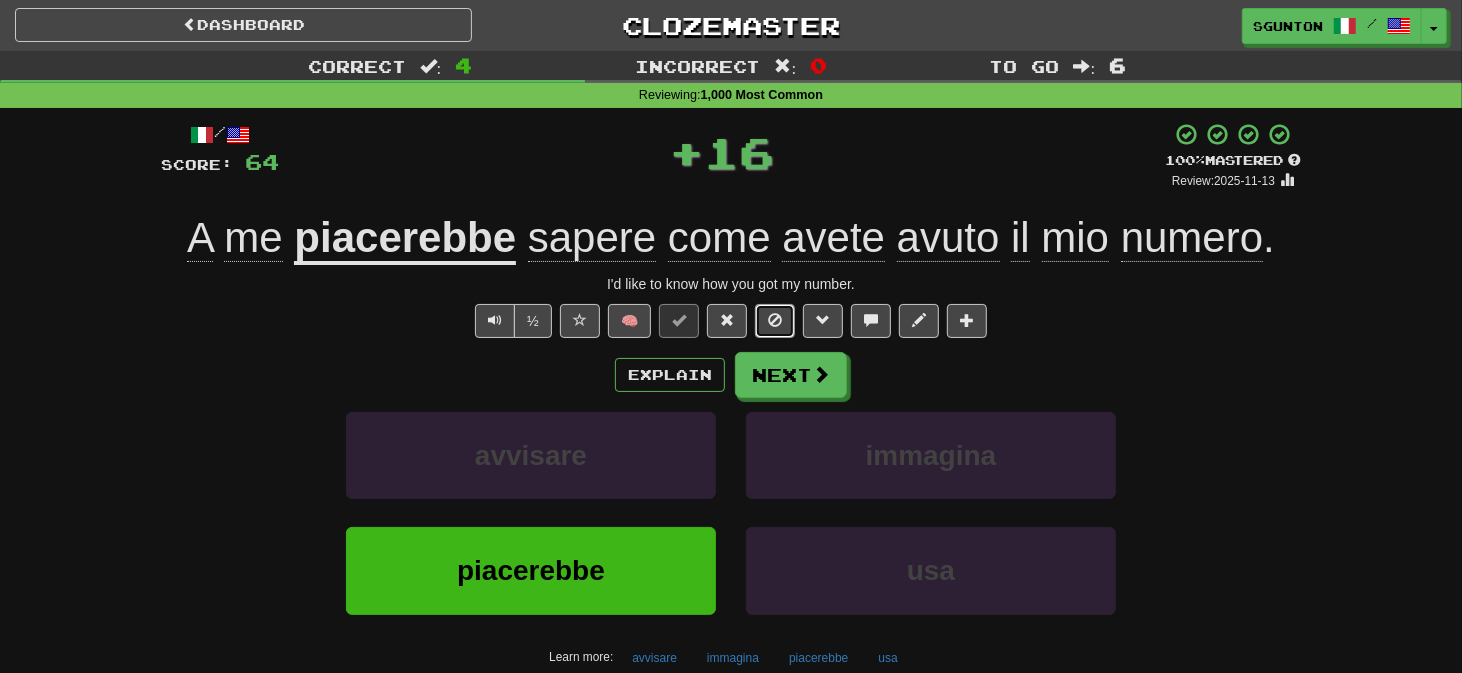 click at bounding box center [775, 320] 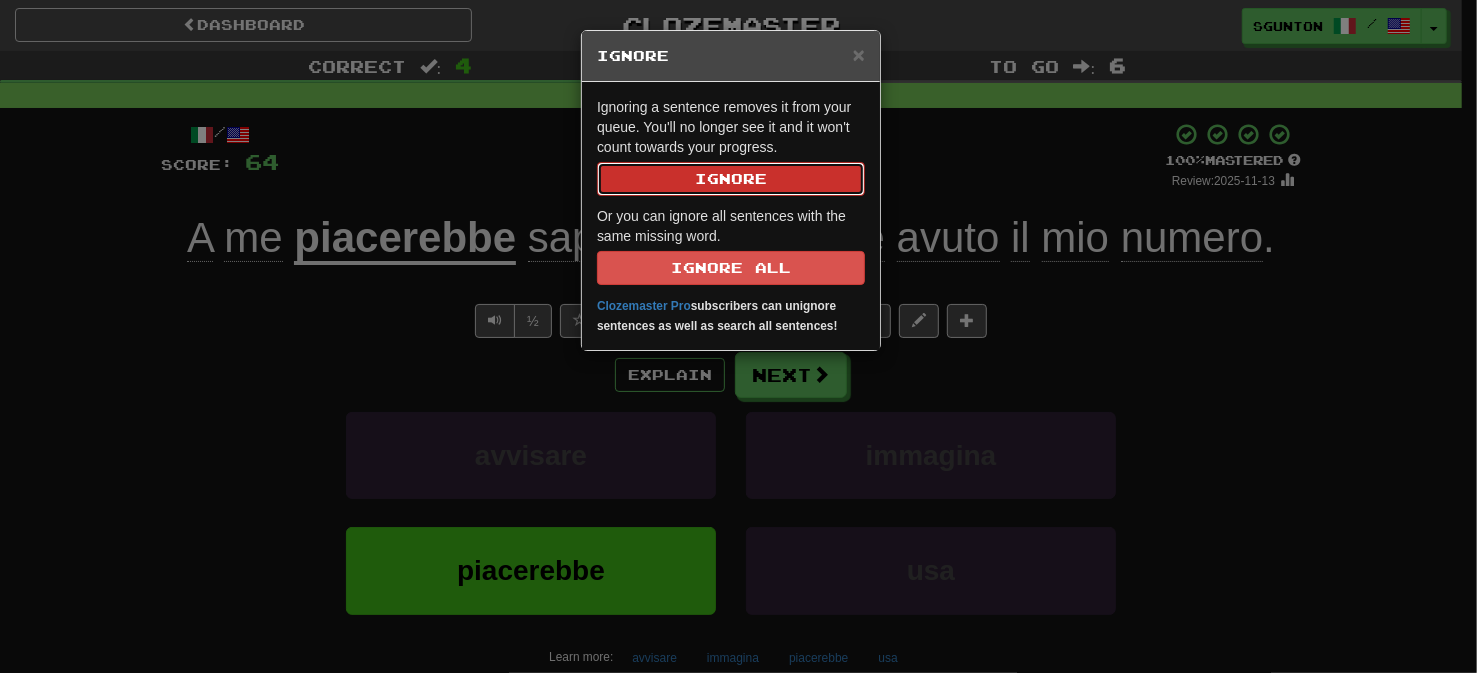 click on "Ignore" at bounding box center (731, 179) 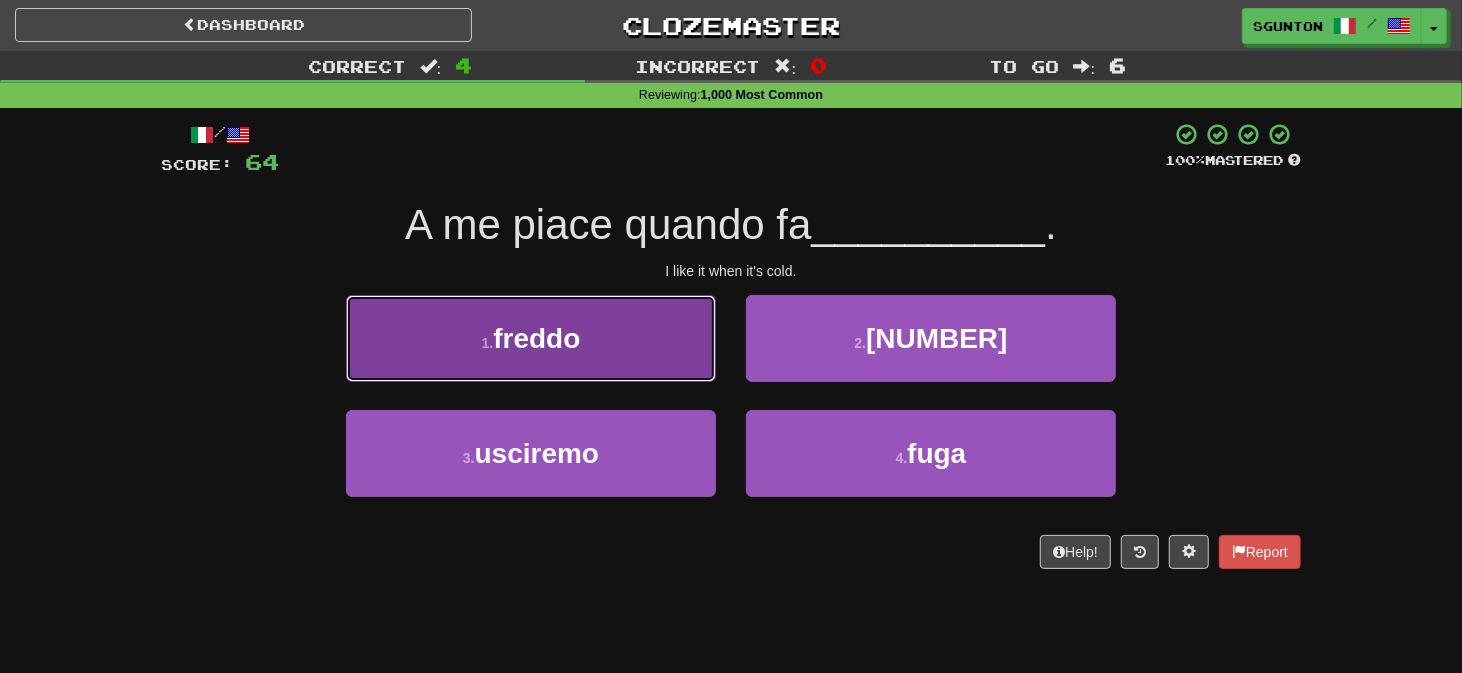 click on "1 .  freddo" at bounding box center (531, 338) 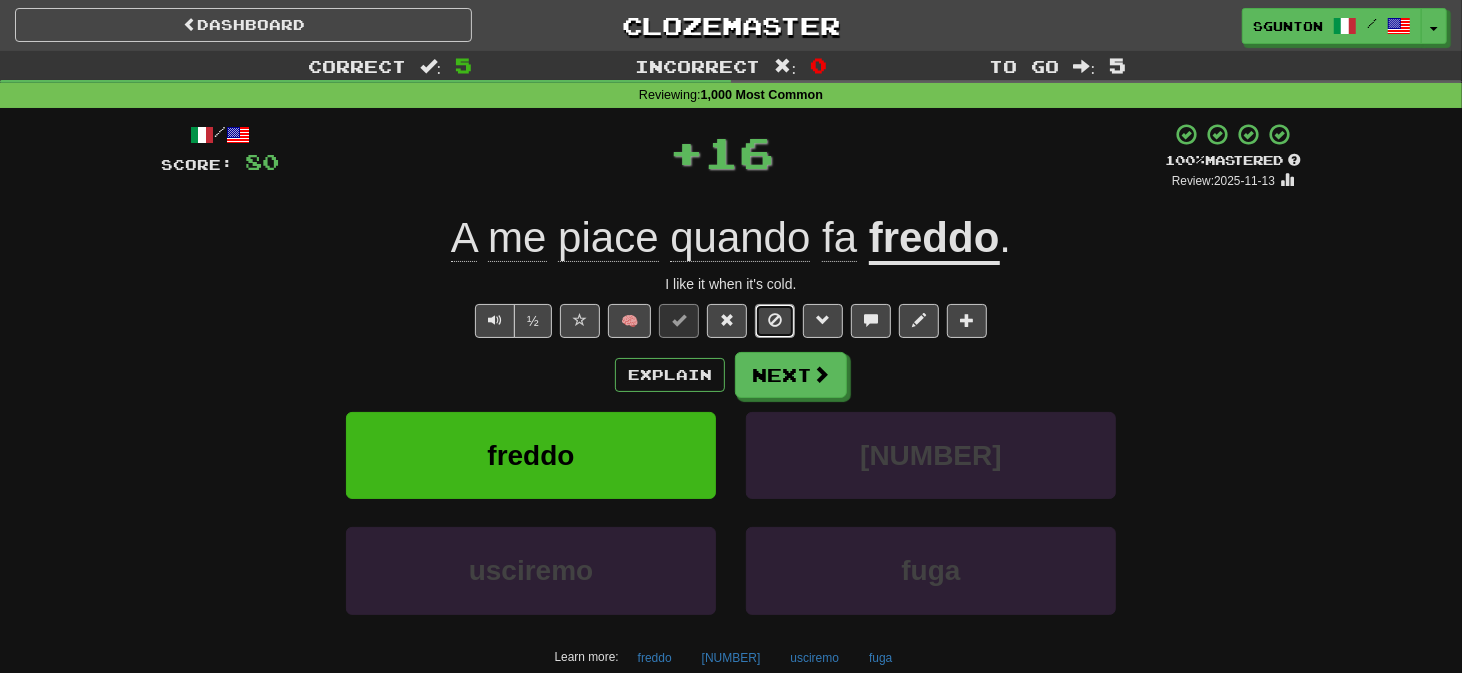 click at bounding box center [775, 320] 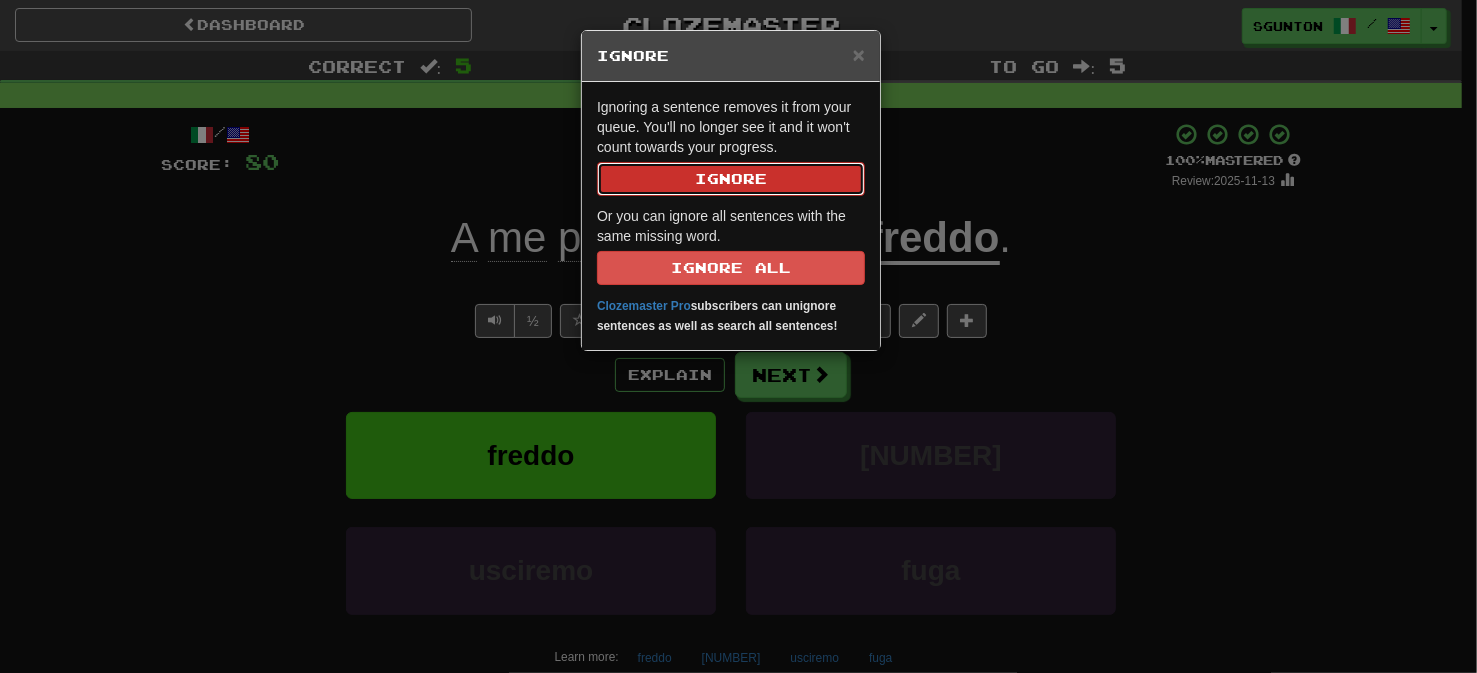 click on "Ignore" at bounding box center [731, 179] 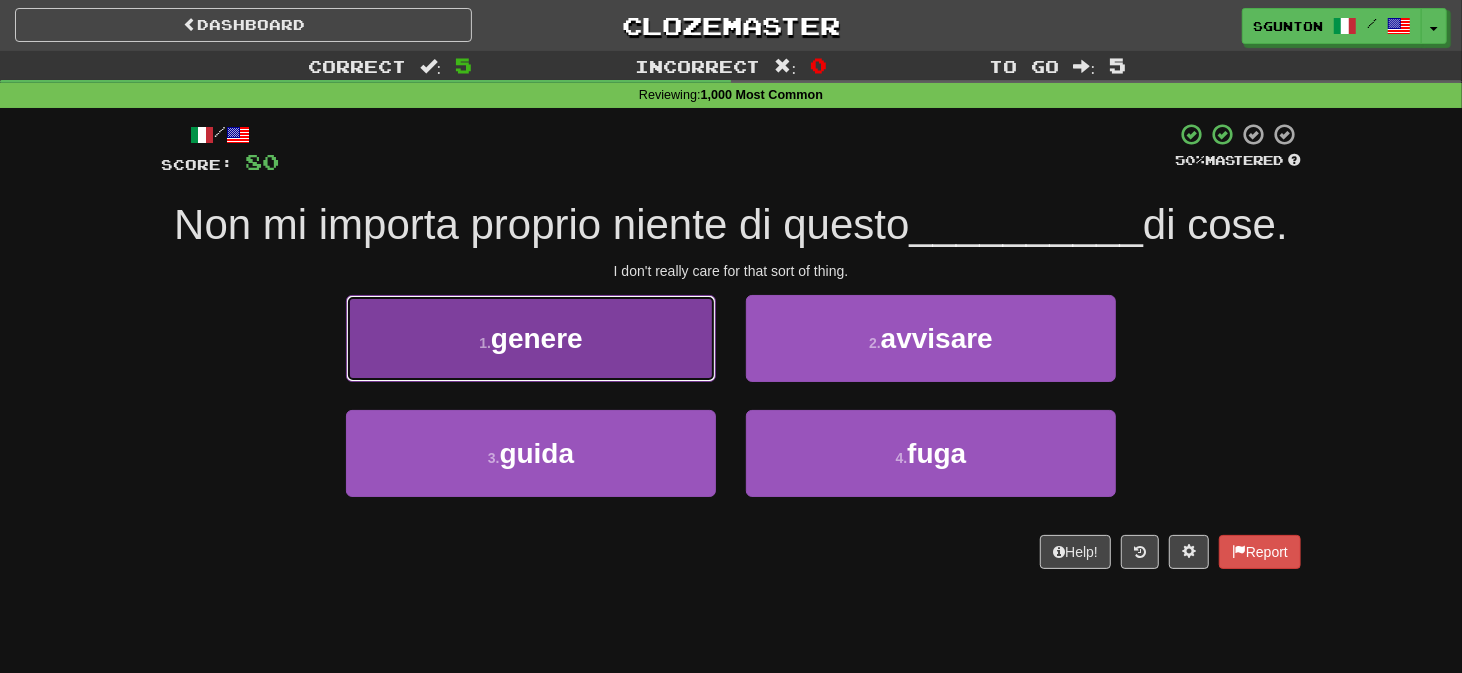 click on "1 .  genere" at bounding box center [531, 338] 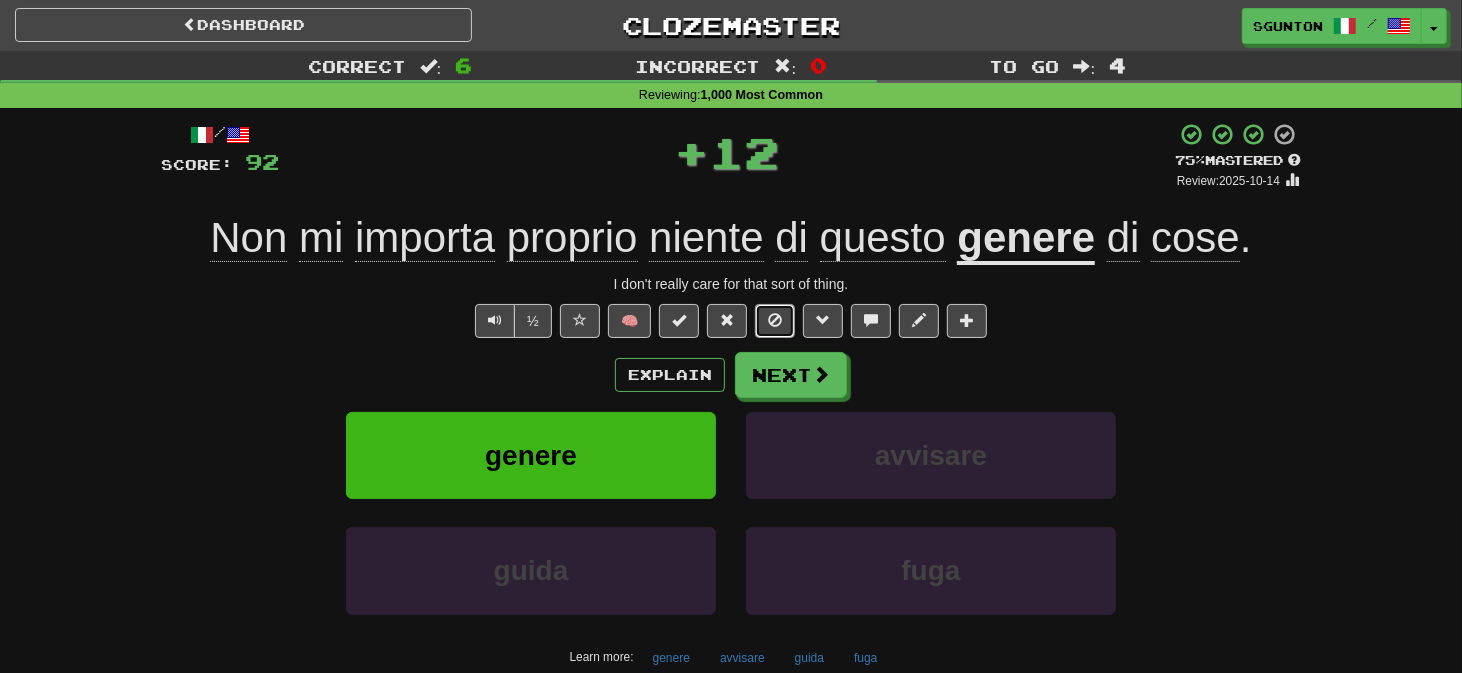 click at bounding box center (775, 321) 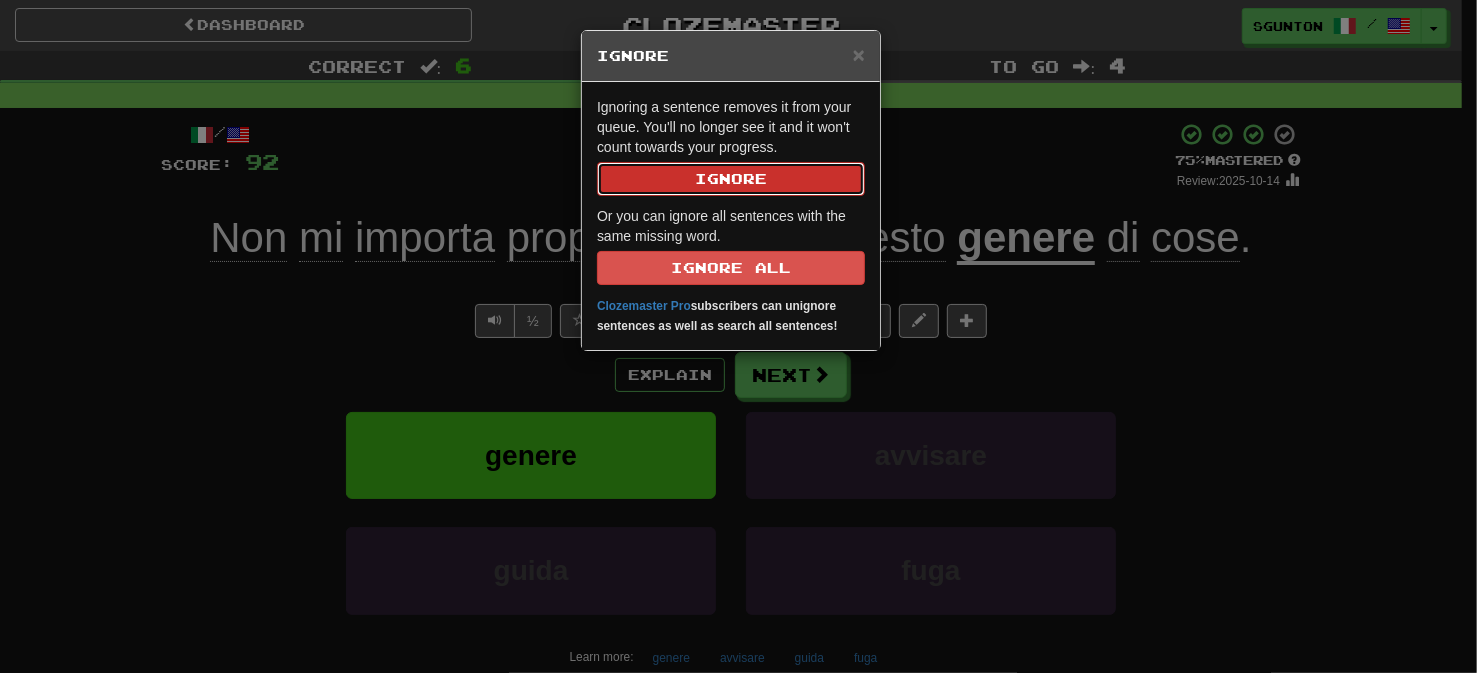 click on "Ignore" at bounding box center [731, 179] 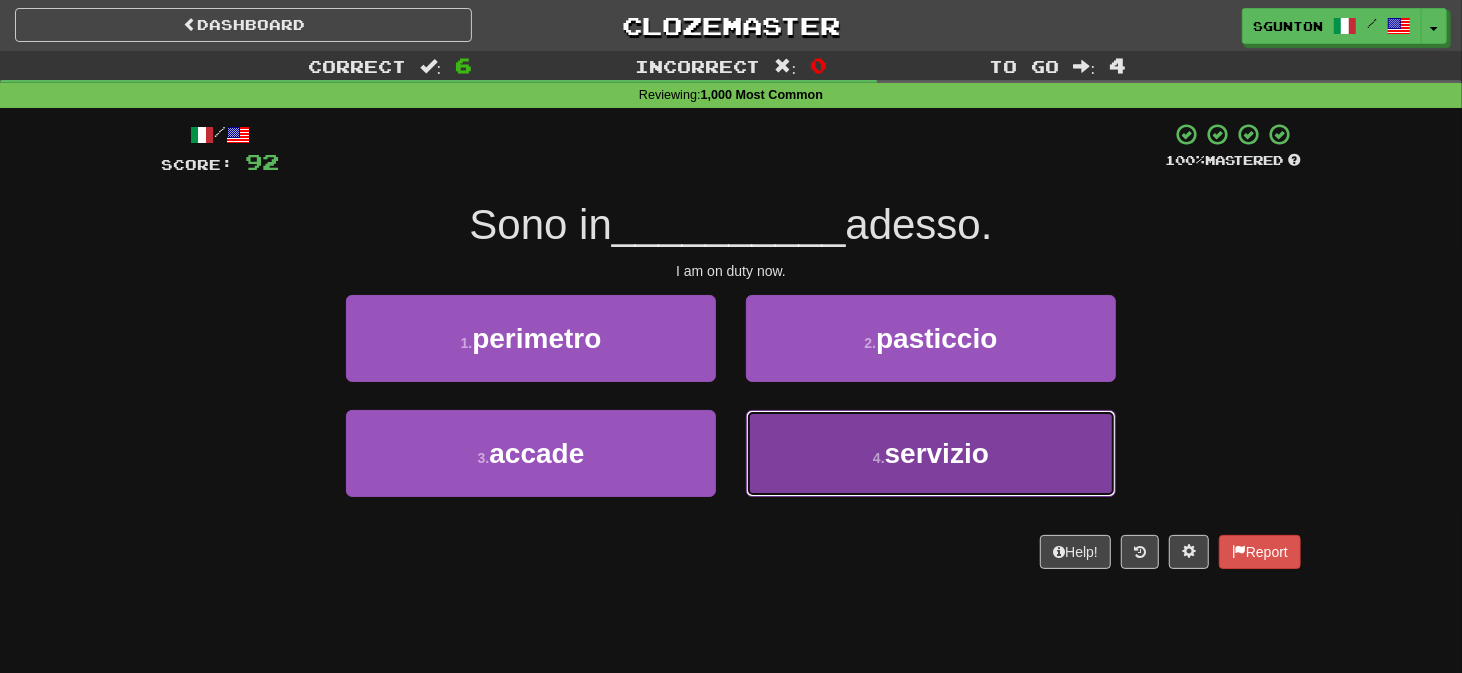 click on "4 .  servizio" at bounding box center [931, 453] 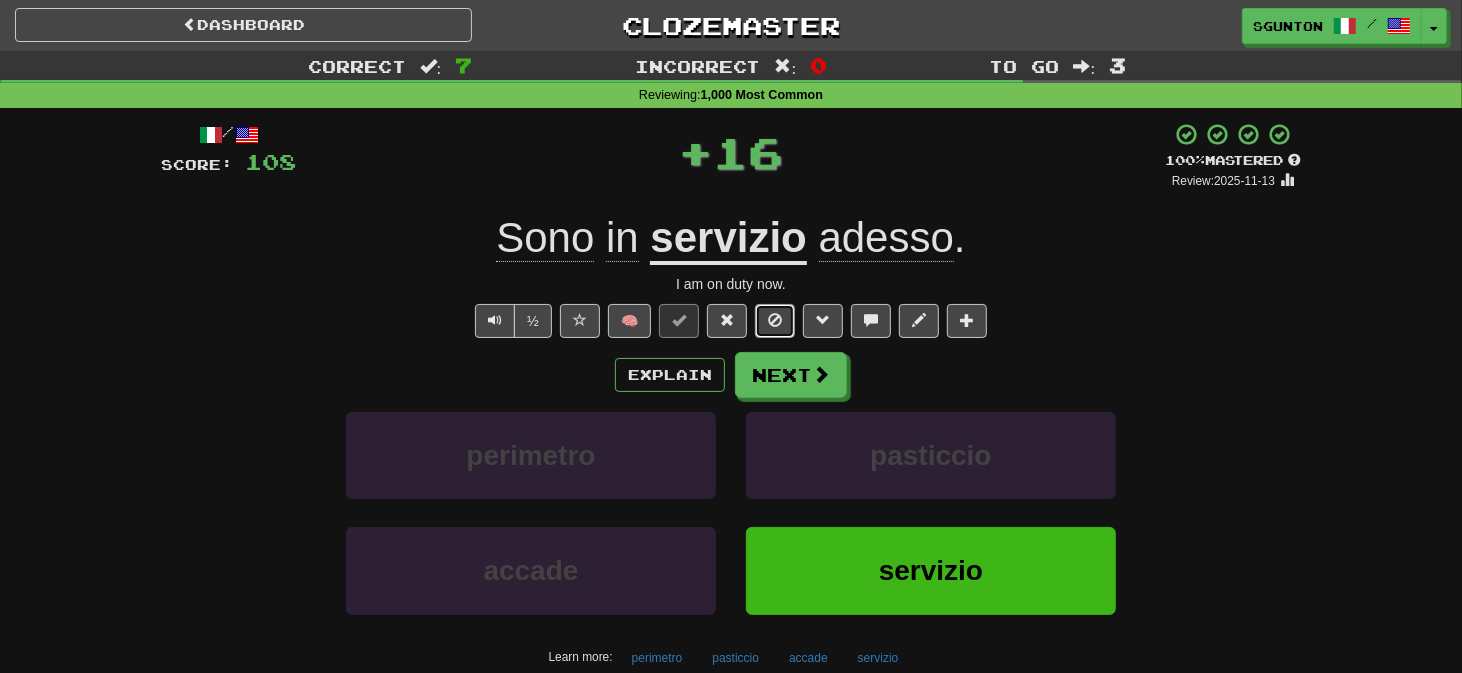 click at bounding box center (775, 320) 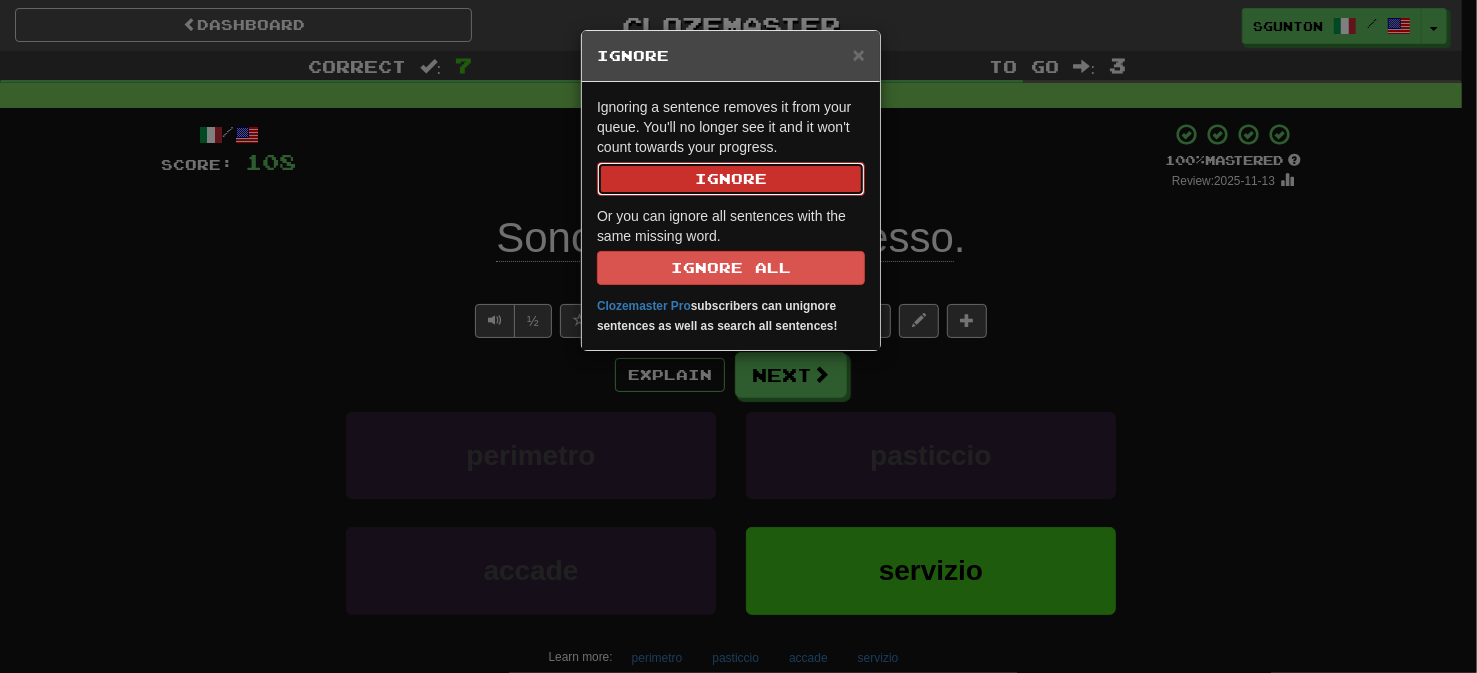 click on "Ignore" at bounding box center [731, 179] 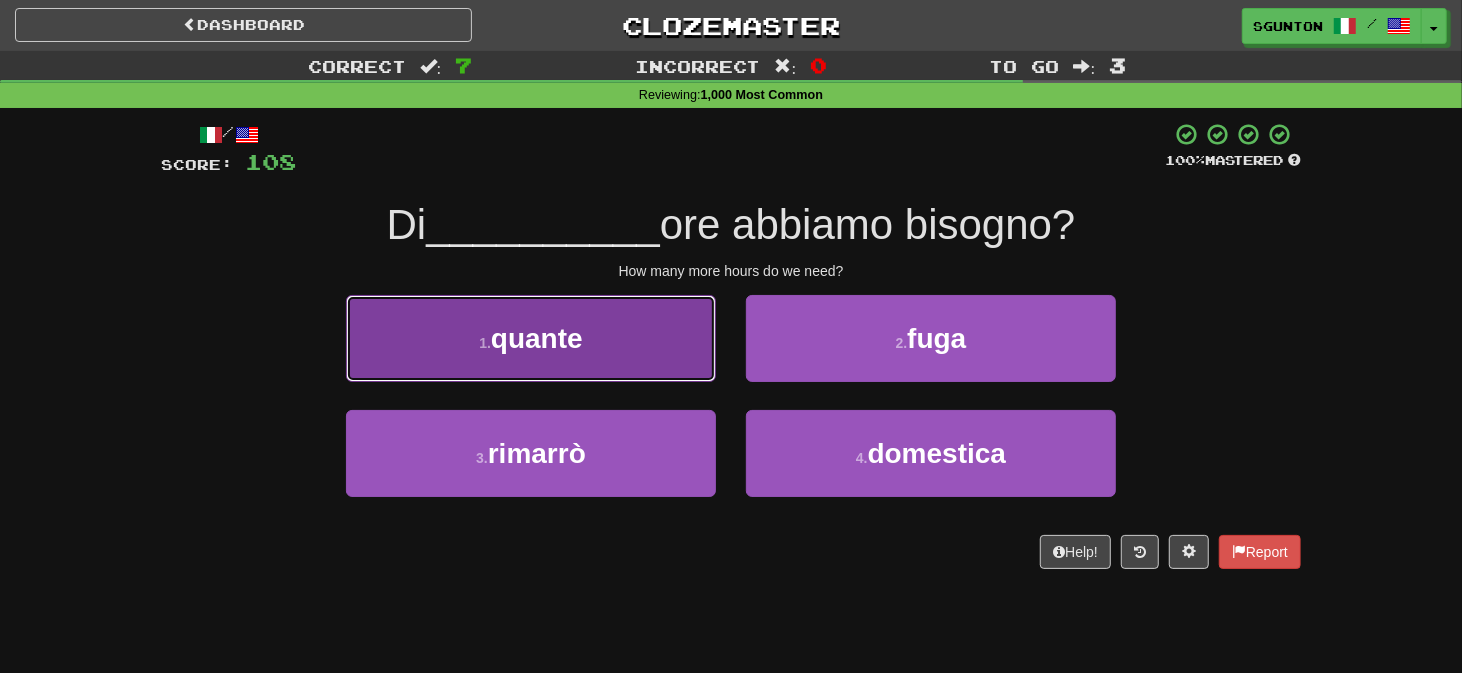 click on "1 .  quante" at bounding box center (531, 338) 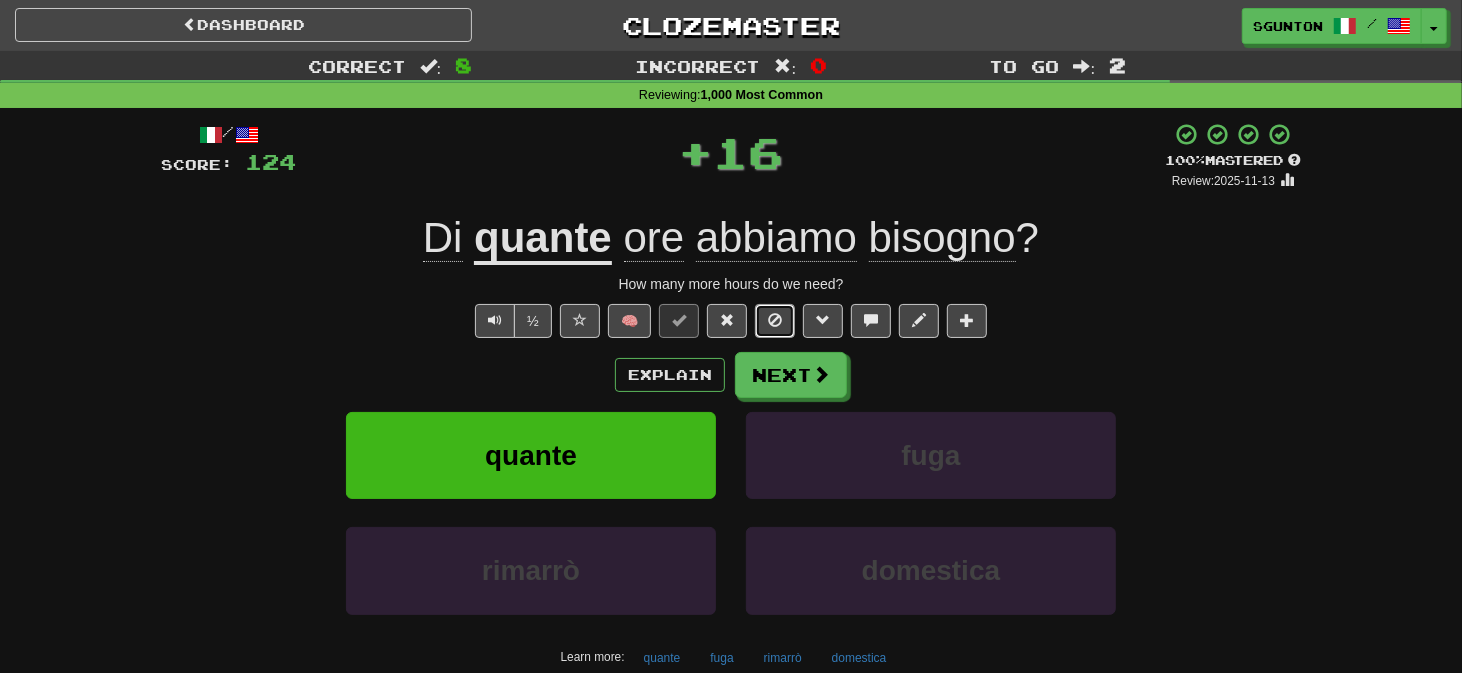 click at bounding box center (775, 321) 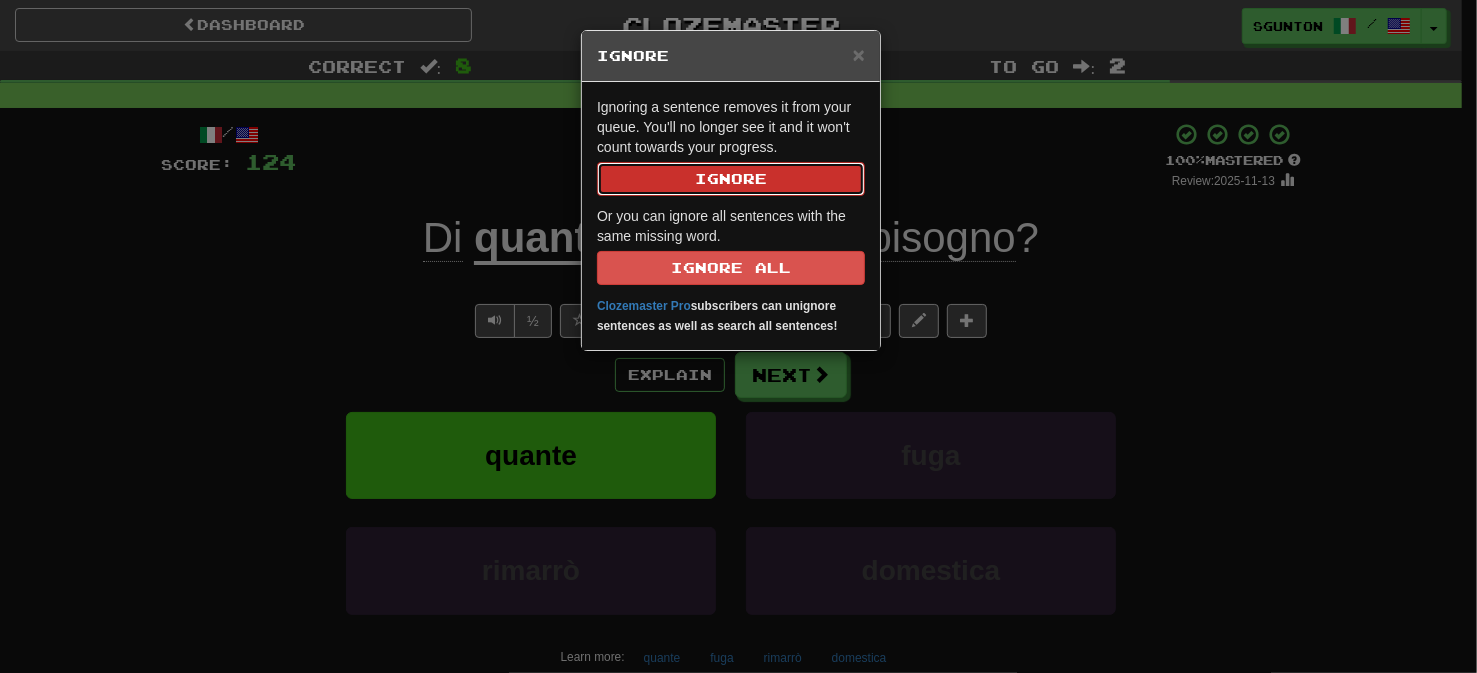 click on "Ignore" at bounding box center [731, 179] 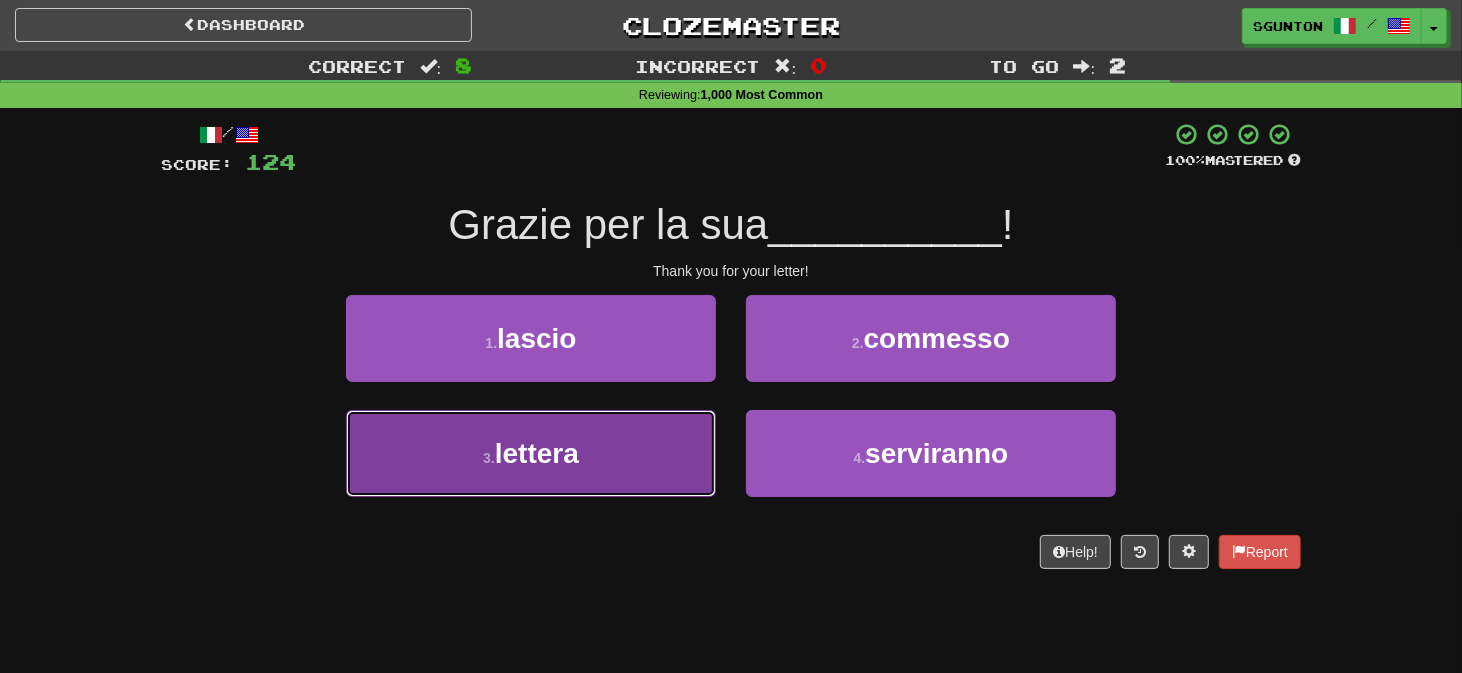 click on "3 .  lettera" at bounding box center (531, 453) 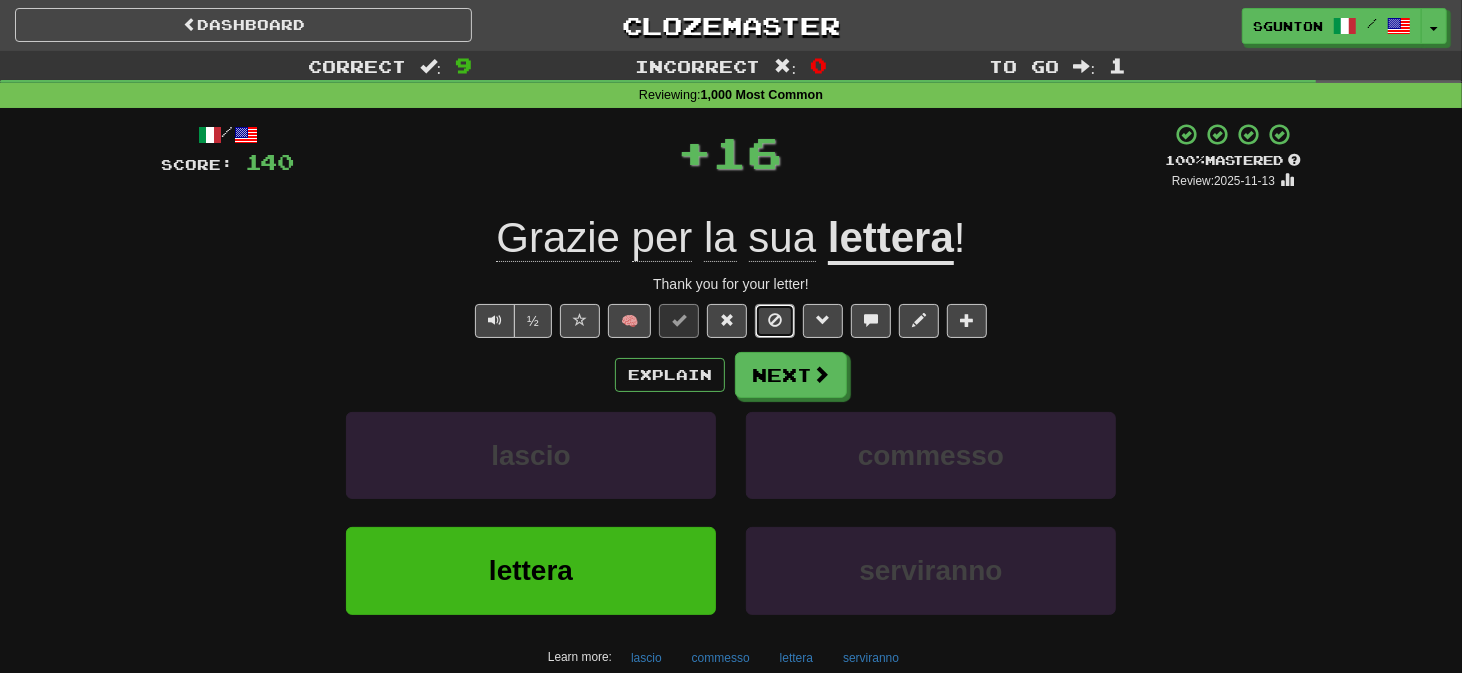 click at bounding box center [775, 321] 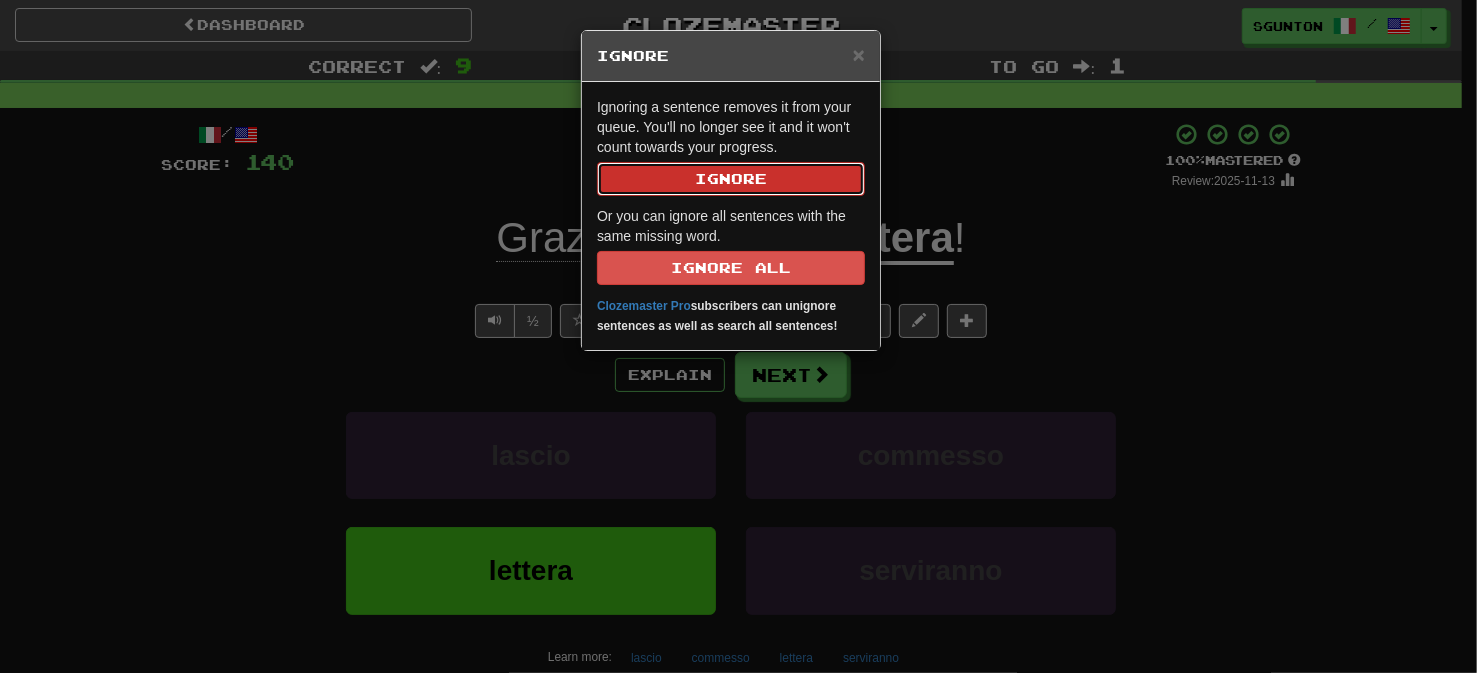 click on "Ignore" at bounding box center (731, 179) 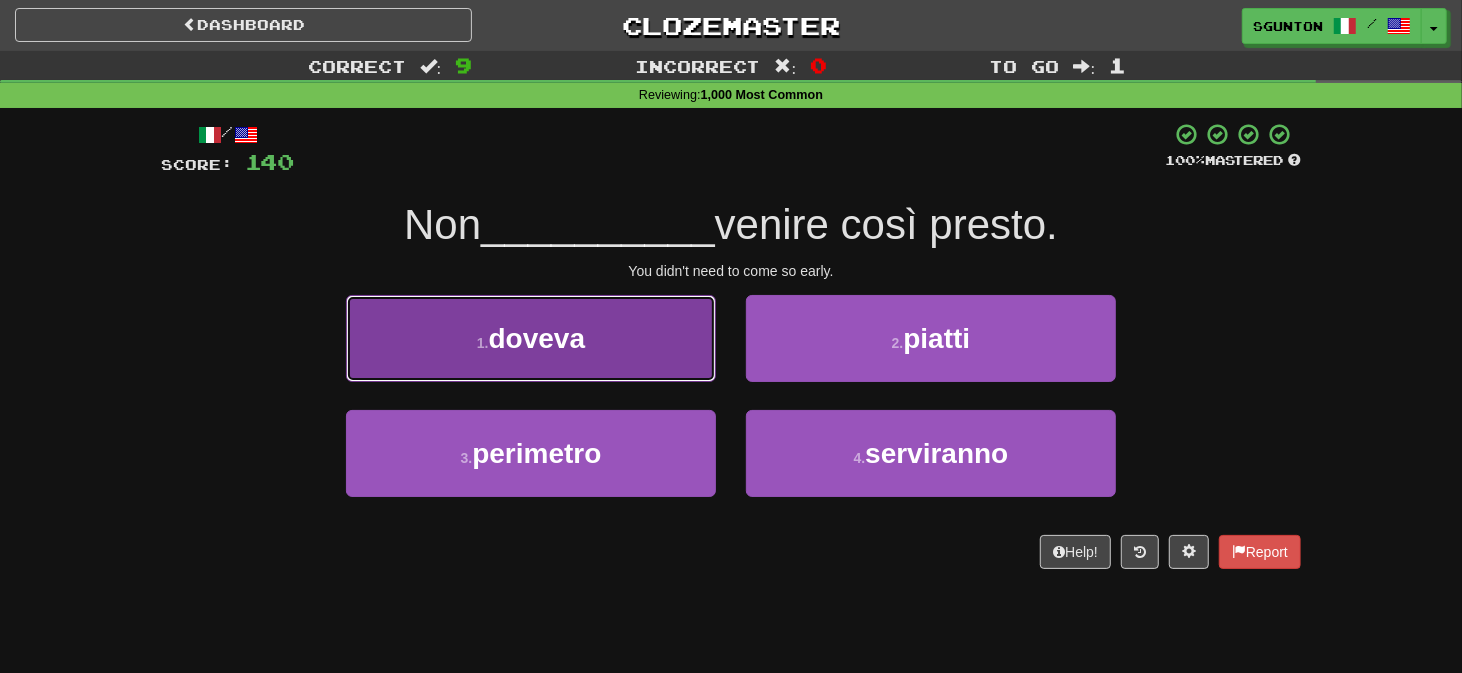 click on "1 .  doveva" at bounding box center [531, 338] 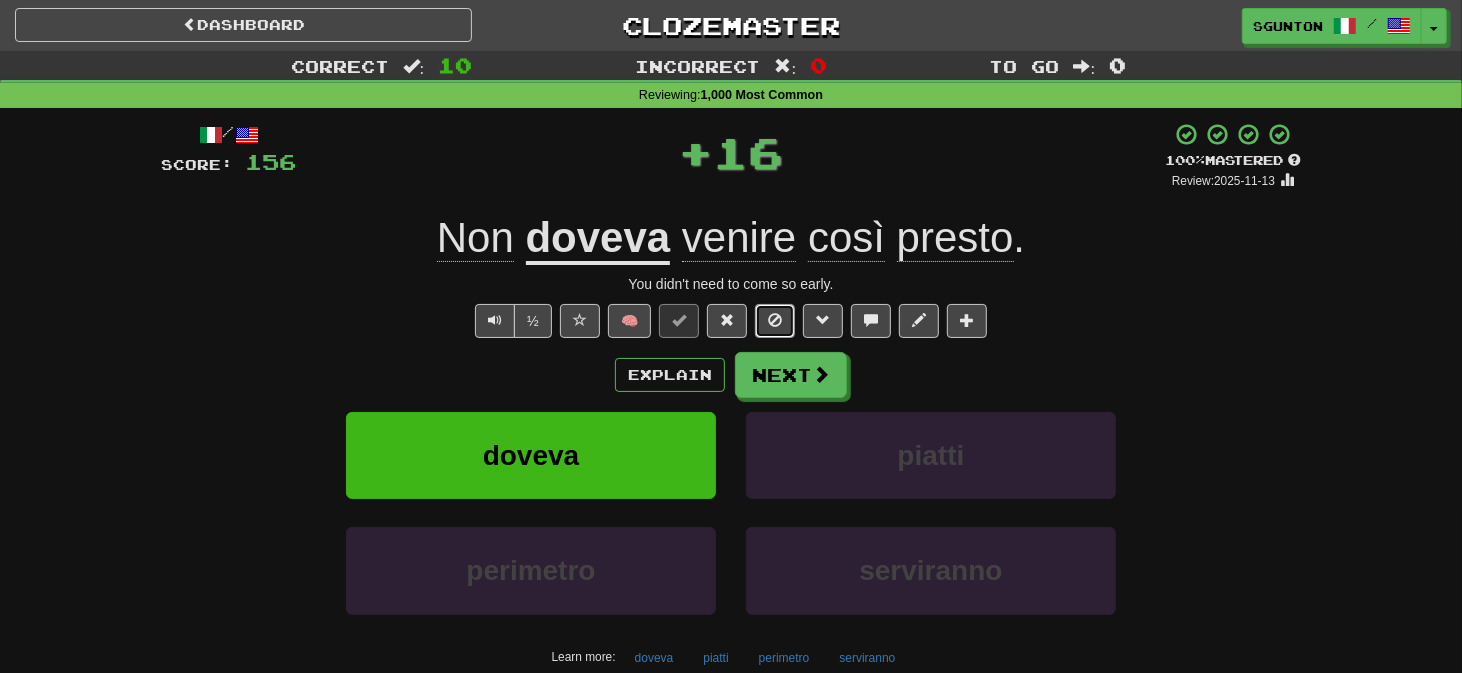 click at bounding box center [775, 321] 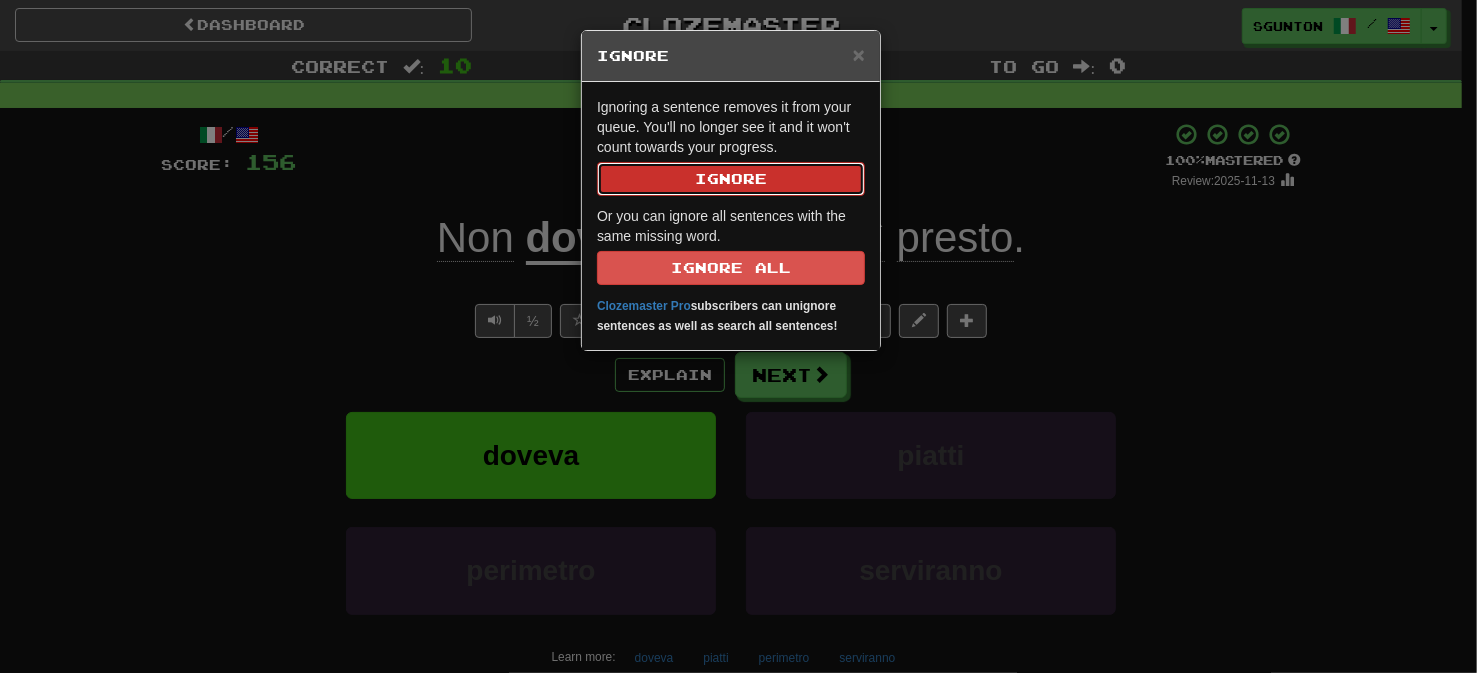 click on "Ignore" at bounding box center [731, 179] 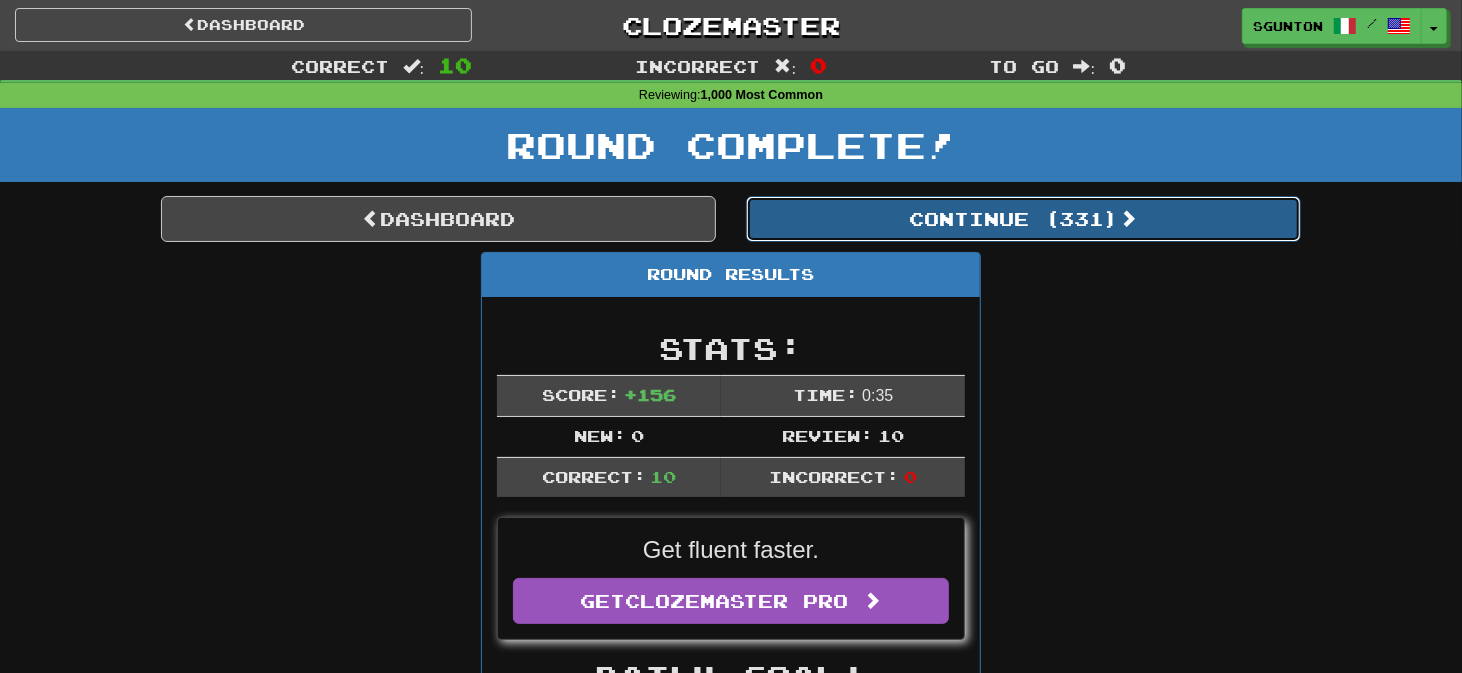 click on "Continue ( [NUMBER] )" at bounding box center (1023, 219) 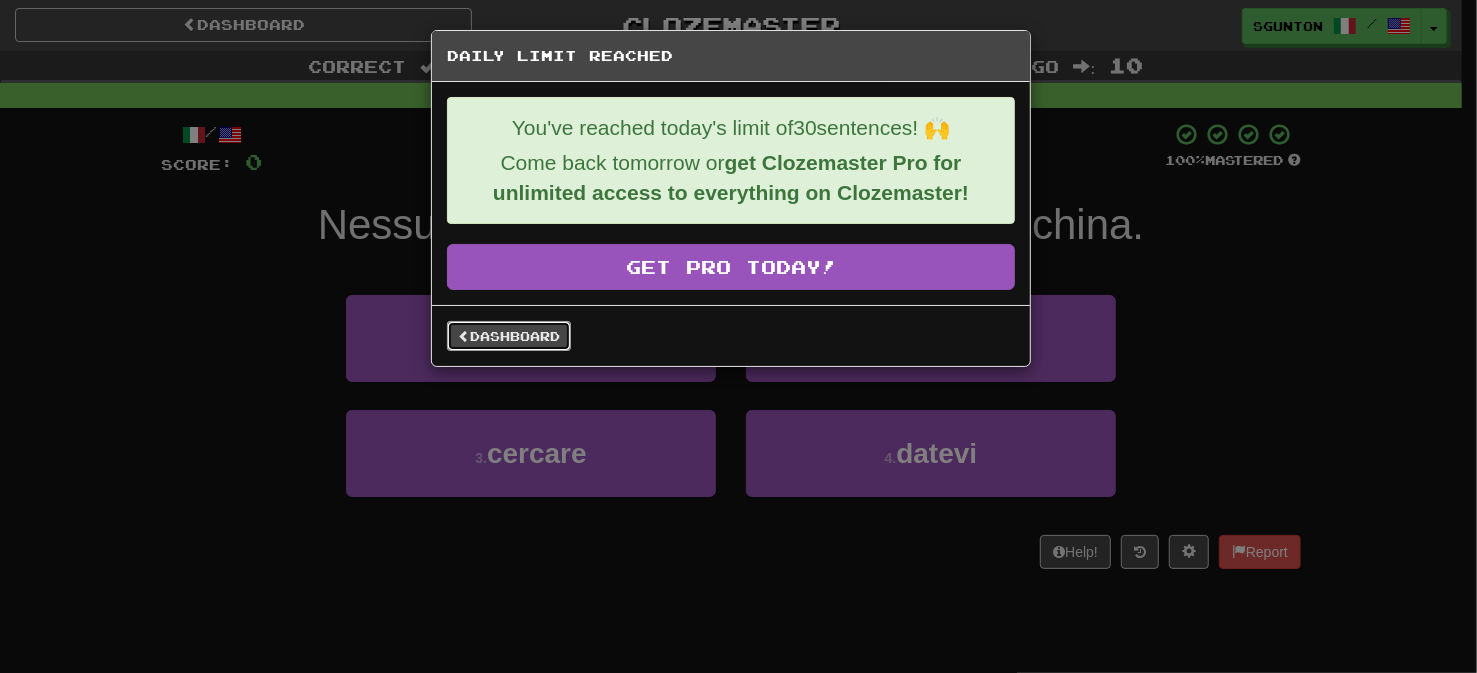 click on "Dashboard" at bounding box center (509, 336) 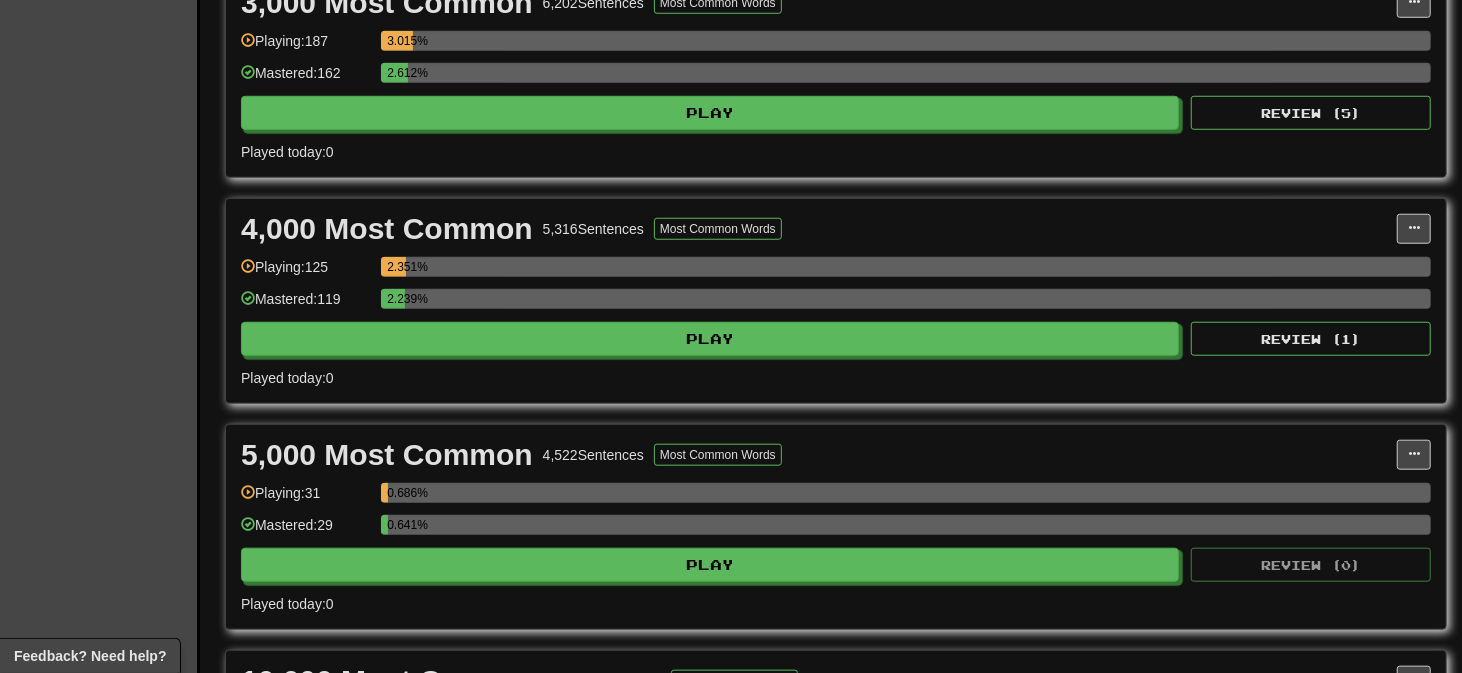 scroll, scrollTop: 983, scrollLeft: 0, axis: vertical 